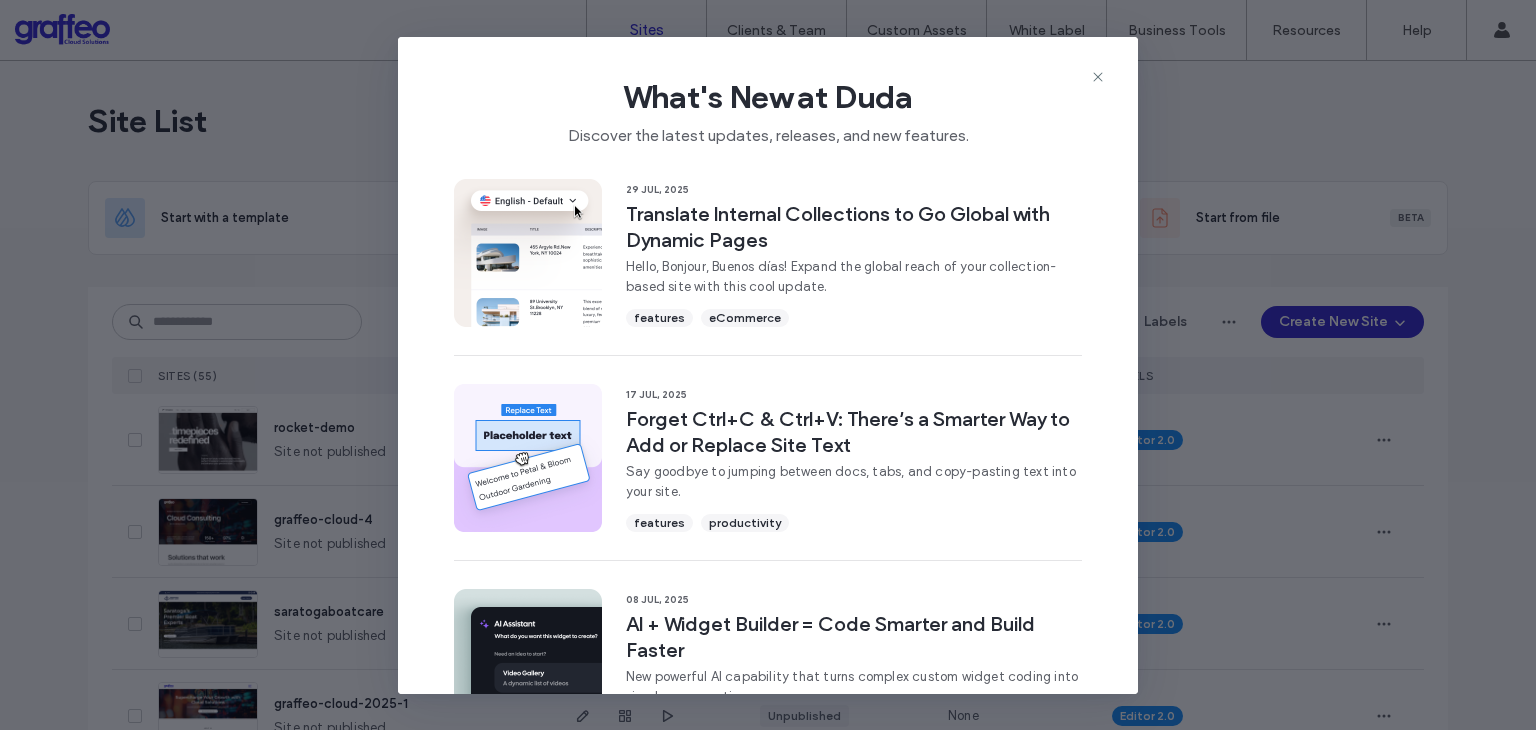 scroll, scrollTop: 0, scrollLeft: 0, axis: both 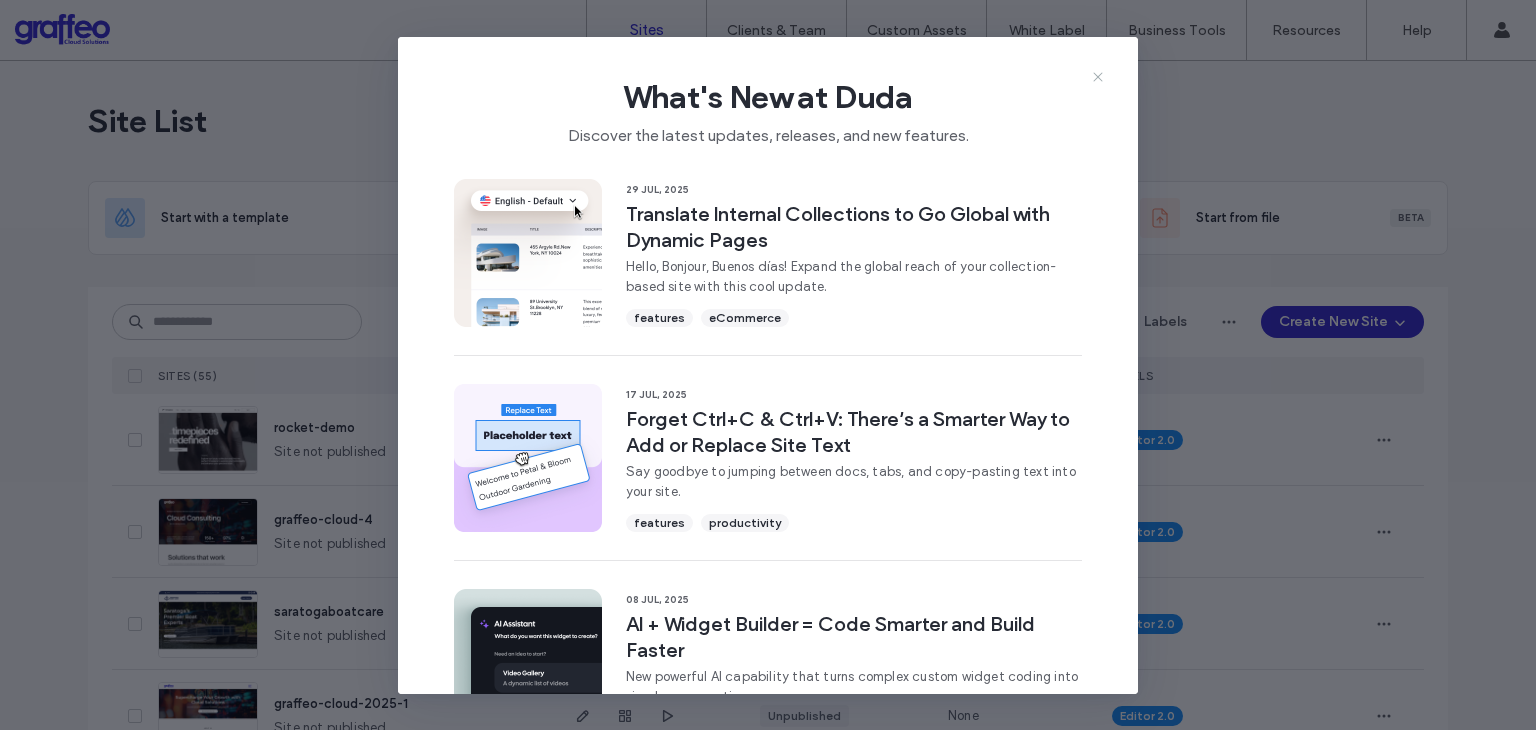 click 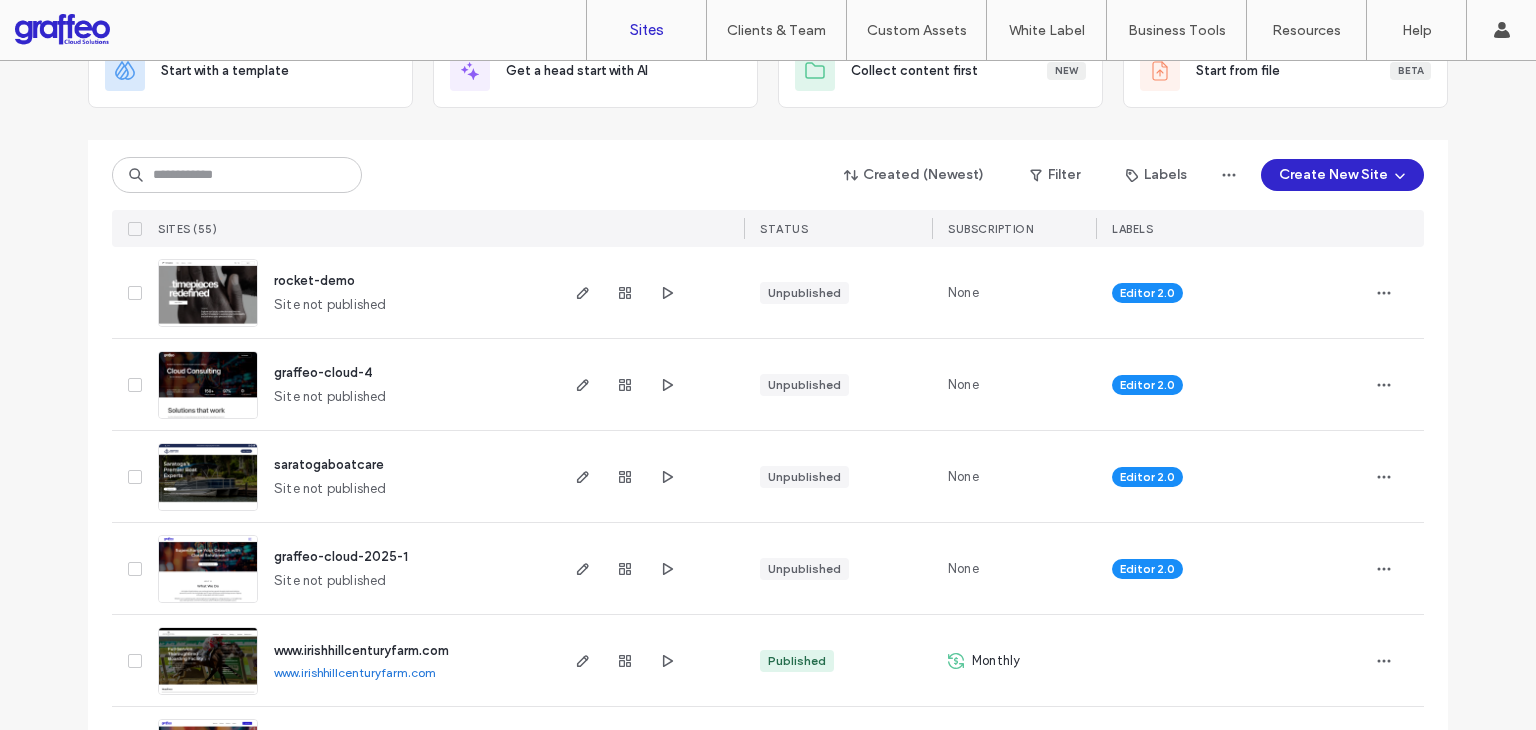 scroll, scrollTop: 300, scrollLeft: 0, axis: vertical 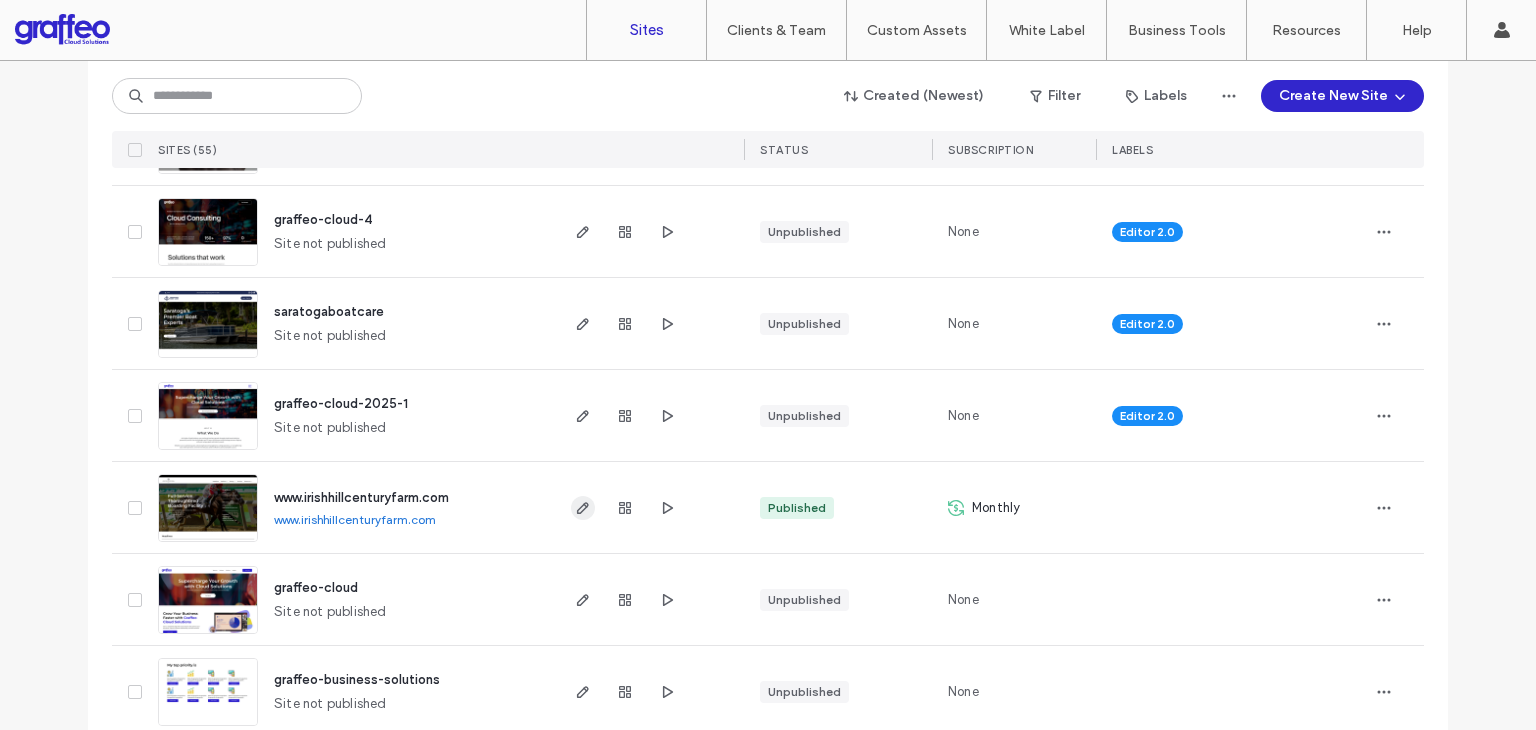 click 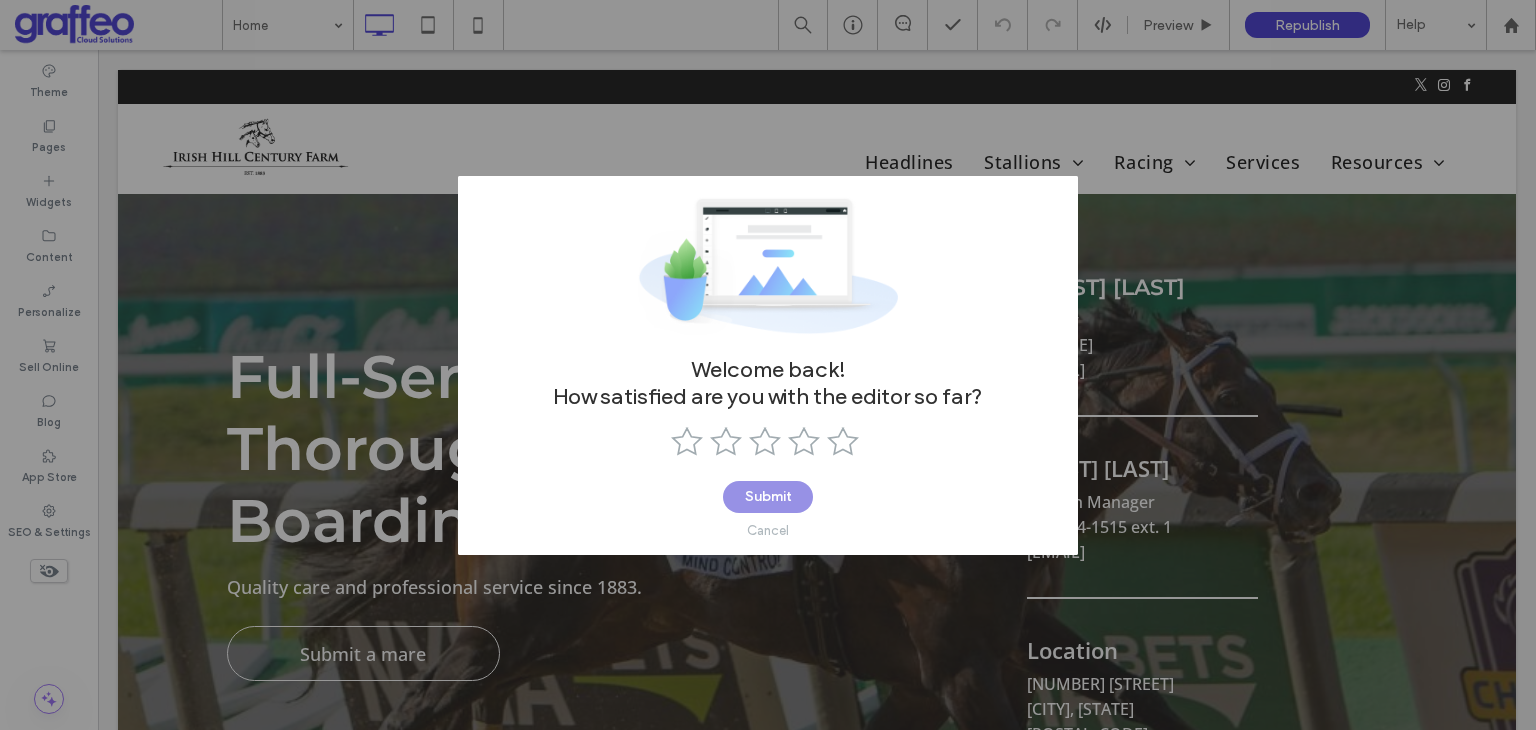 scroll, scrollTop: 0, scrollLeft: 0, axis: both 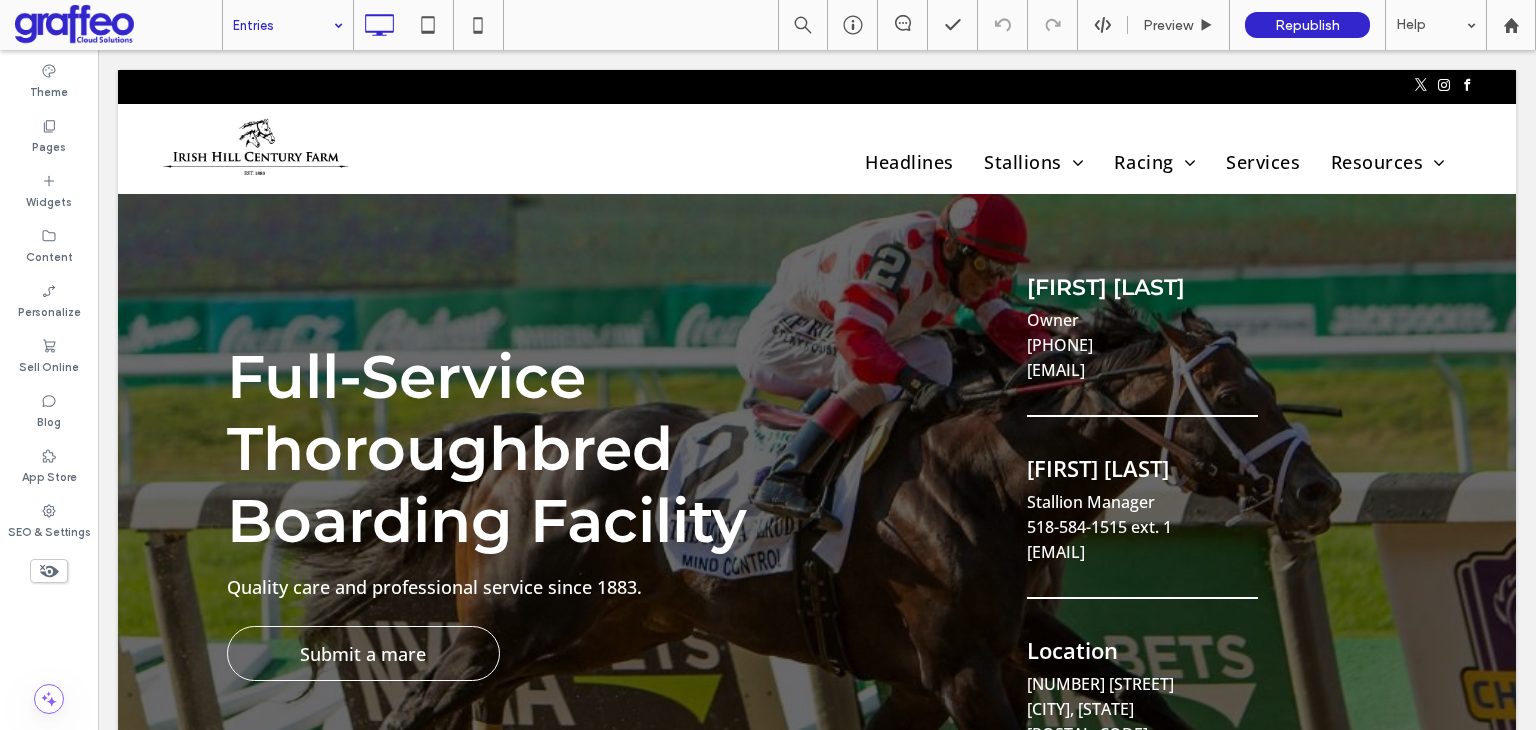 click at bounding box center (768, 365) 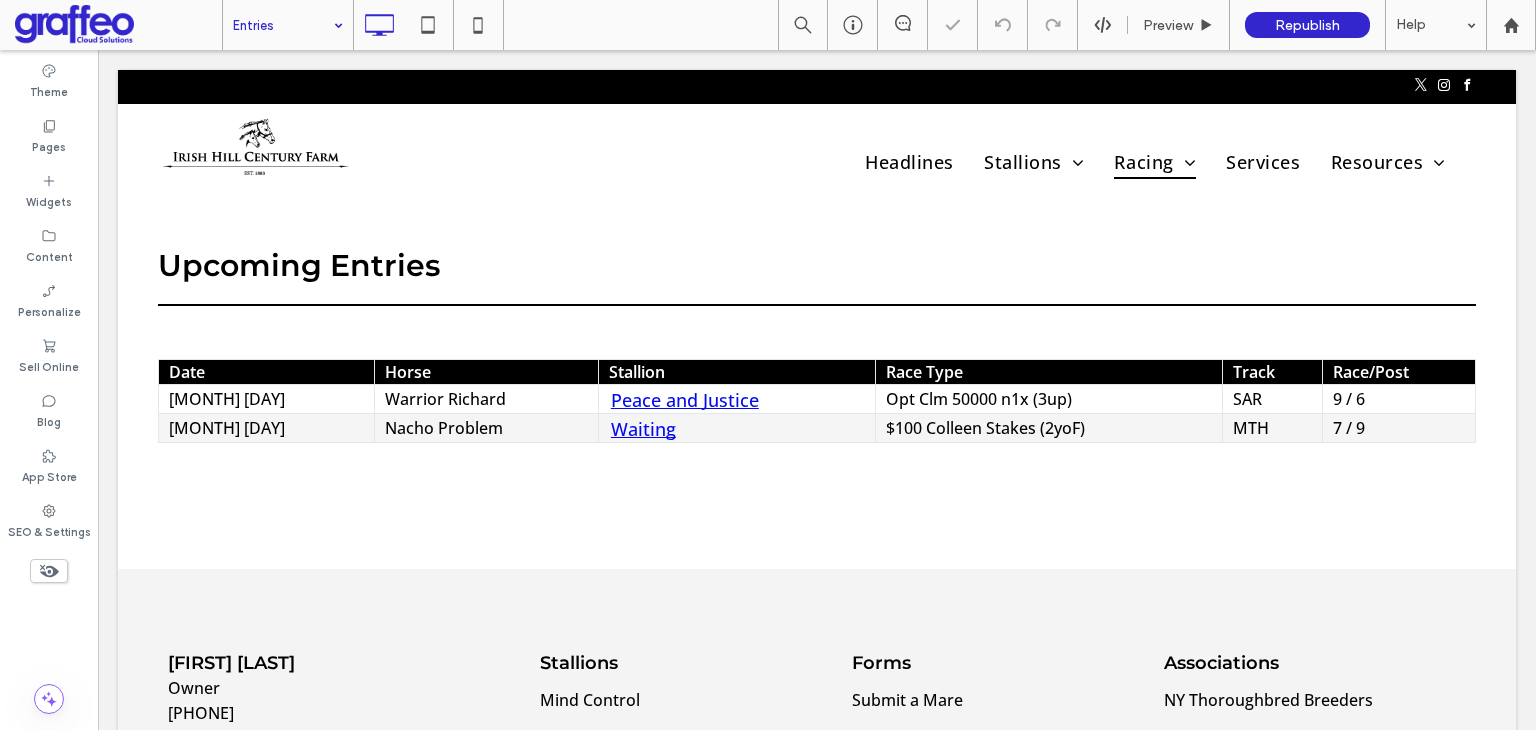 scroll, scrollTop: 0, scrollLeft: 0, axis: both 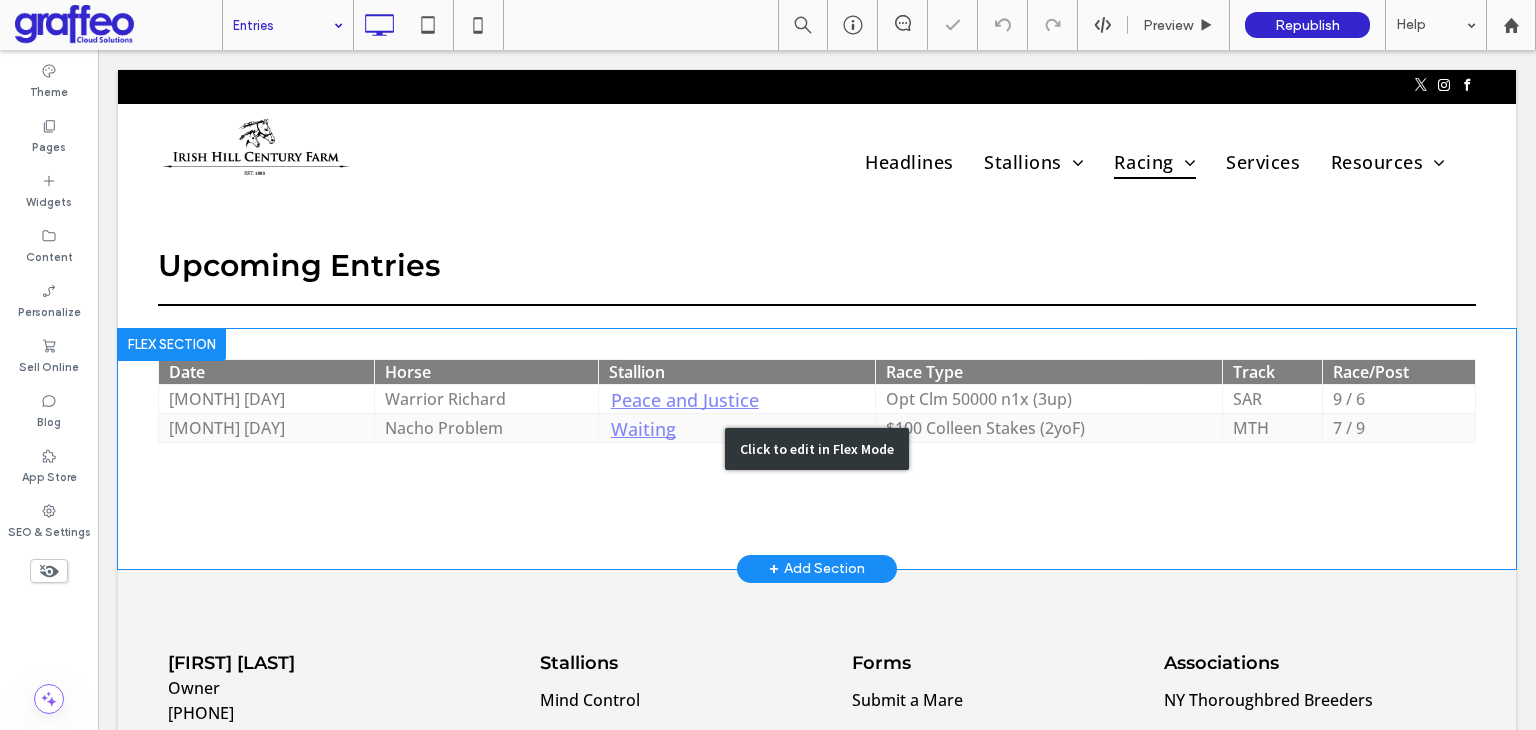 click on "Click to edit in Flex Mode" at bounding box center [817, 449] 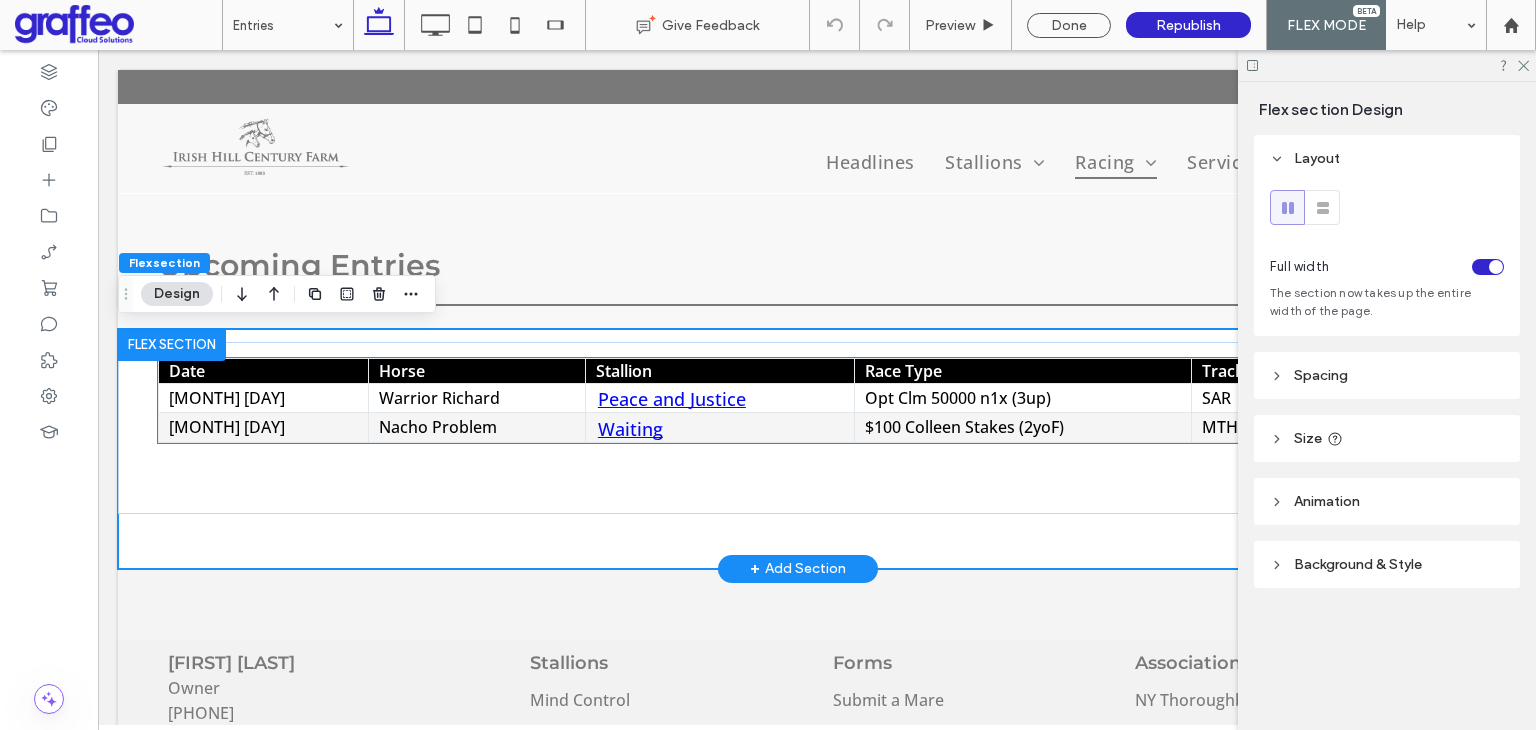 click on "Warrior Richard" at bounding box center [476, 398] 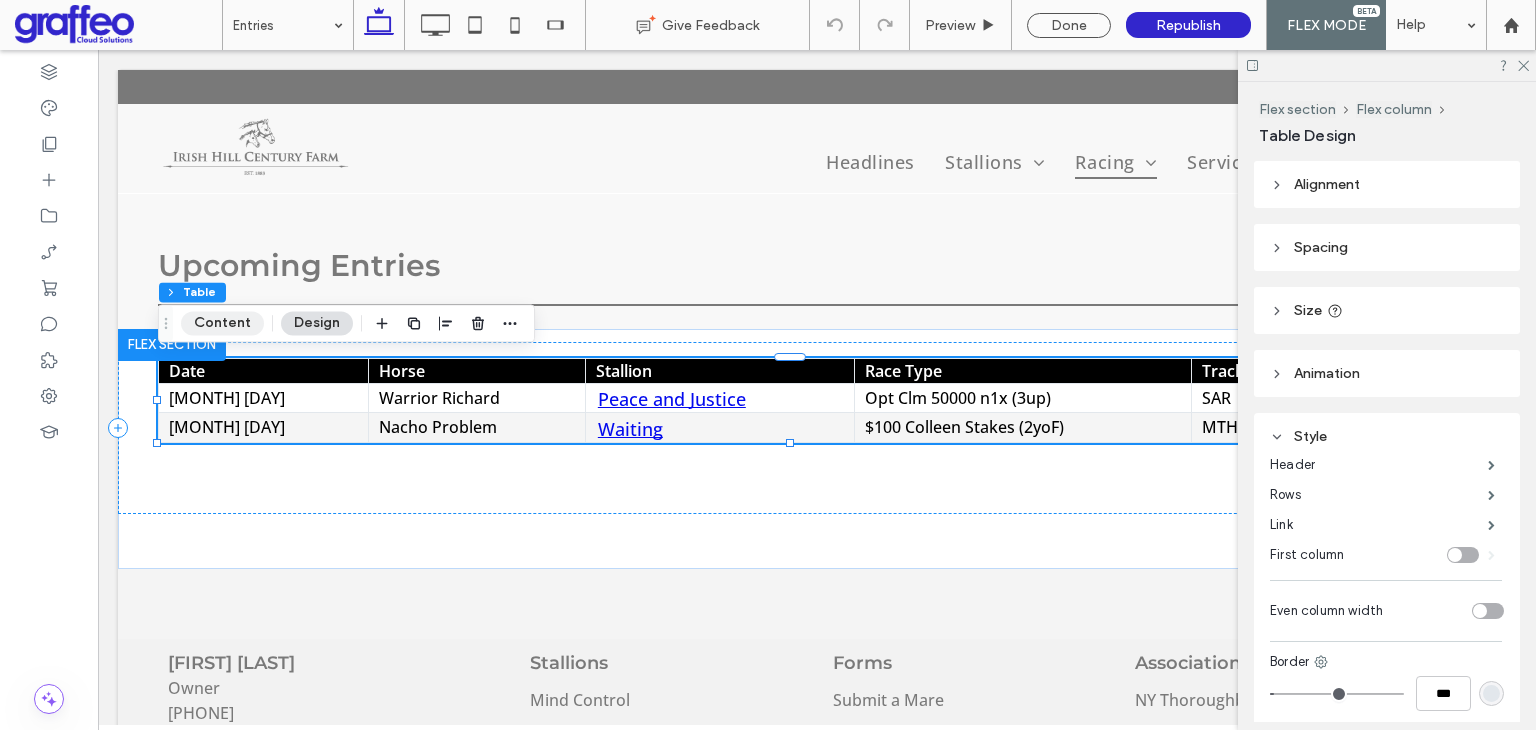 click on "Content" at bounding box center (222, 323) 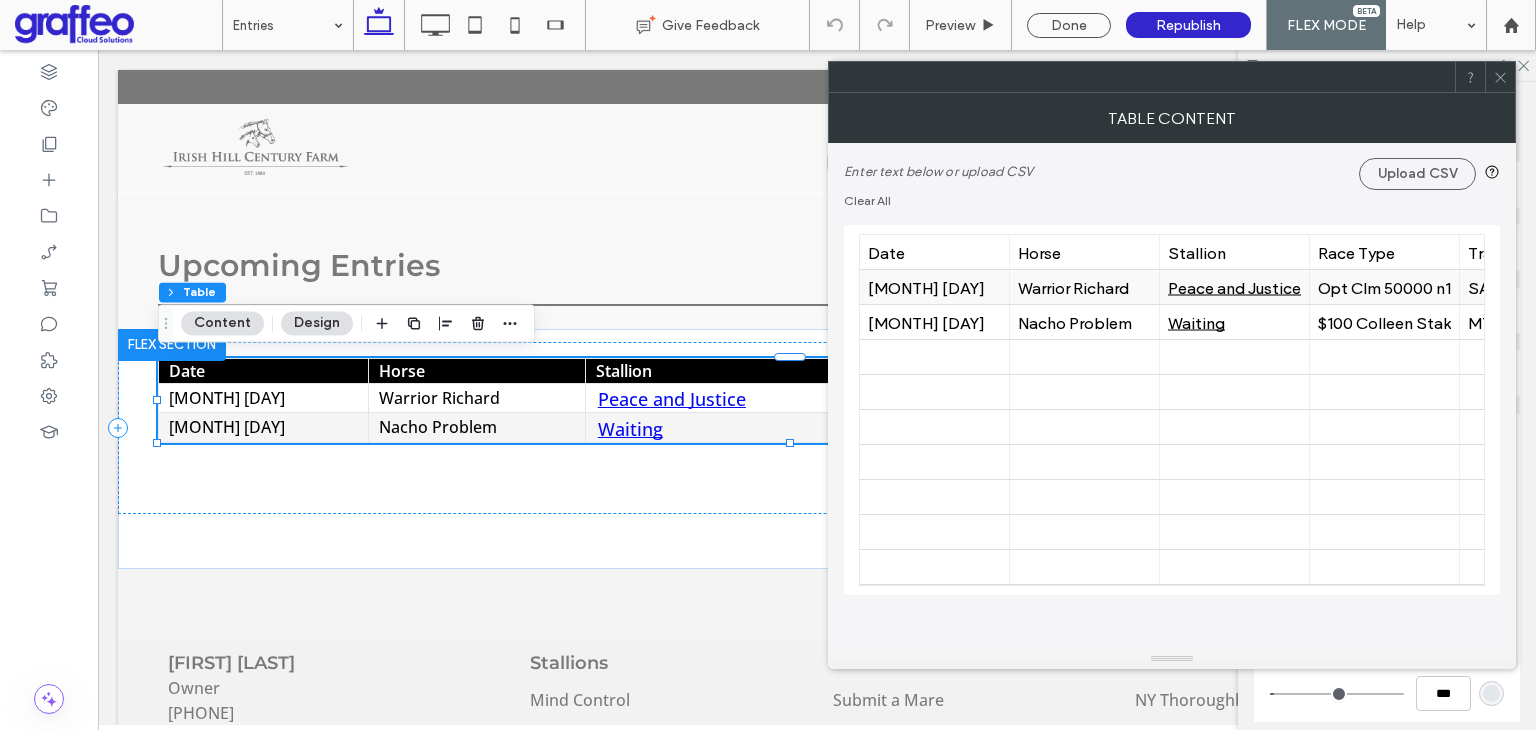 click on "Jul 27" at bounding box center [934, 287] 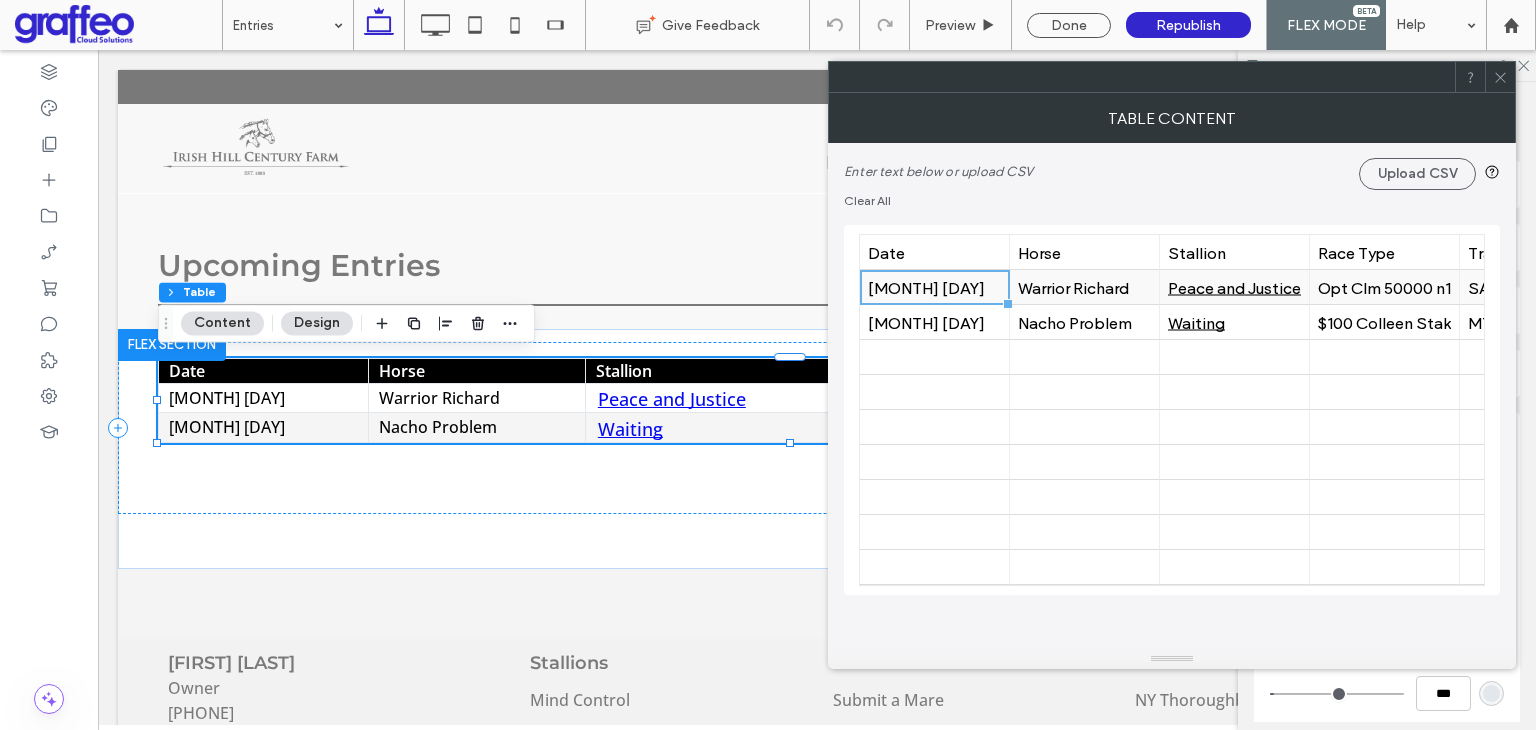 click on "Jul 27" at bounding box center (934, 287) 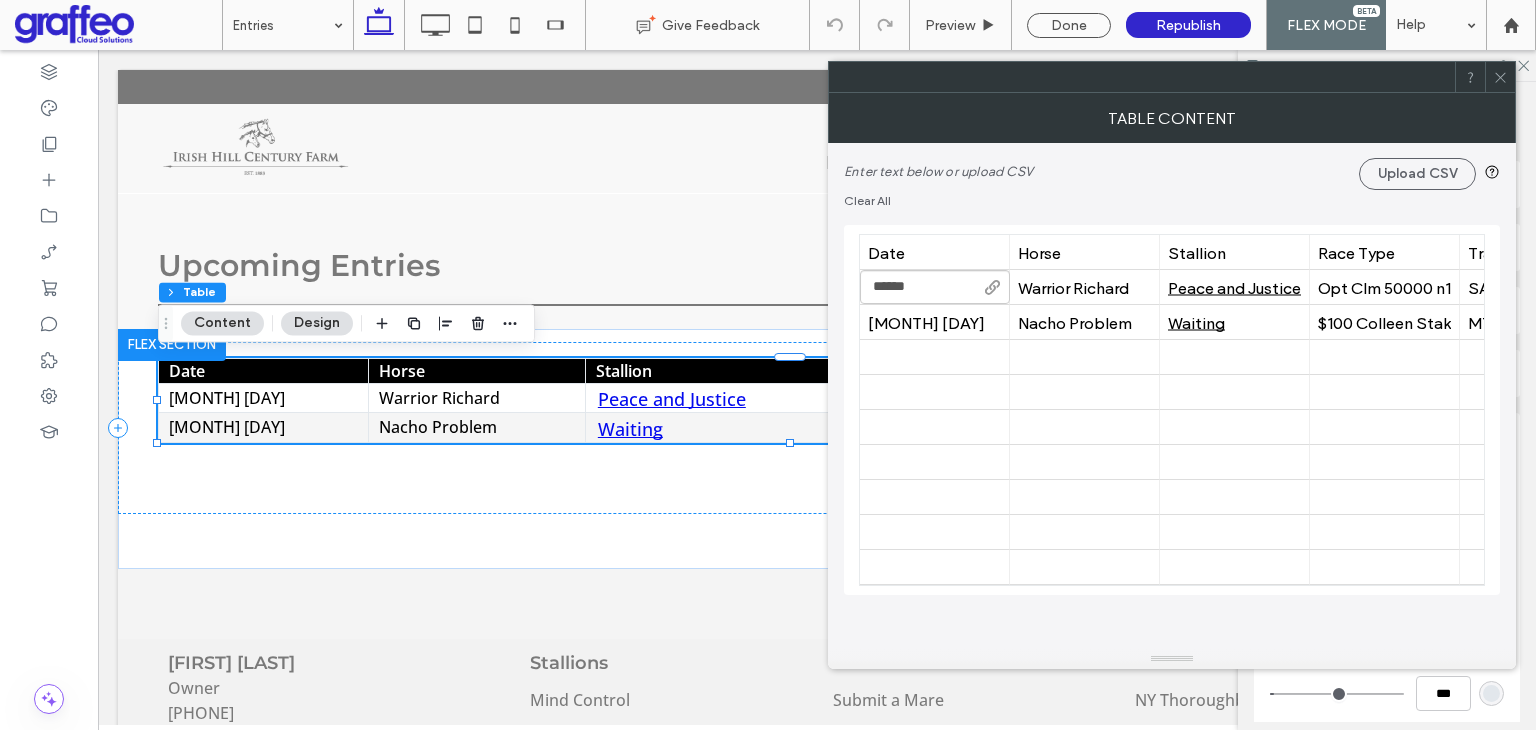 click on "******" at bounding box center [935, 287] 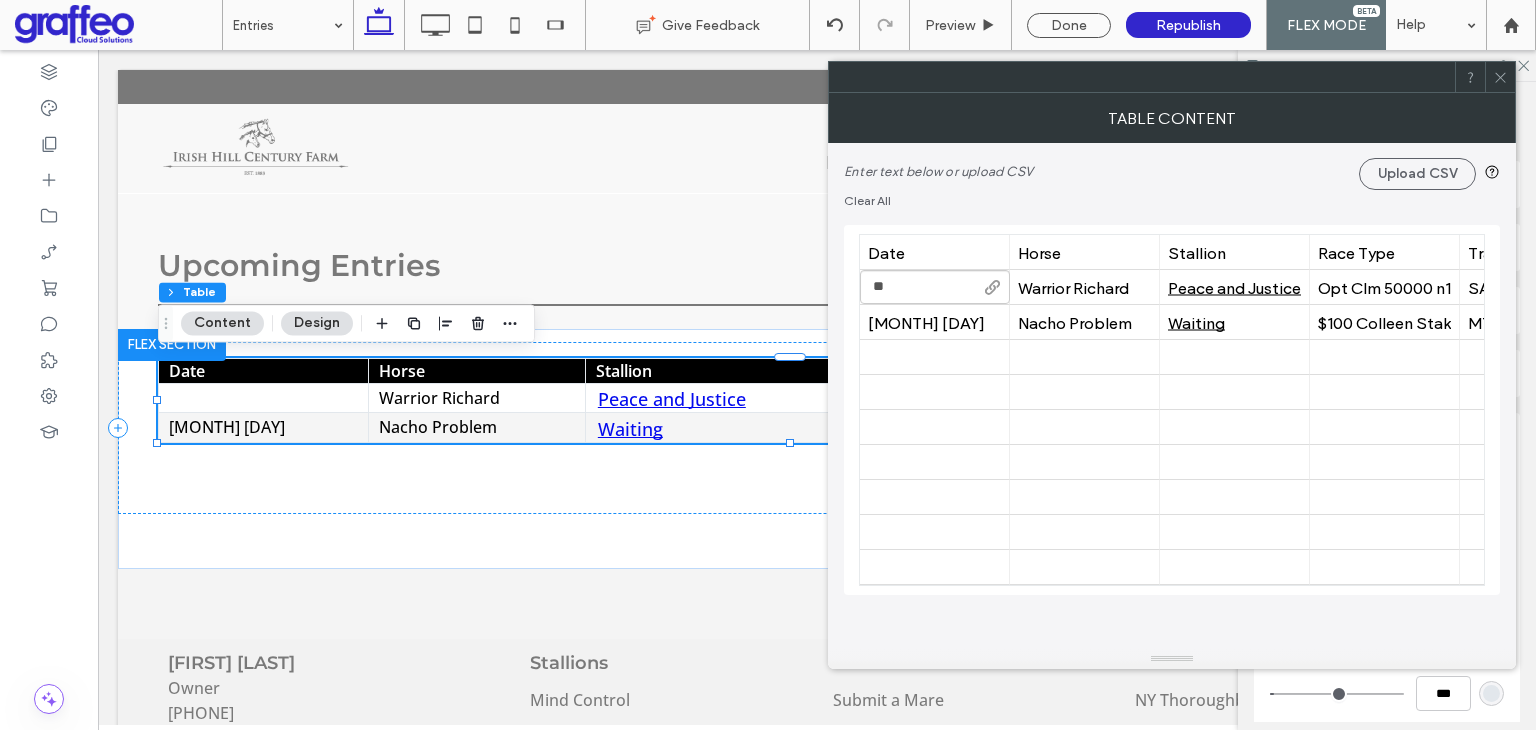 type on "*" 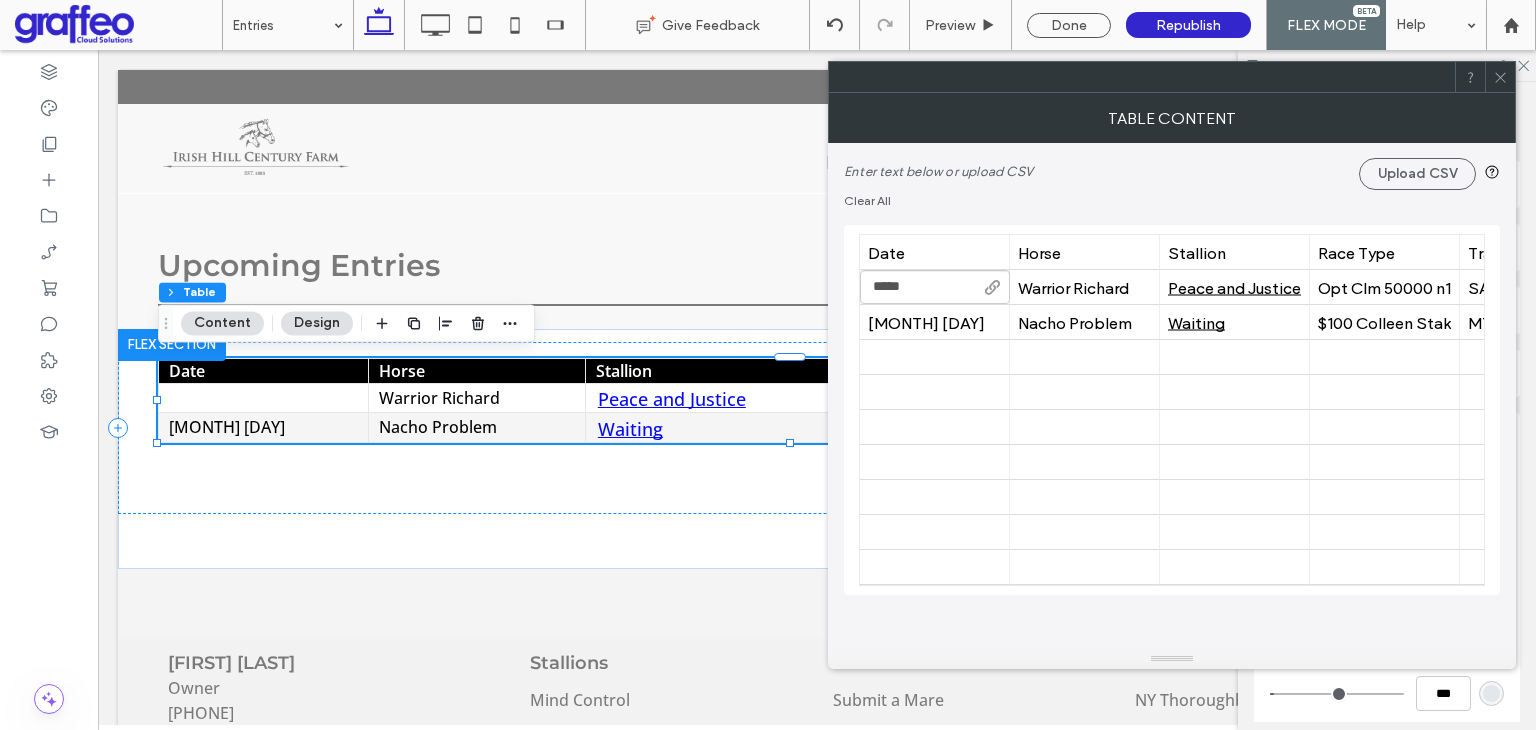 type on "******" 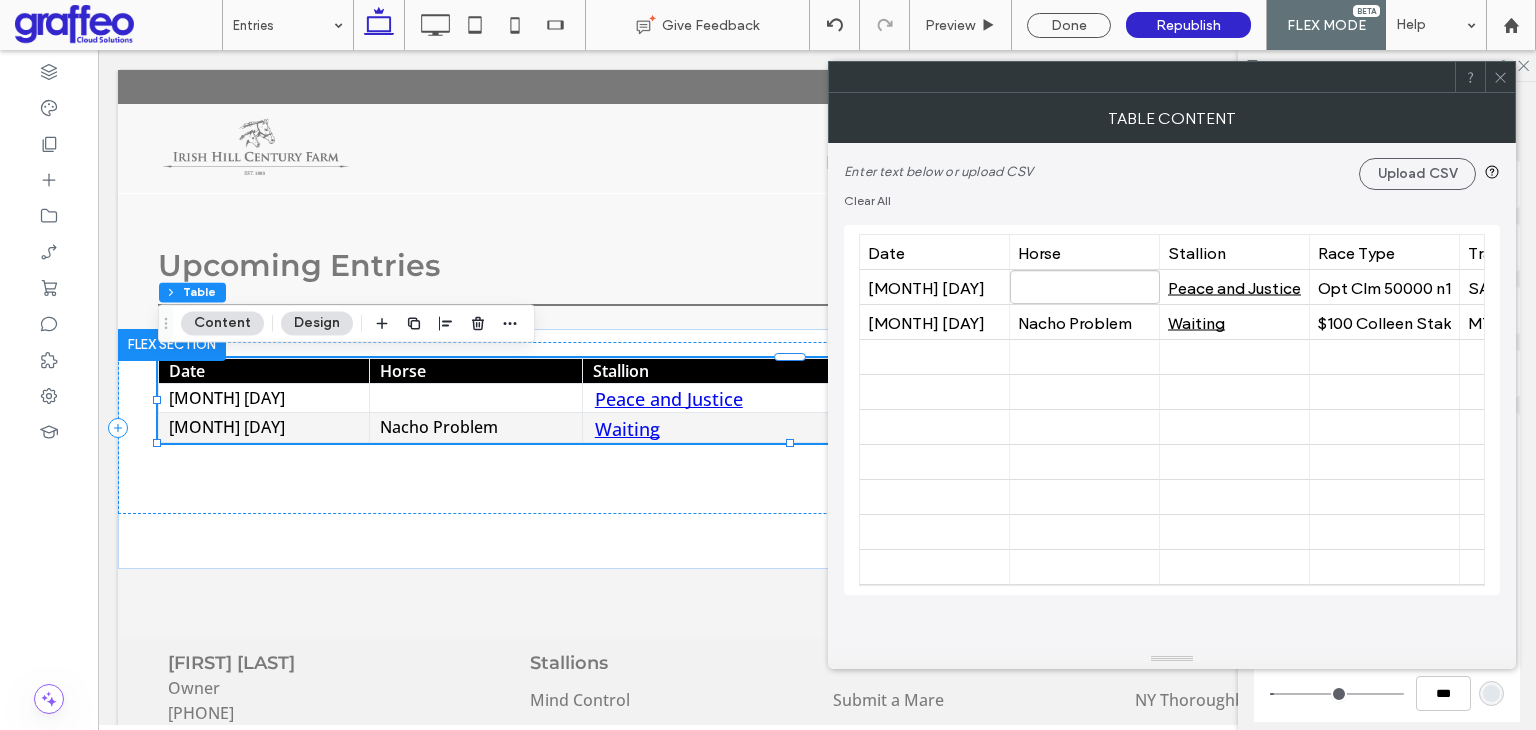 type on "**********" 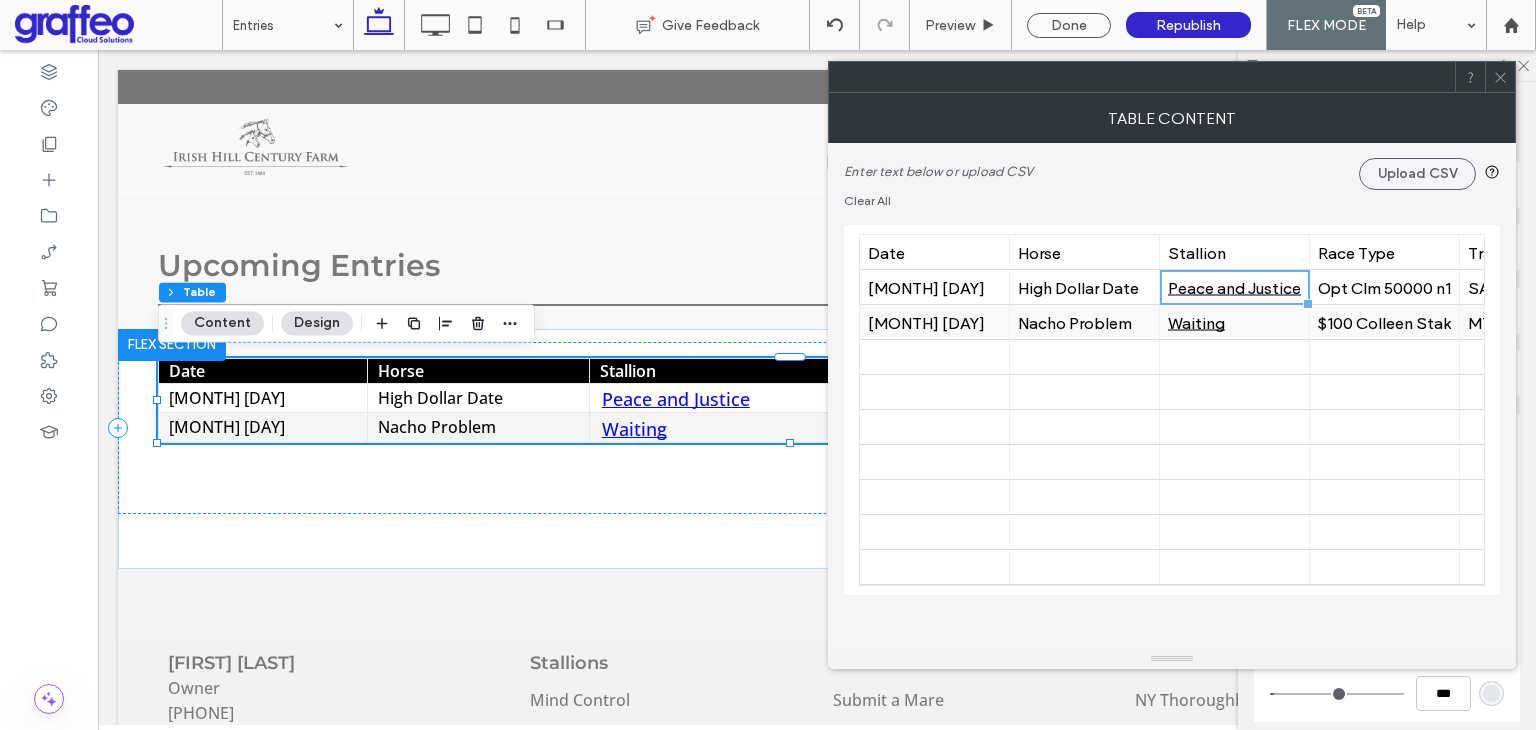 click on "Waiting" at bounding box center [1234, 322] 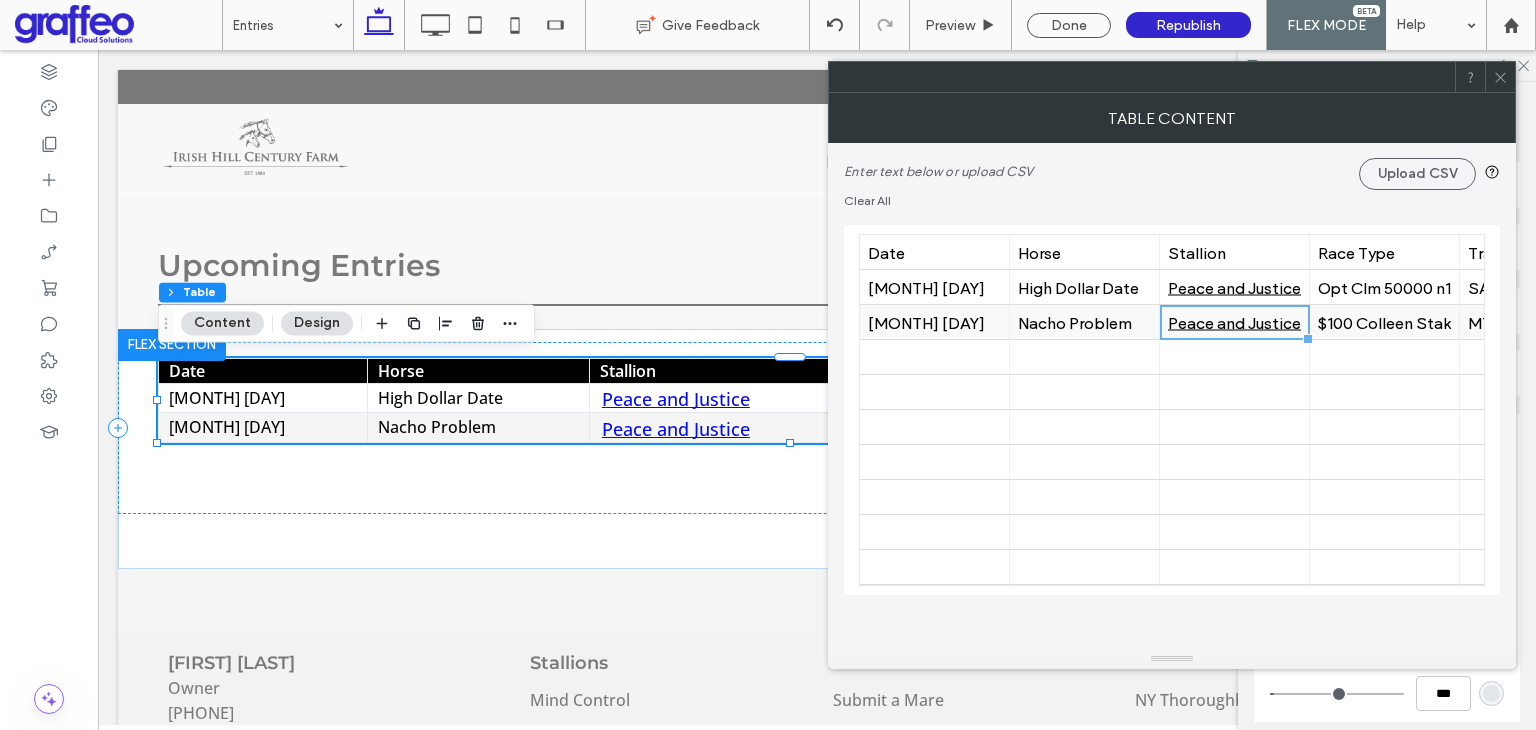 click on "Nacho Problem" at bounding box center (1084, 322) 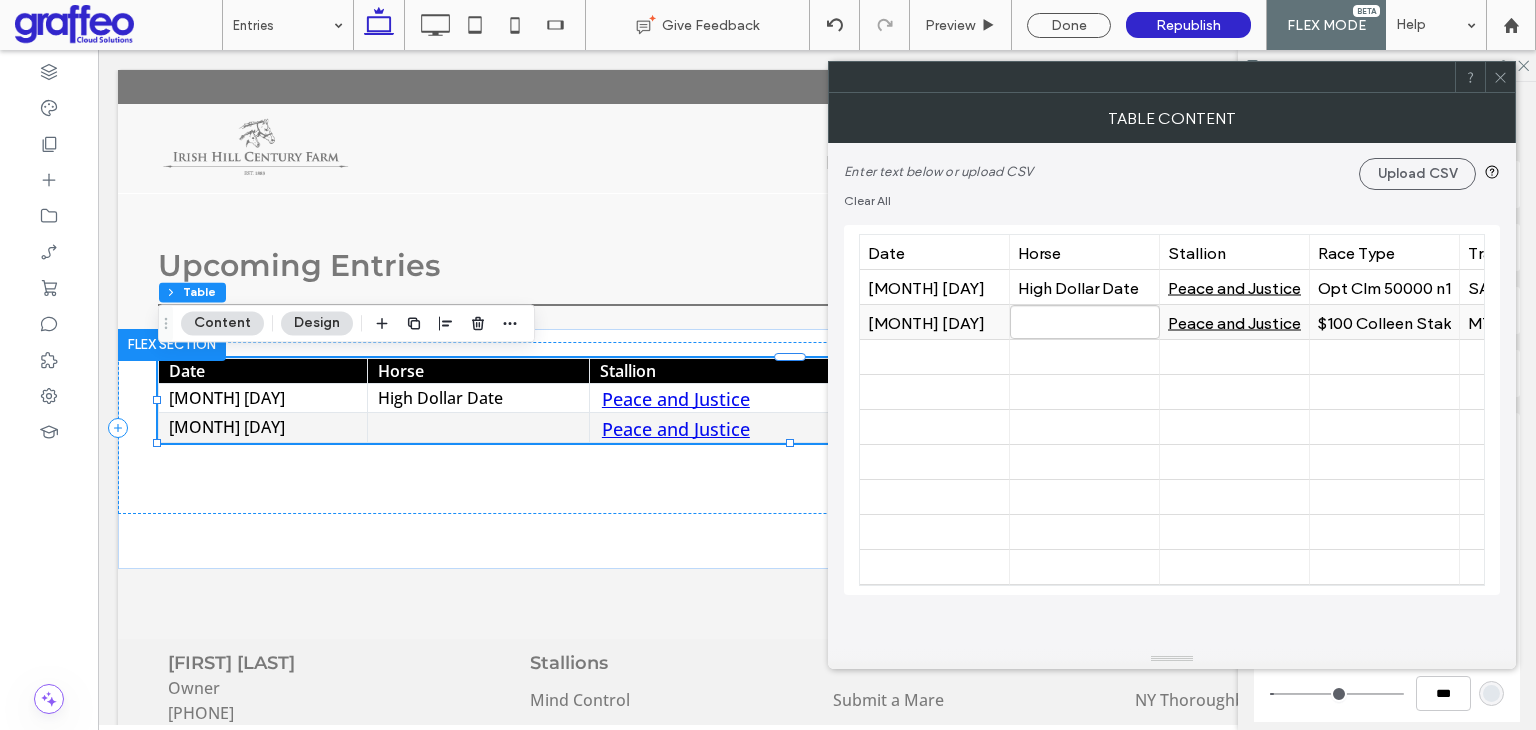 click on "Jul 27" at bounding box center (934, 322) 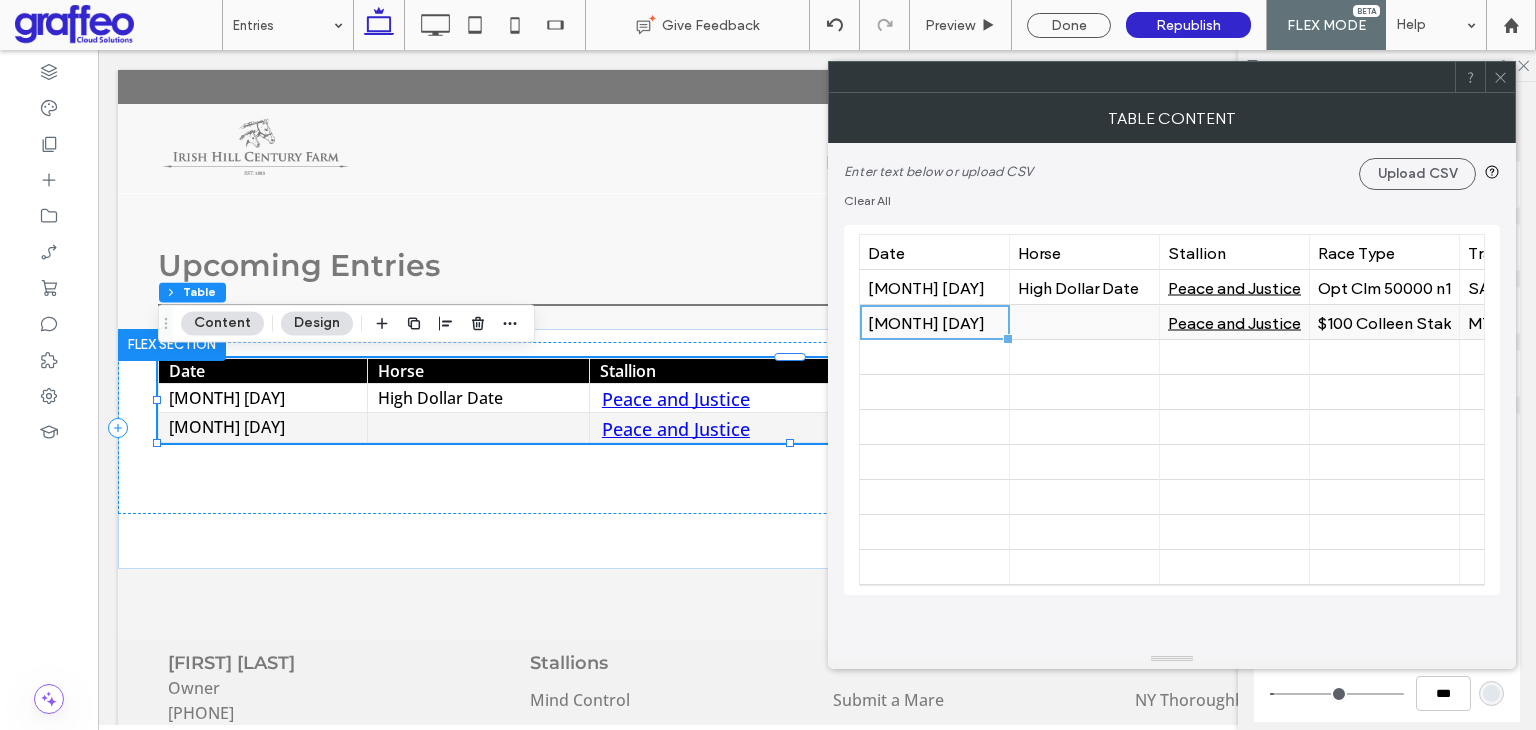 click on "Jul 27" at bounding box center (934, 322) 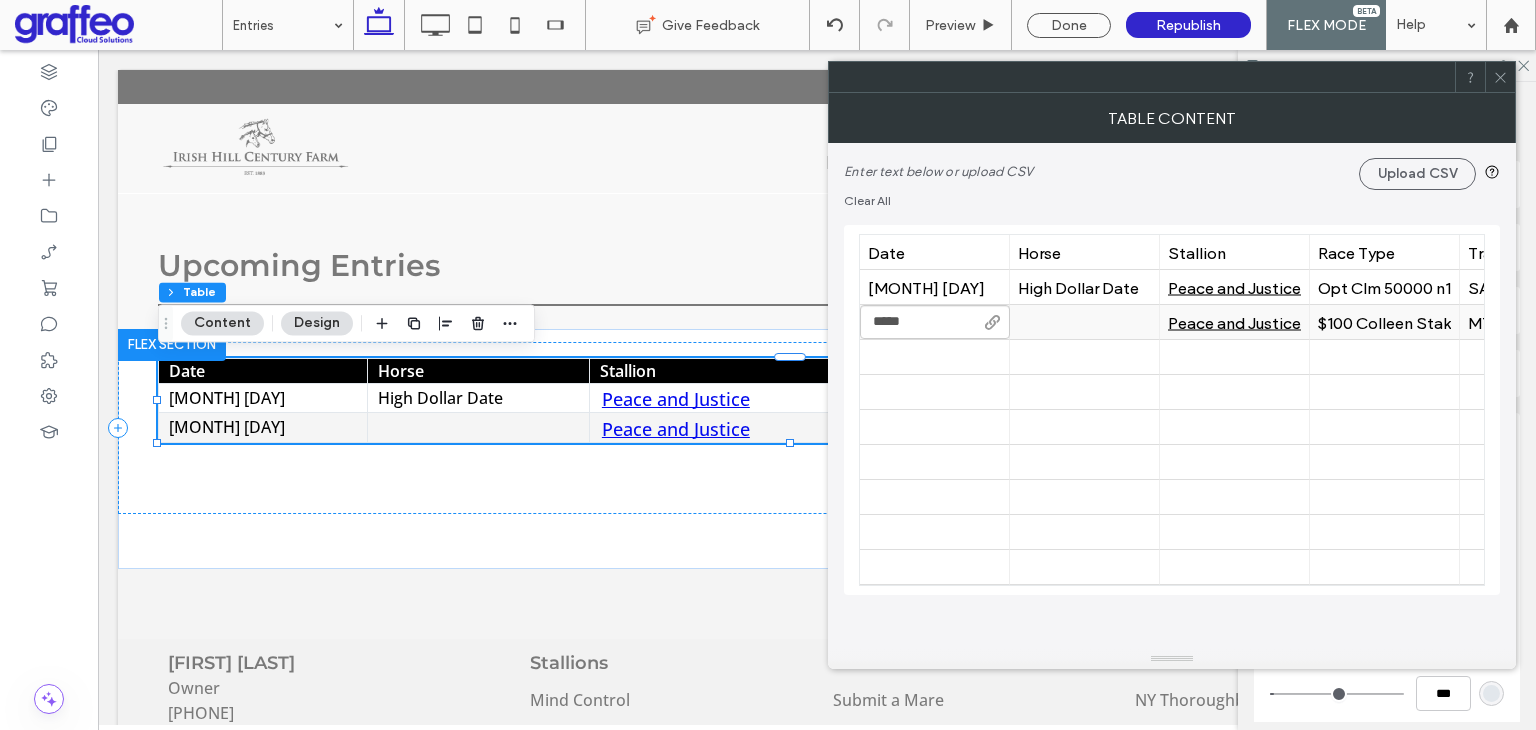 type on "******" 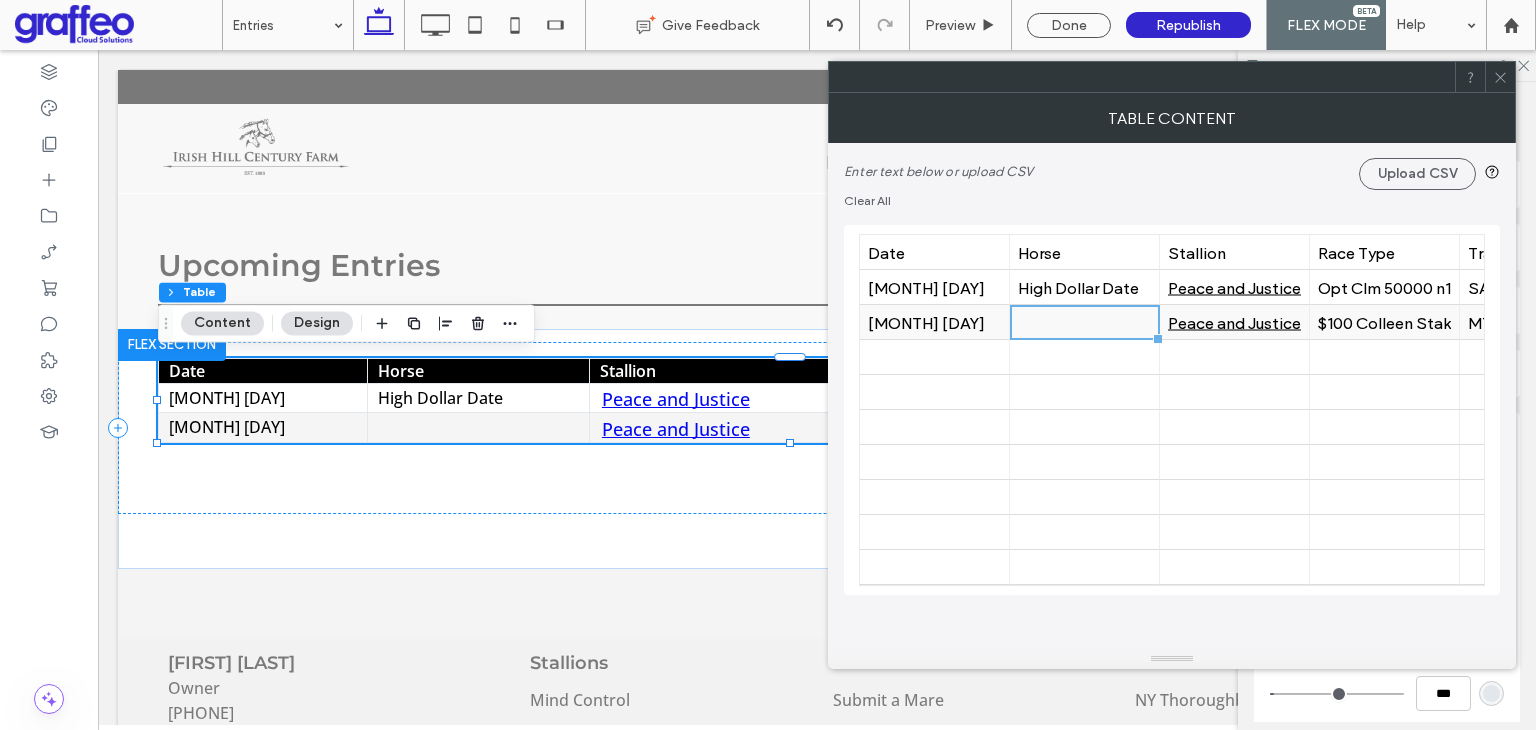 click at bounding box center [1084, 322] 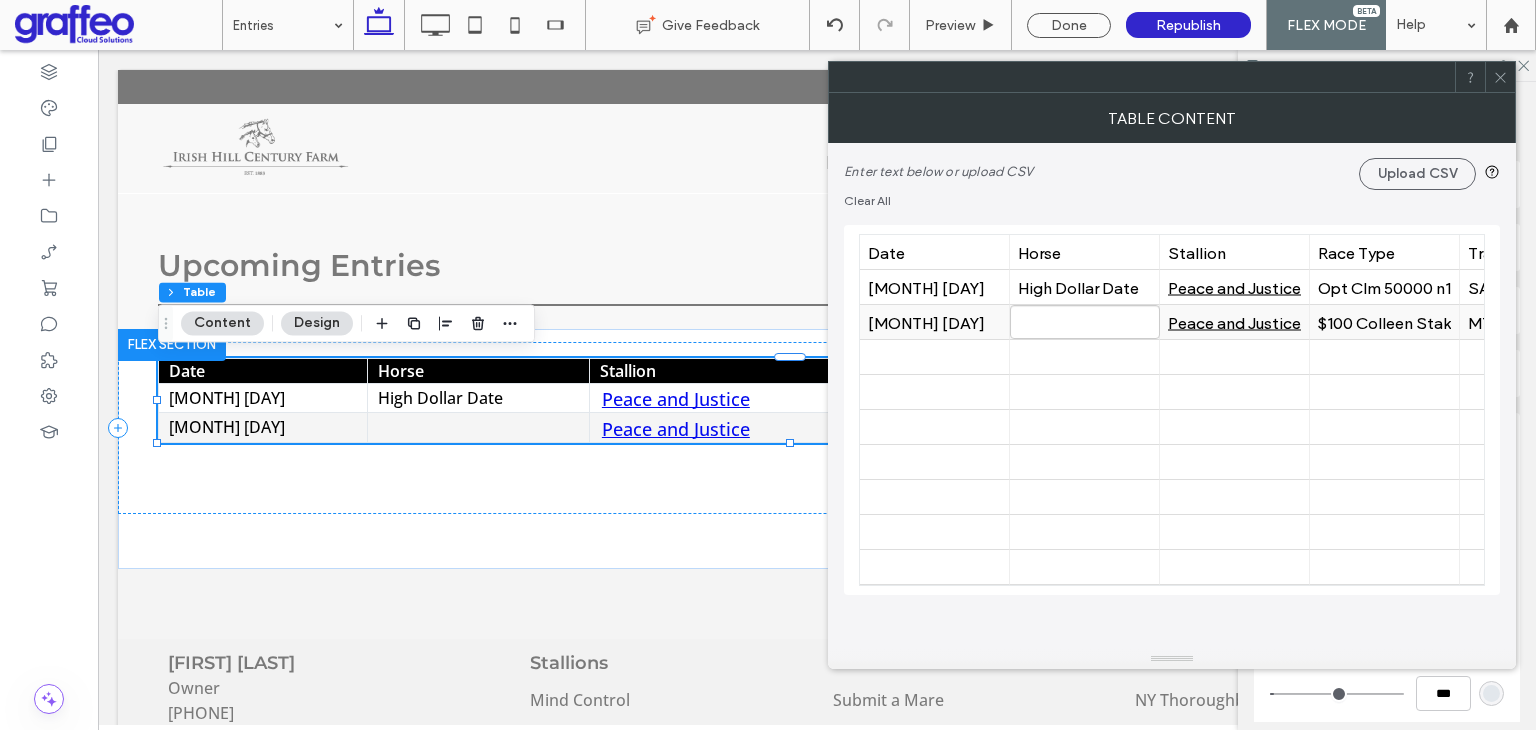 type on "**********" 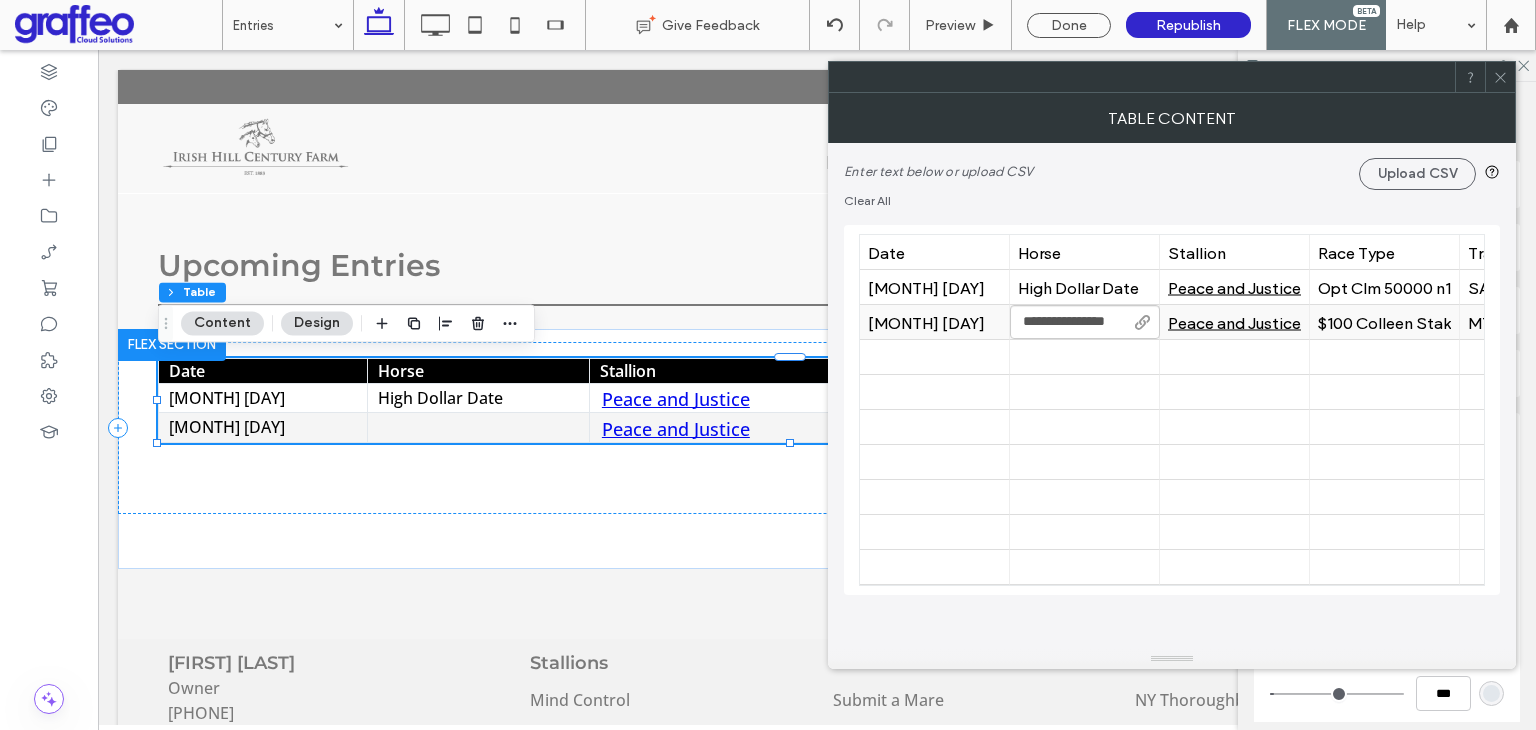 scroll, scrollTop: 0, scrollLeft: 27, axis: horizontal 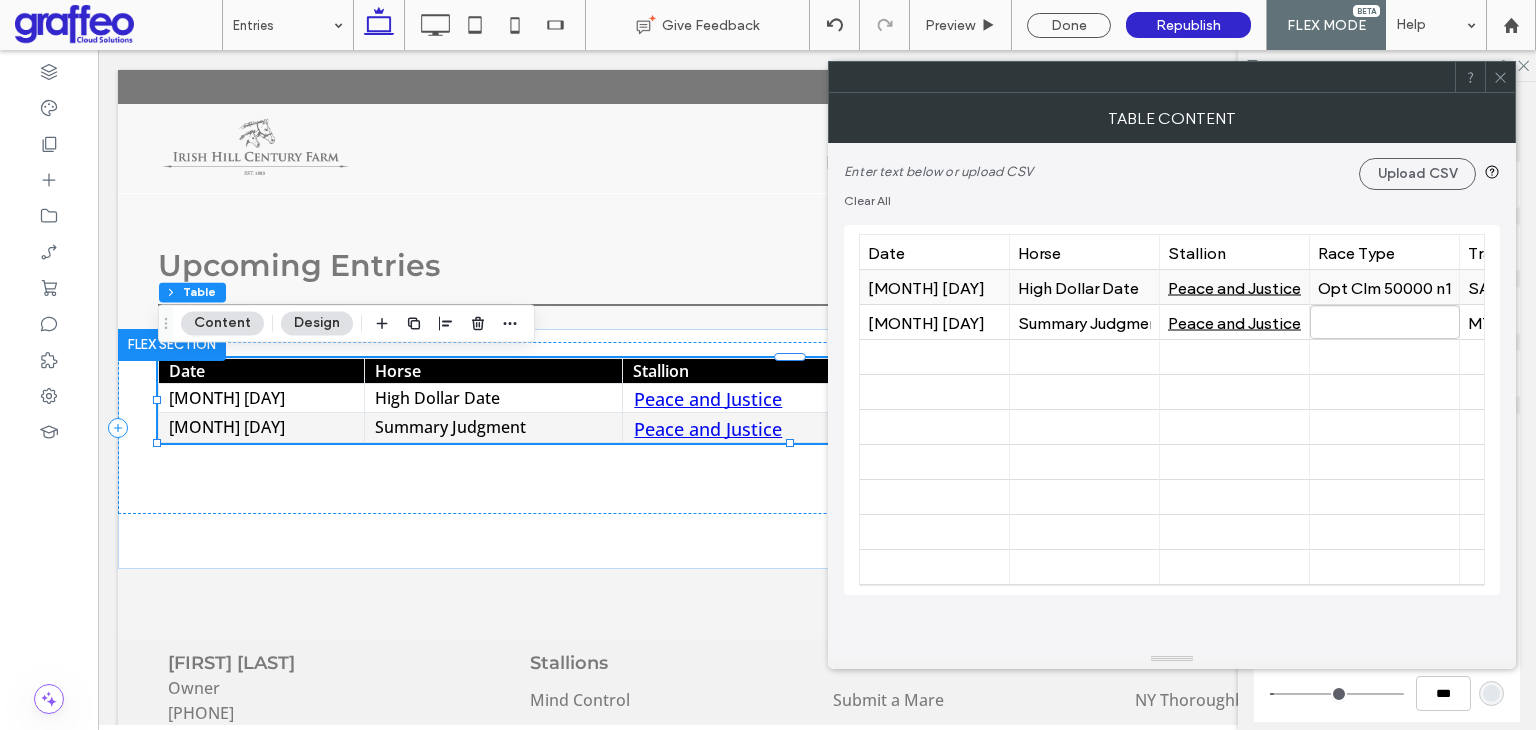 click on "Opt Clm 50000 n1x (3up)" at bounding box center [1384, 287] 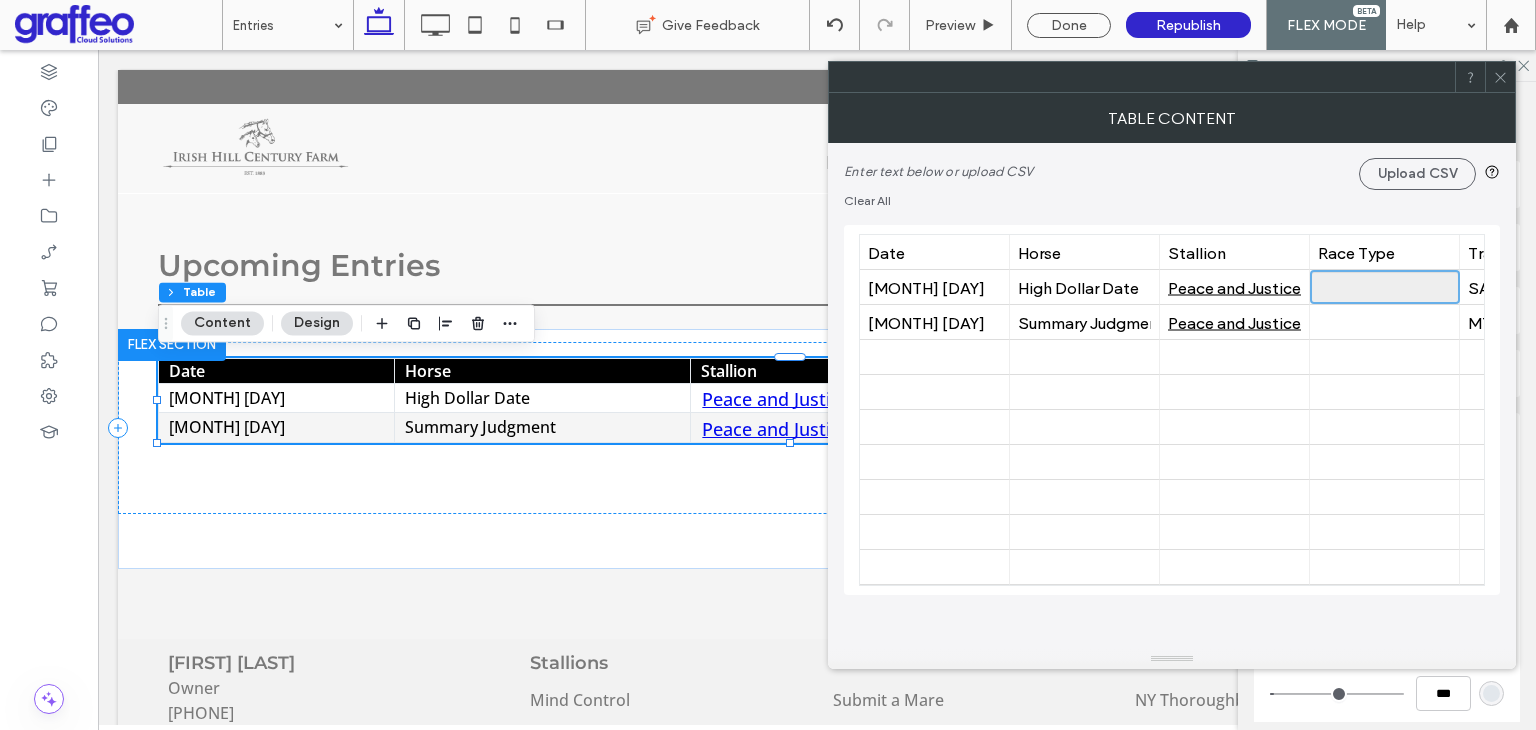 click at bounding box center (1385, 287) 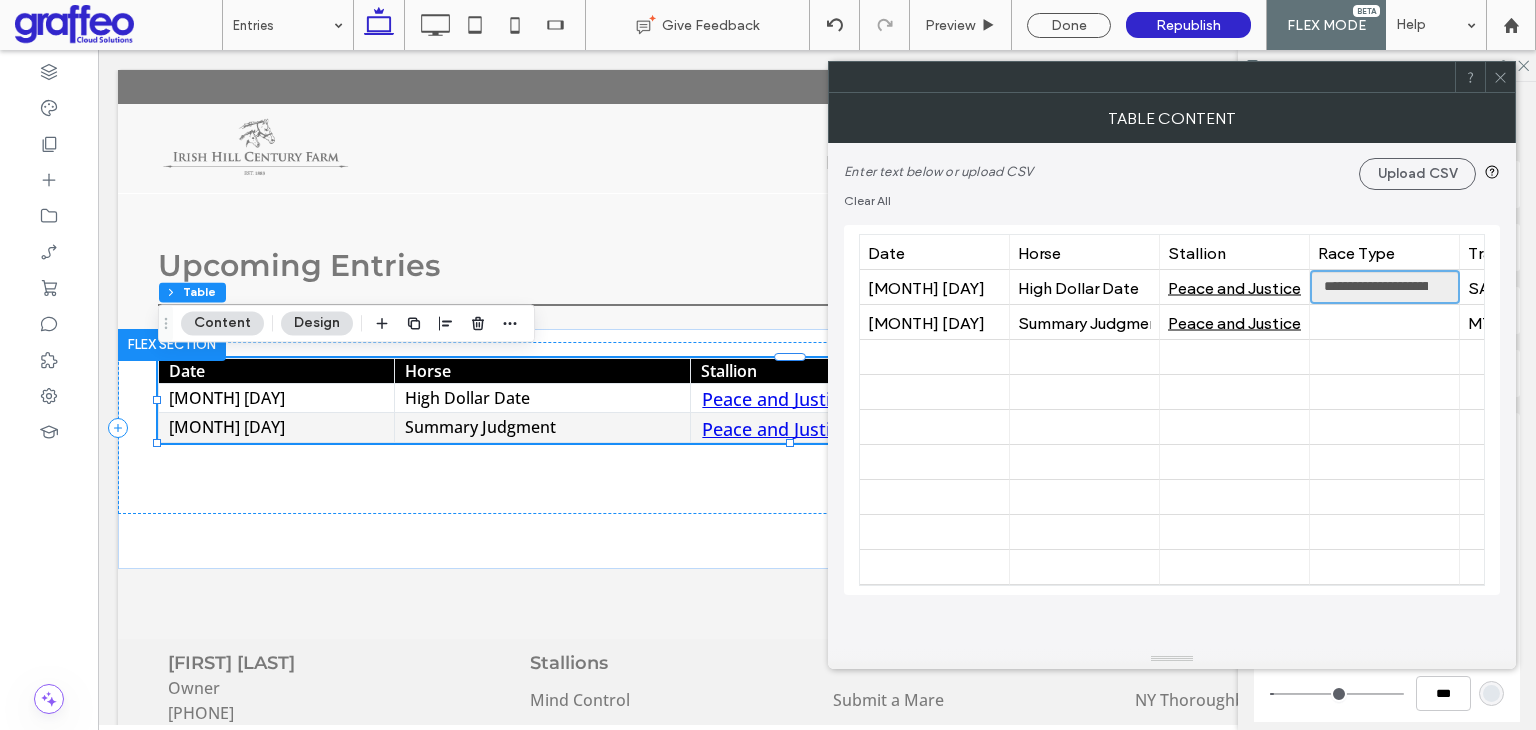 scroll, scrollTop: 0, scrollLeft: 63, axis: horizontal 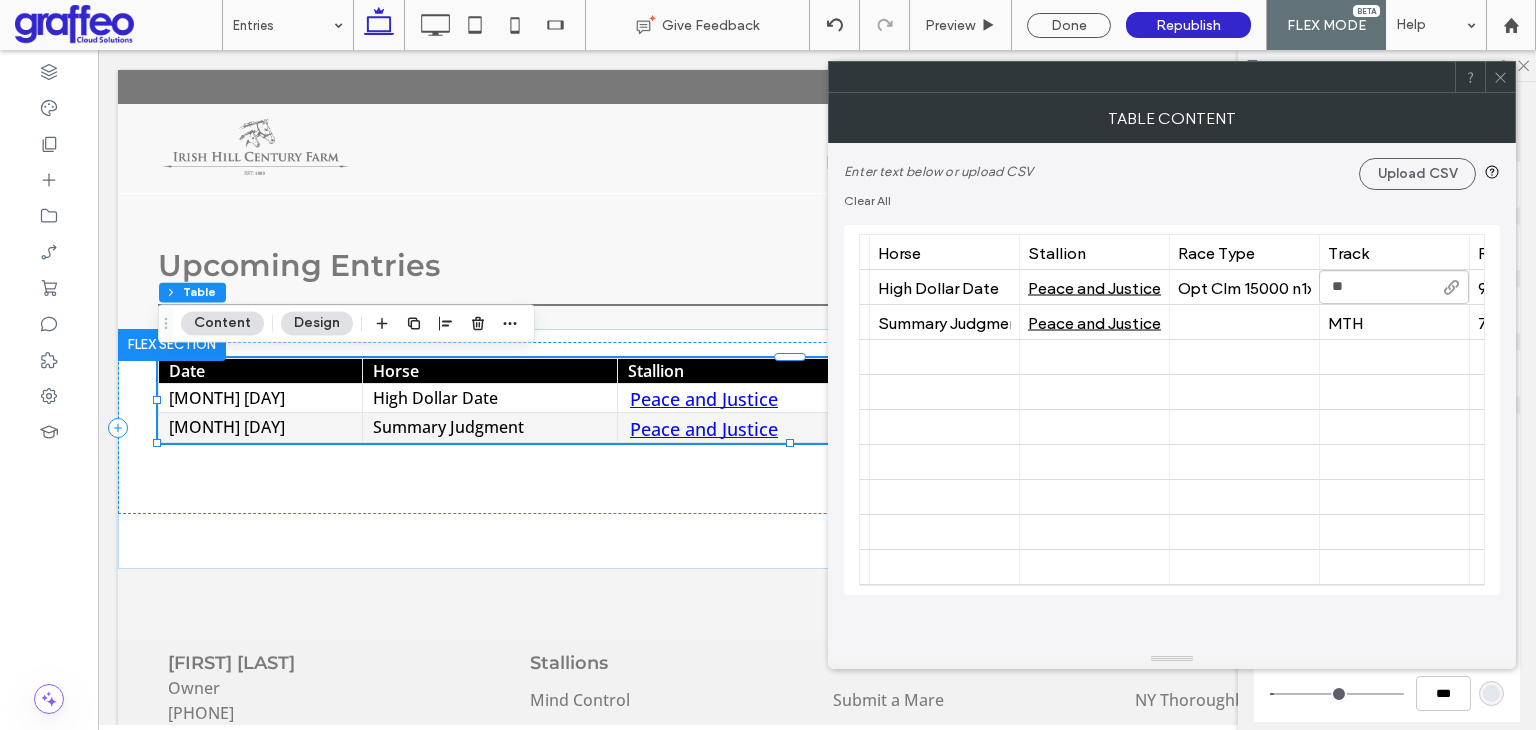 type on "***" 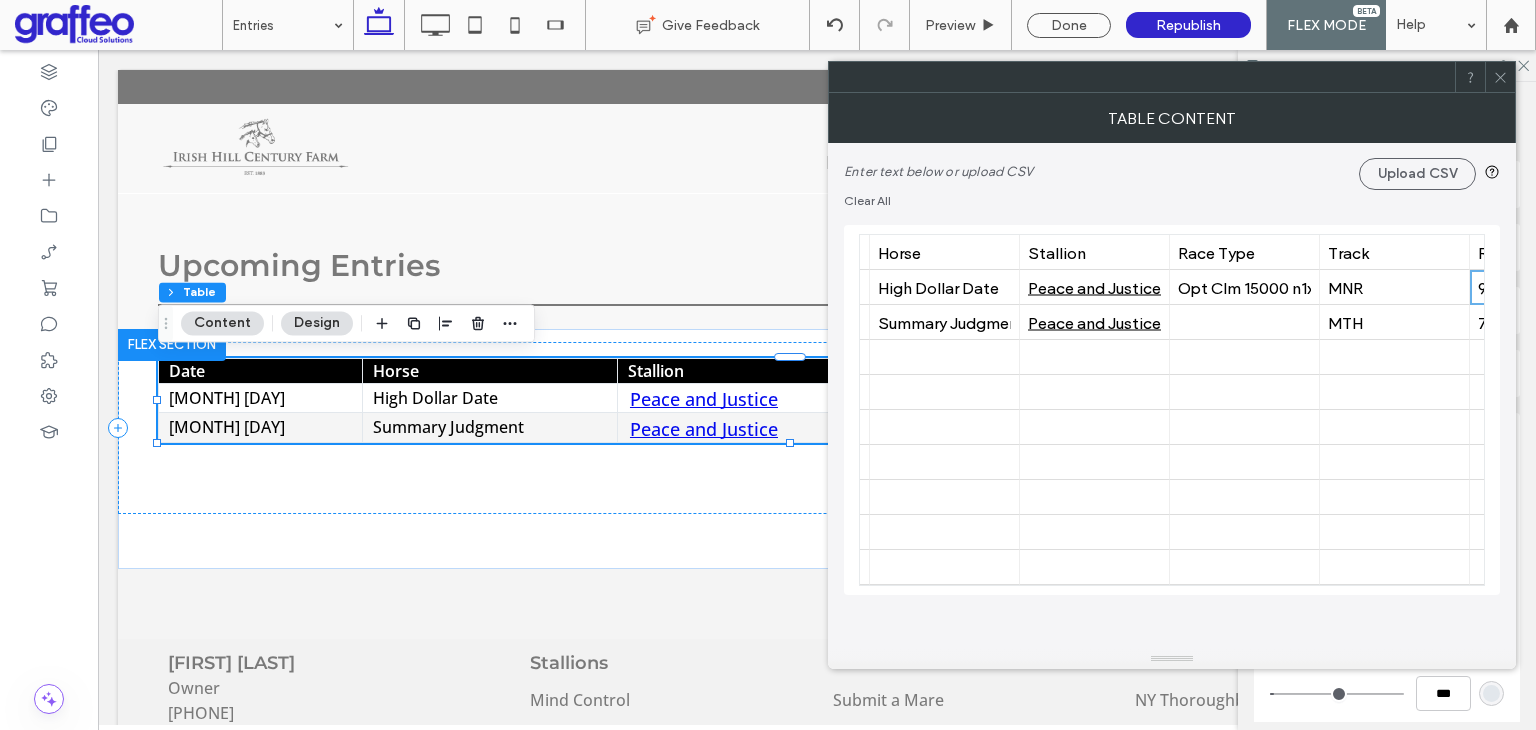 scroll, scrollTop: 0, scrollLeft: 291, axis: horizontal 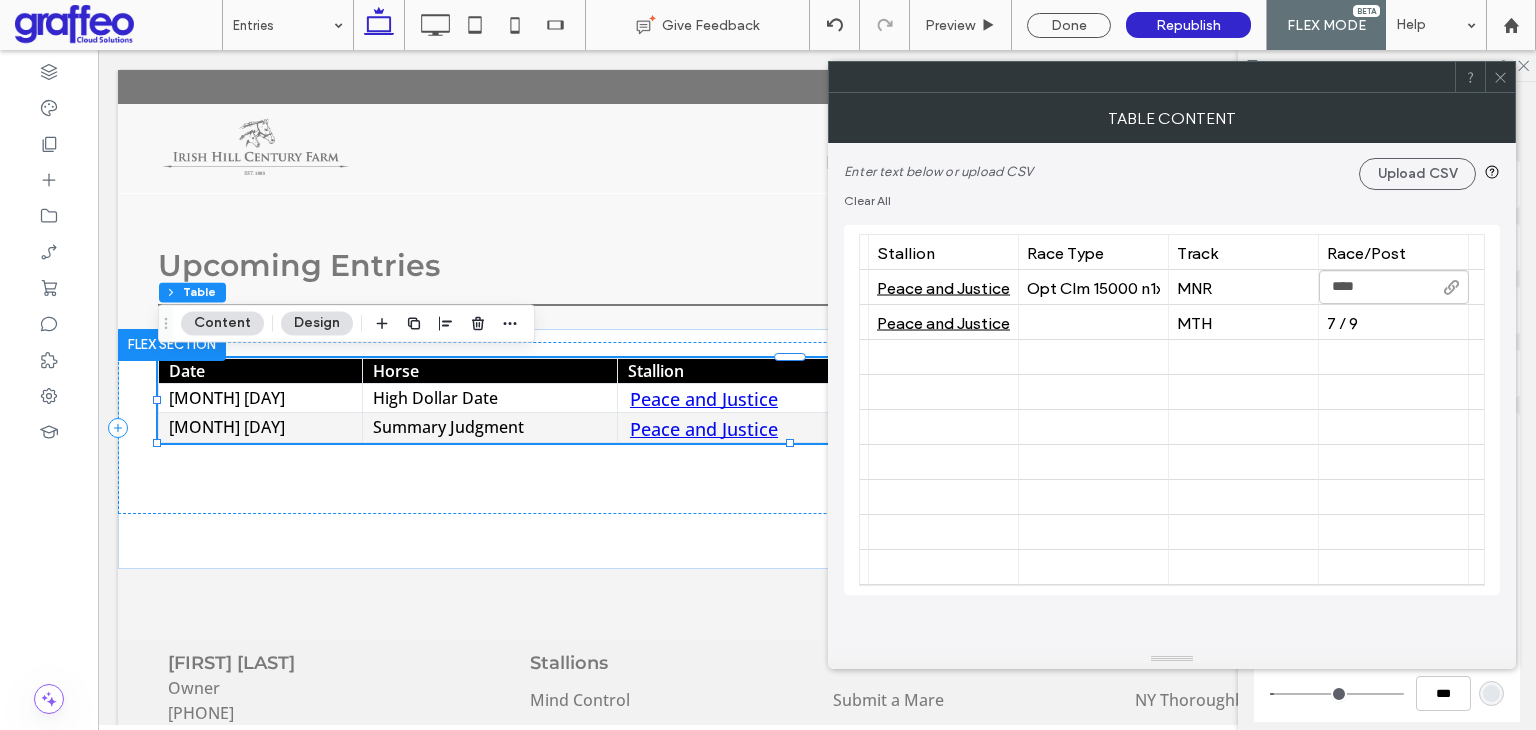 type on "*****" 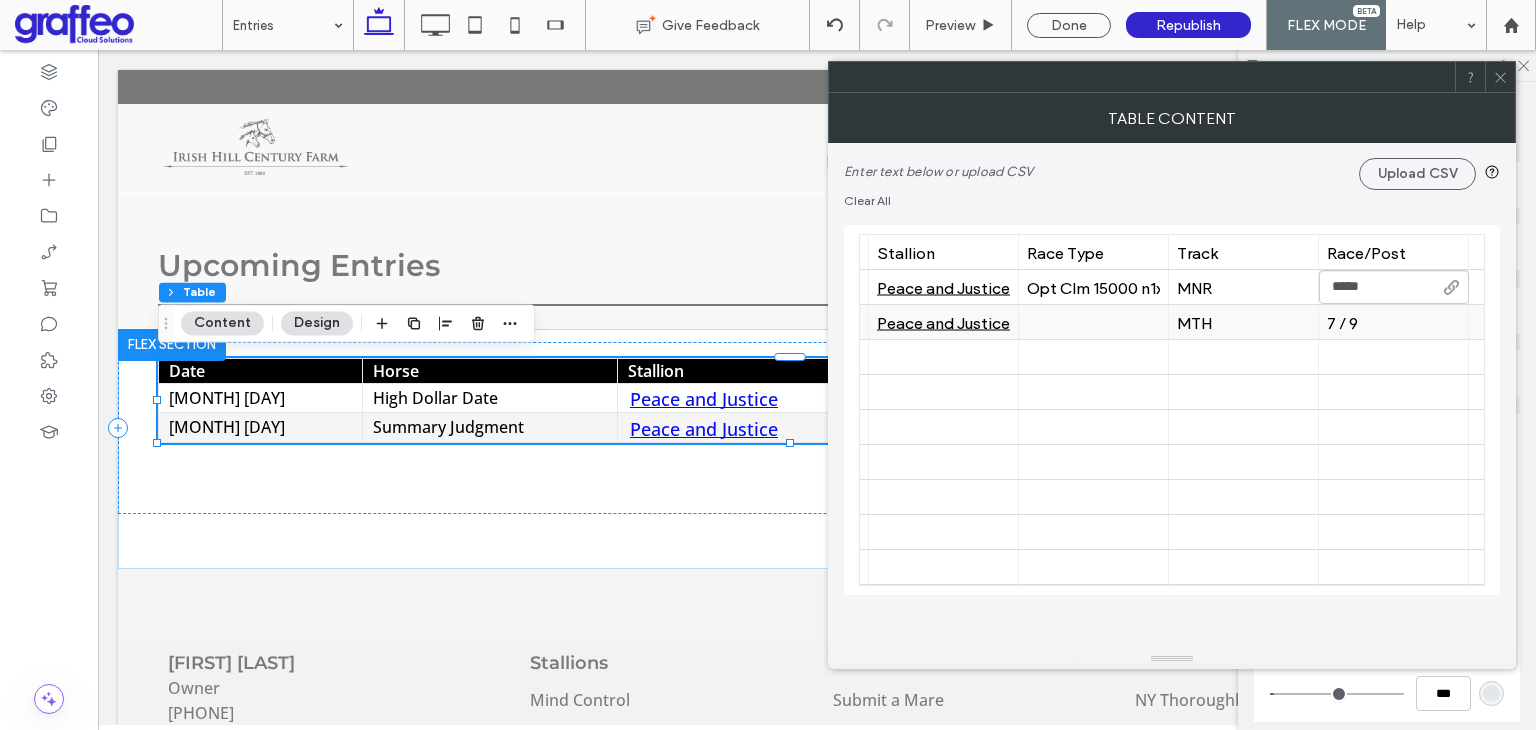 click at bounding box center (1093, 322) 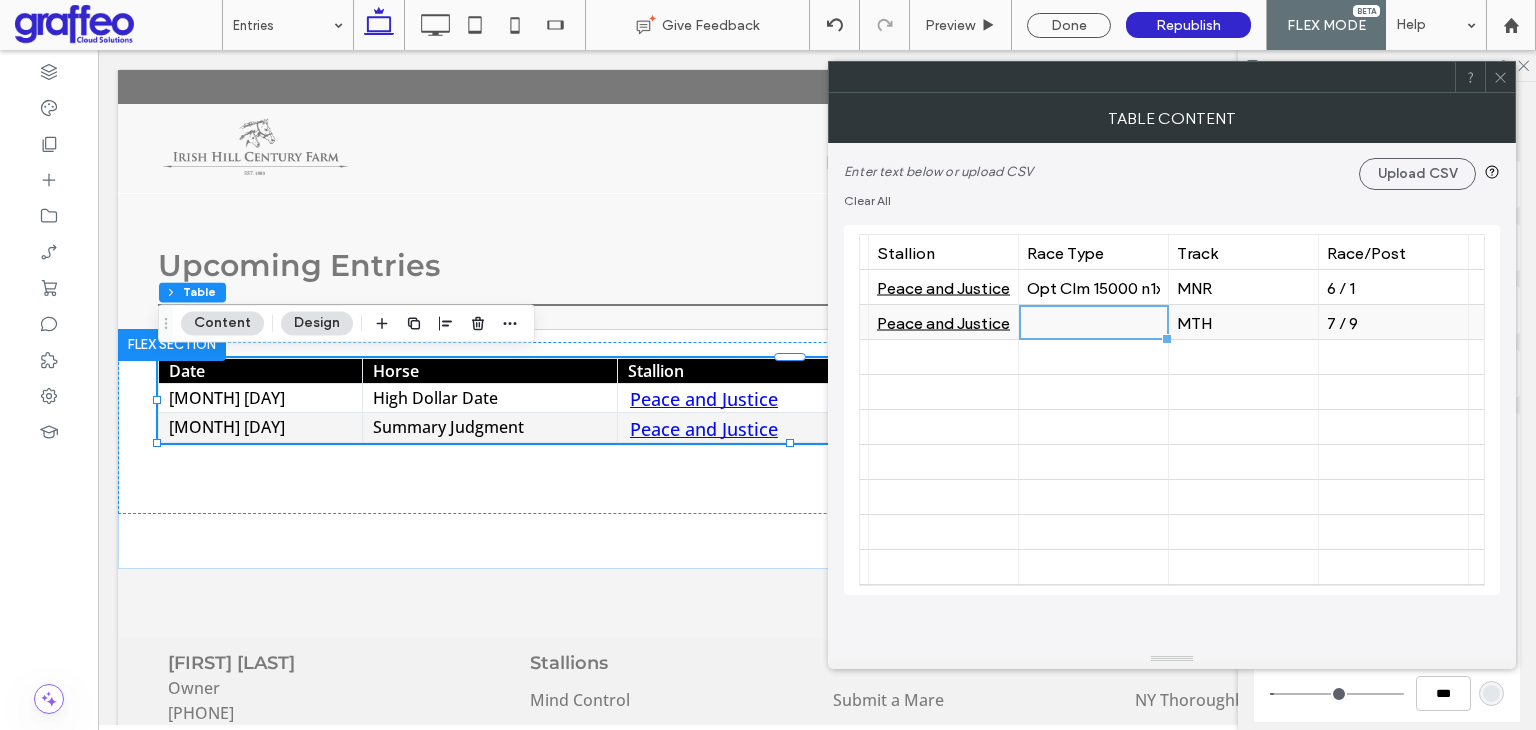 click at bounding box center [1093, 322] 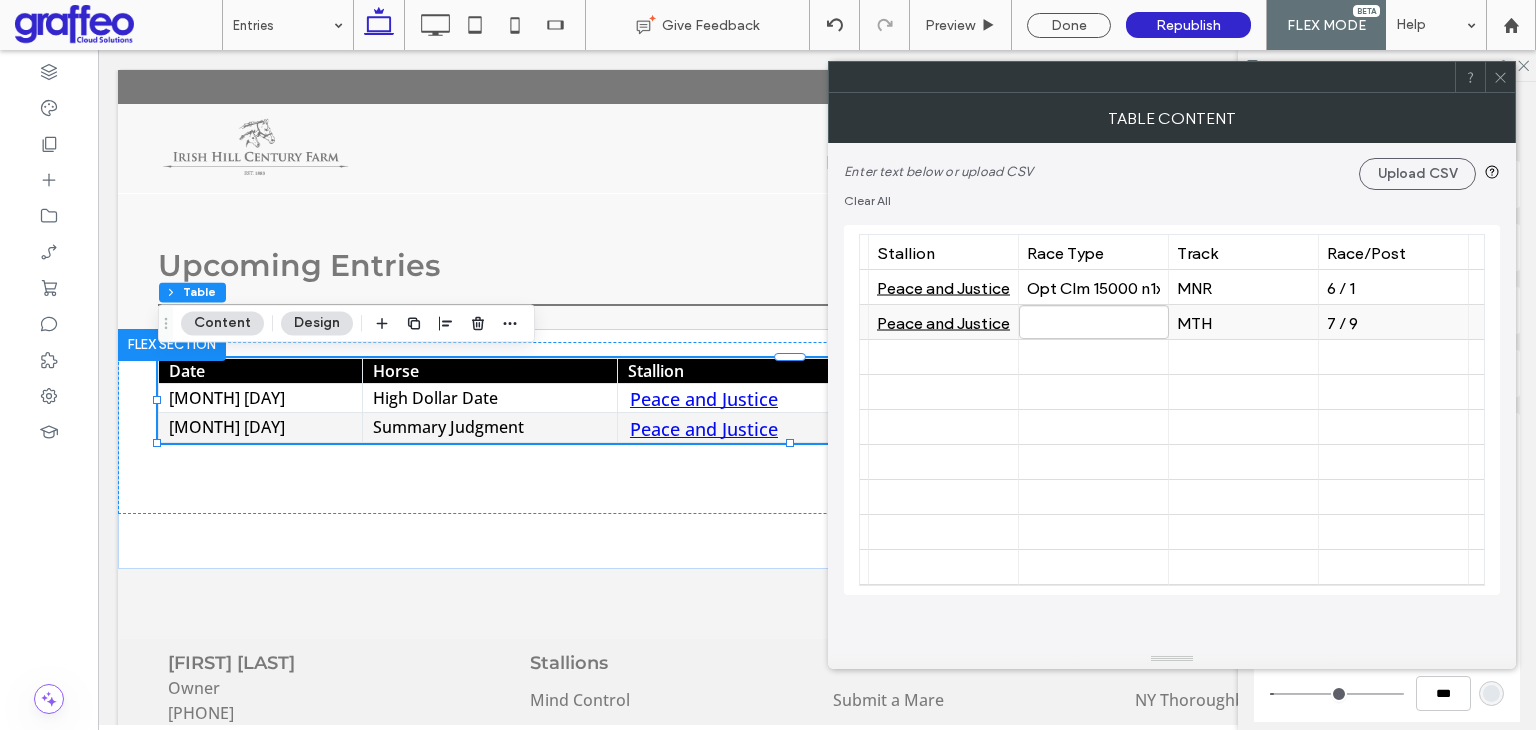 type on "**********" 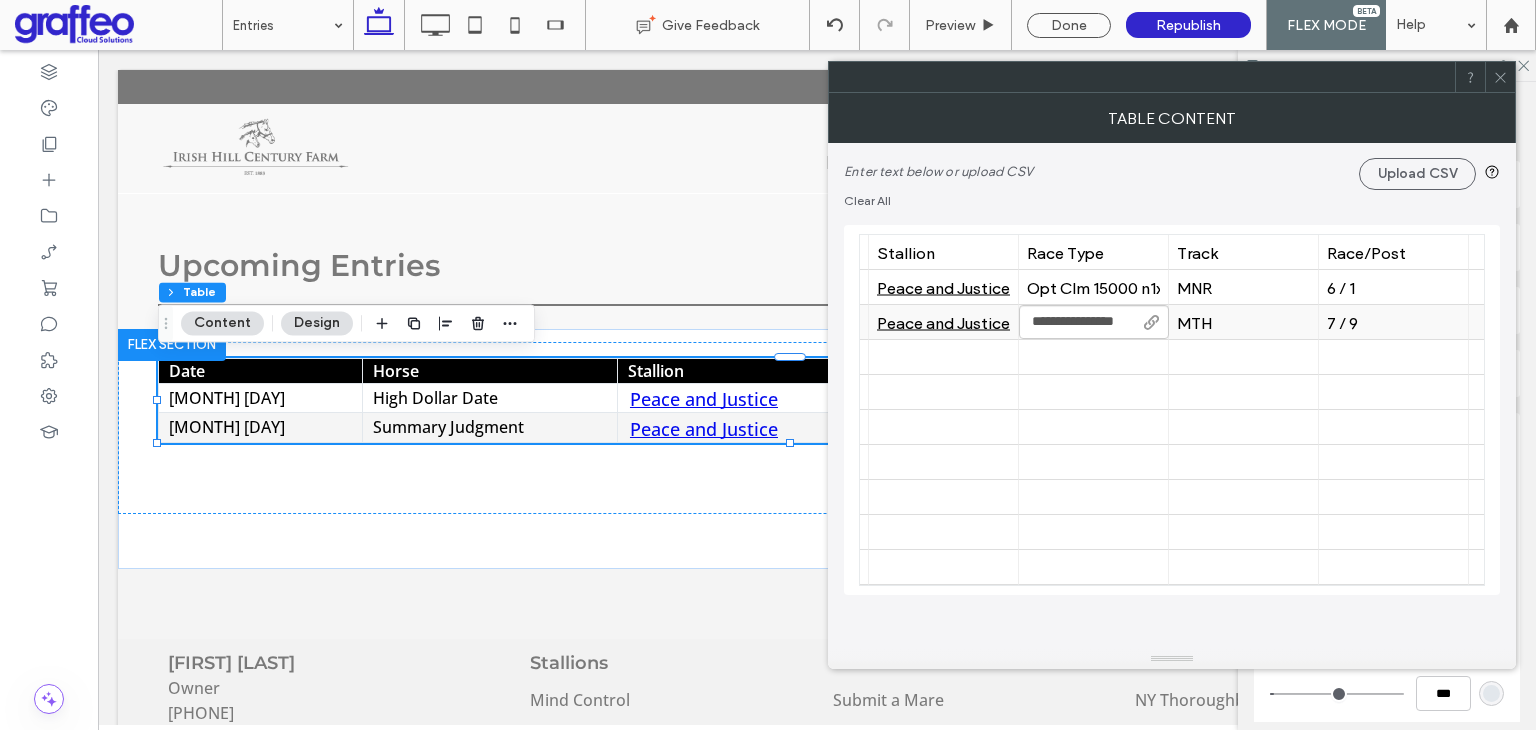 scroll, scrollTop: 0, scrollLeft: 14, axis: horizontal 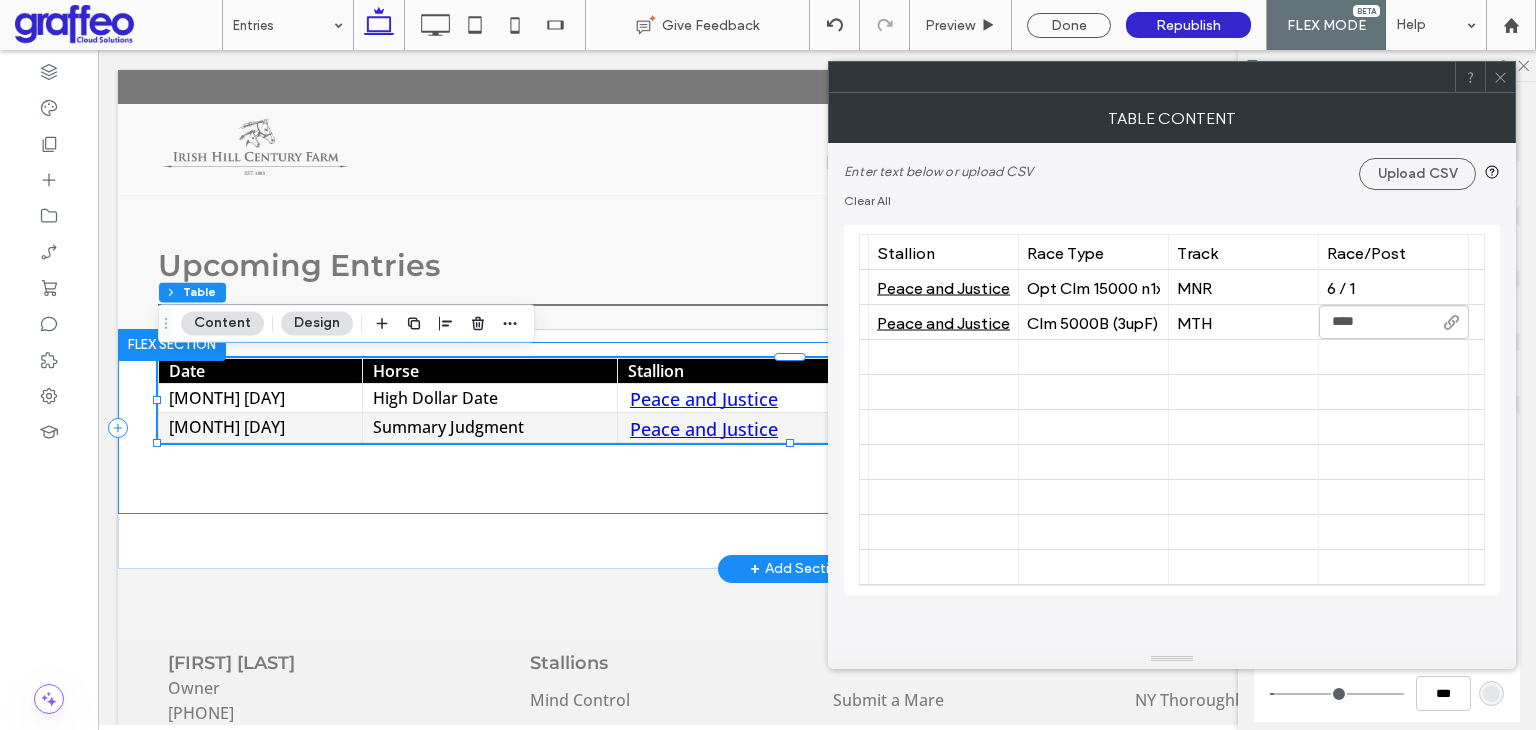 type on "*****" 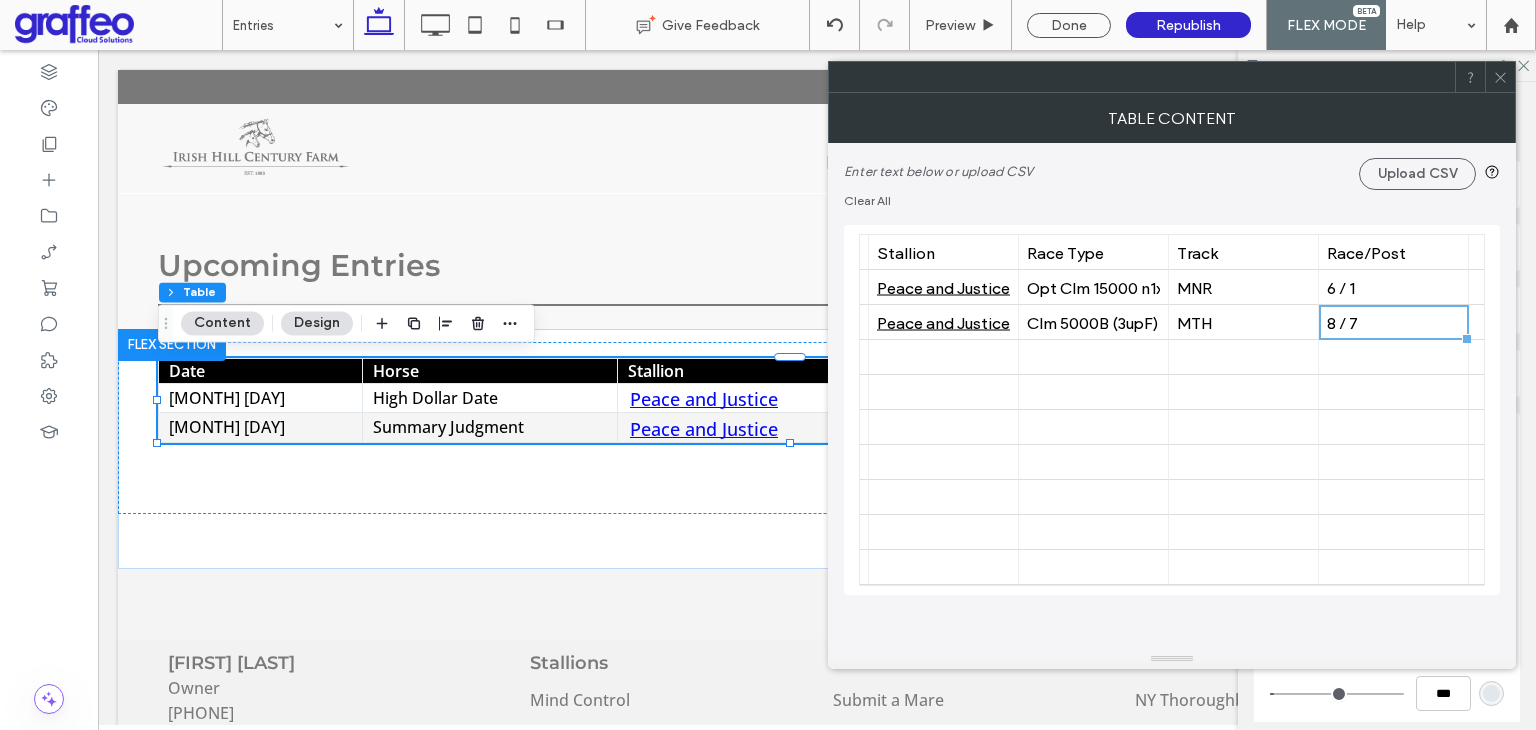 scroll, scrollTop: 0, scrollLeft: 0, axis: both 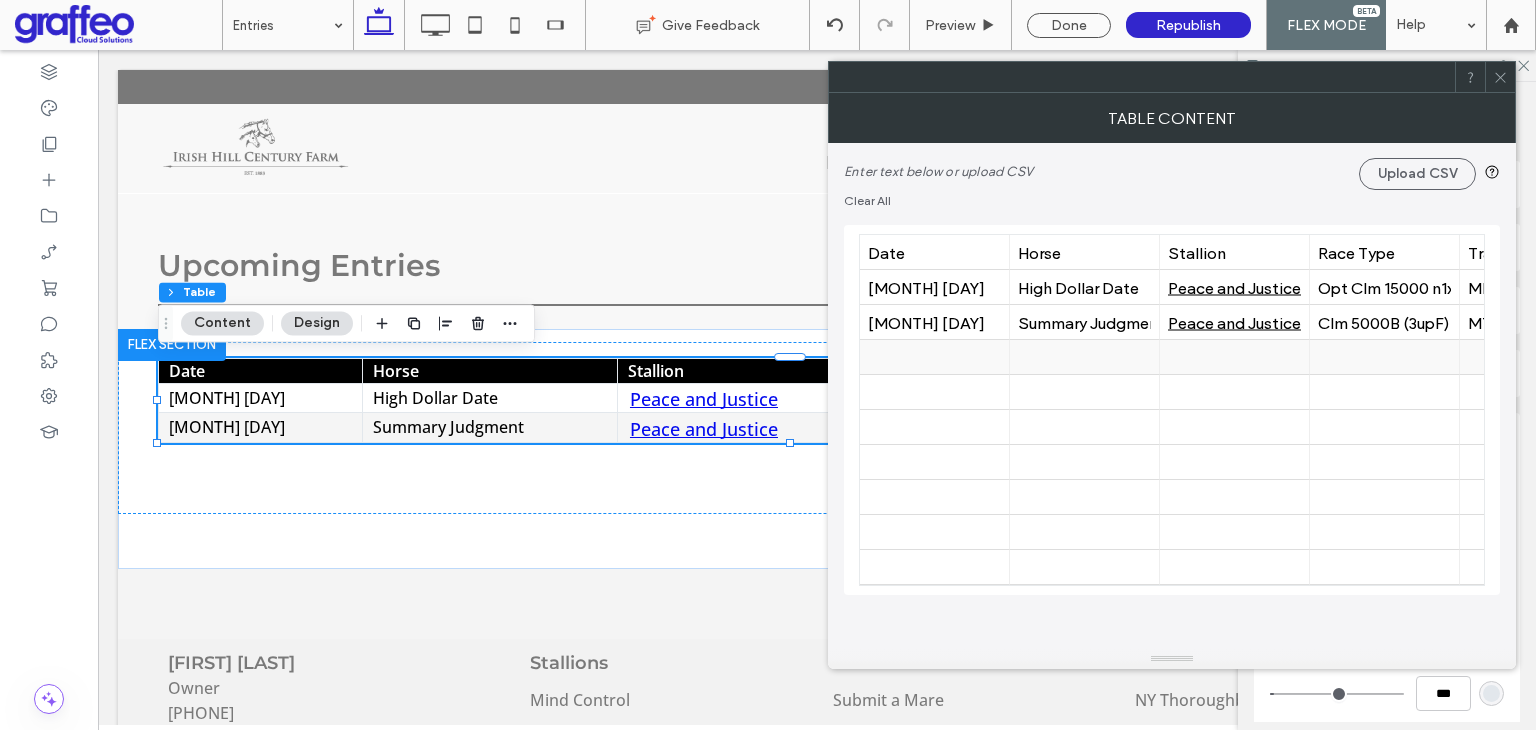 click at bounding box center (934, 357) 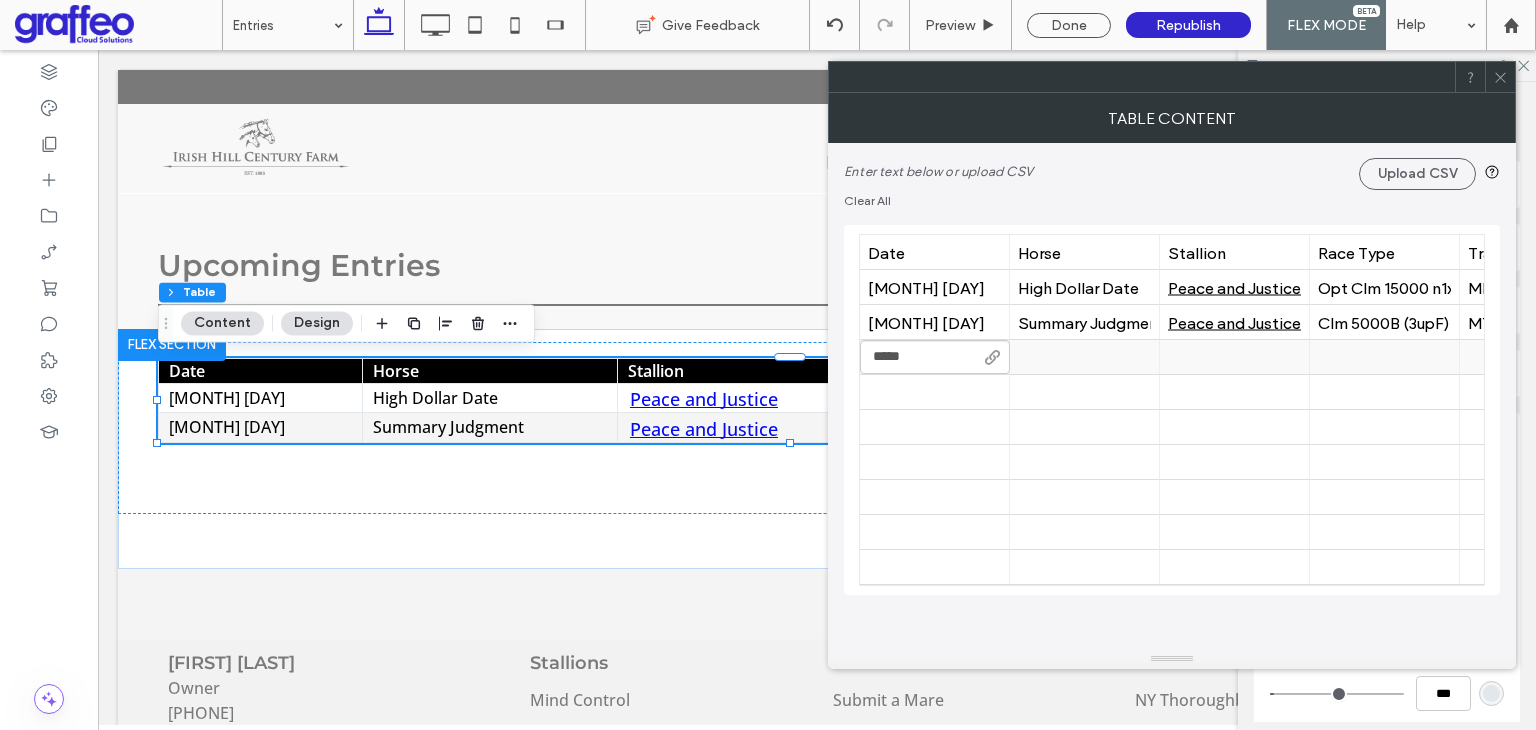 type on "******" 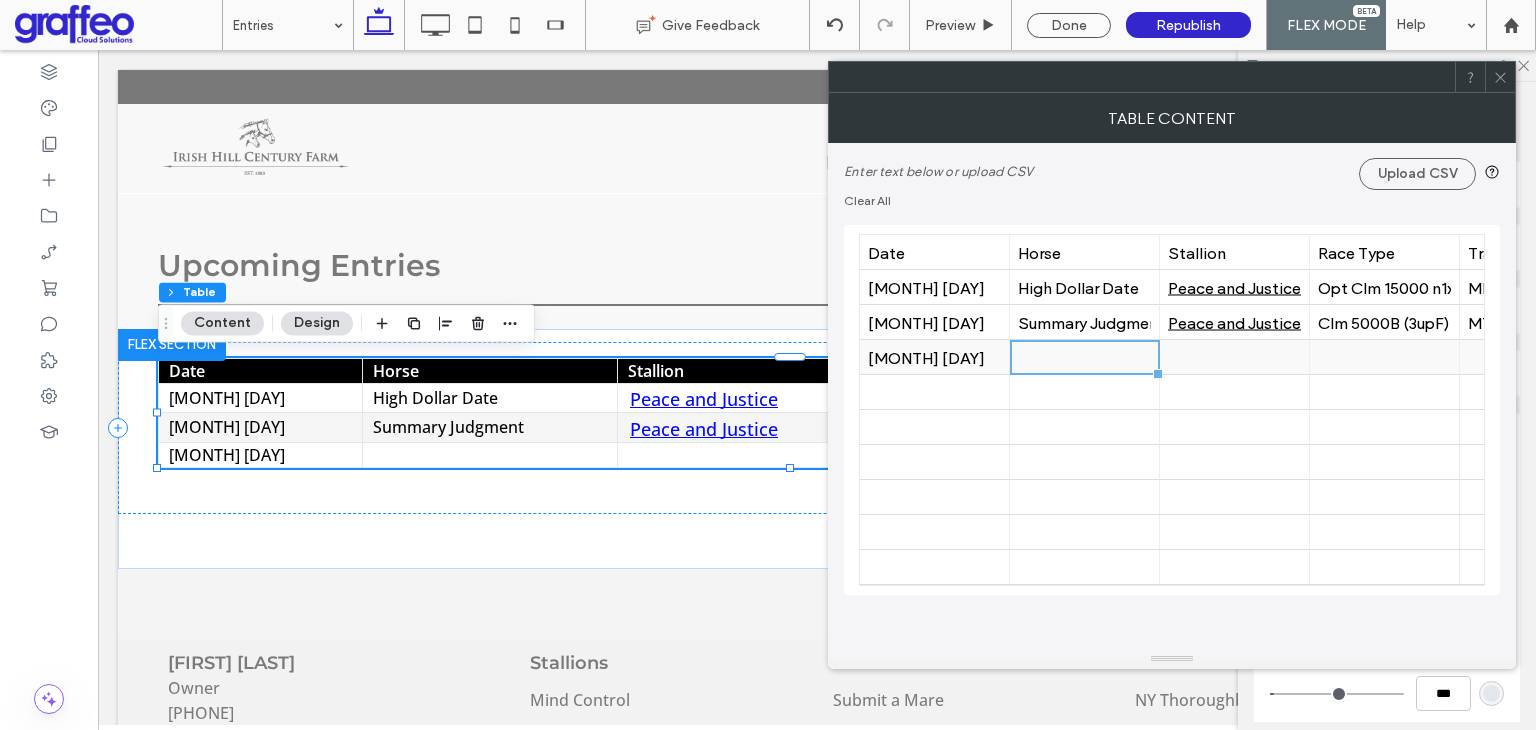 click at bounding box center (1084, 357) 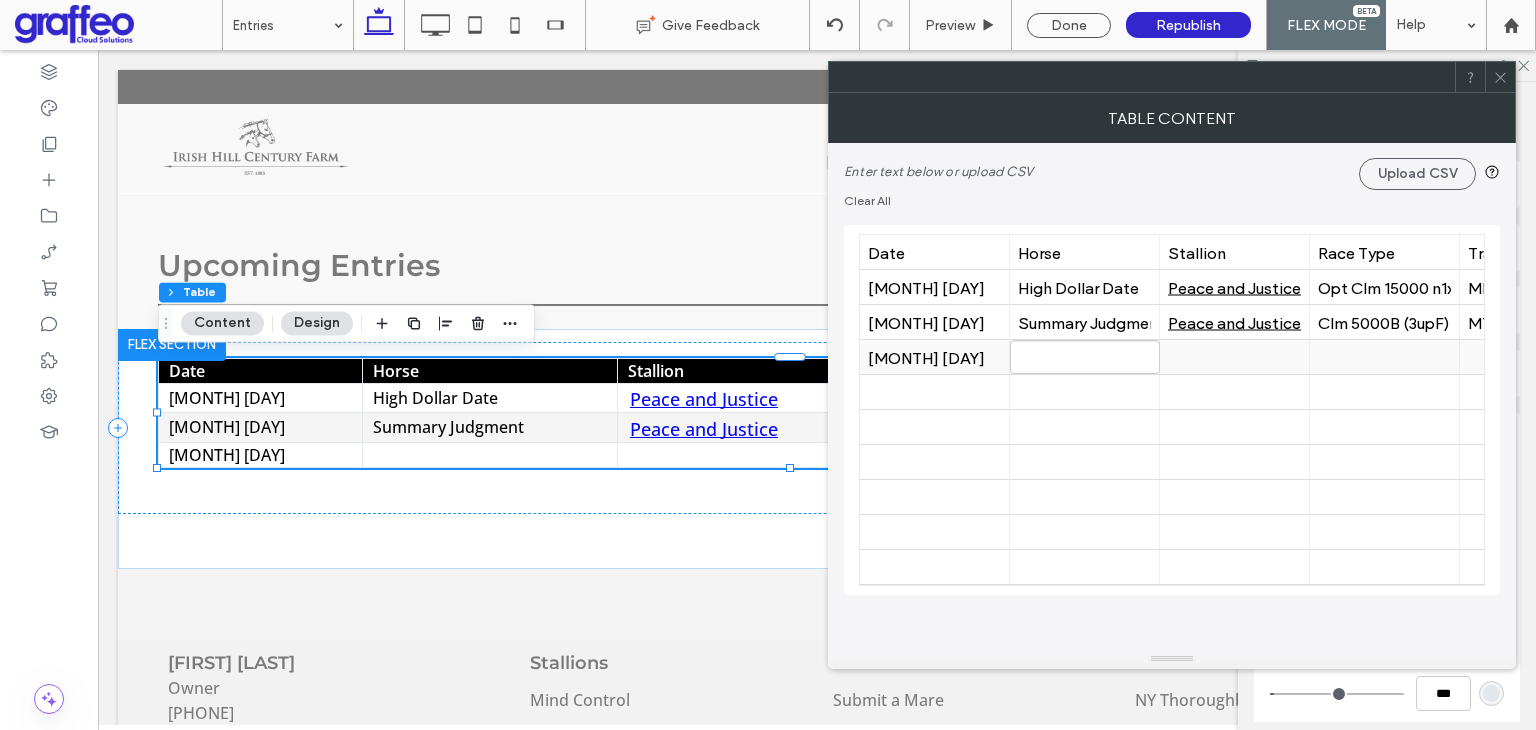 type on "*******" 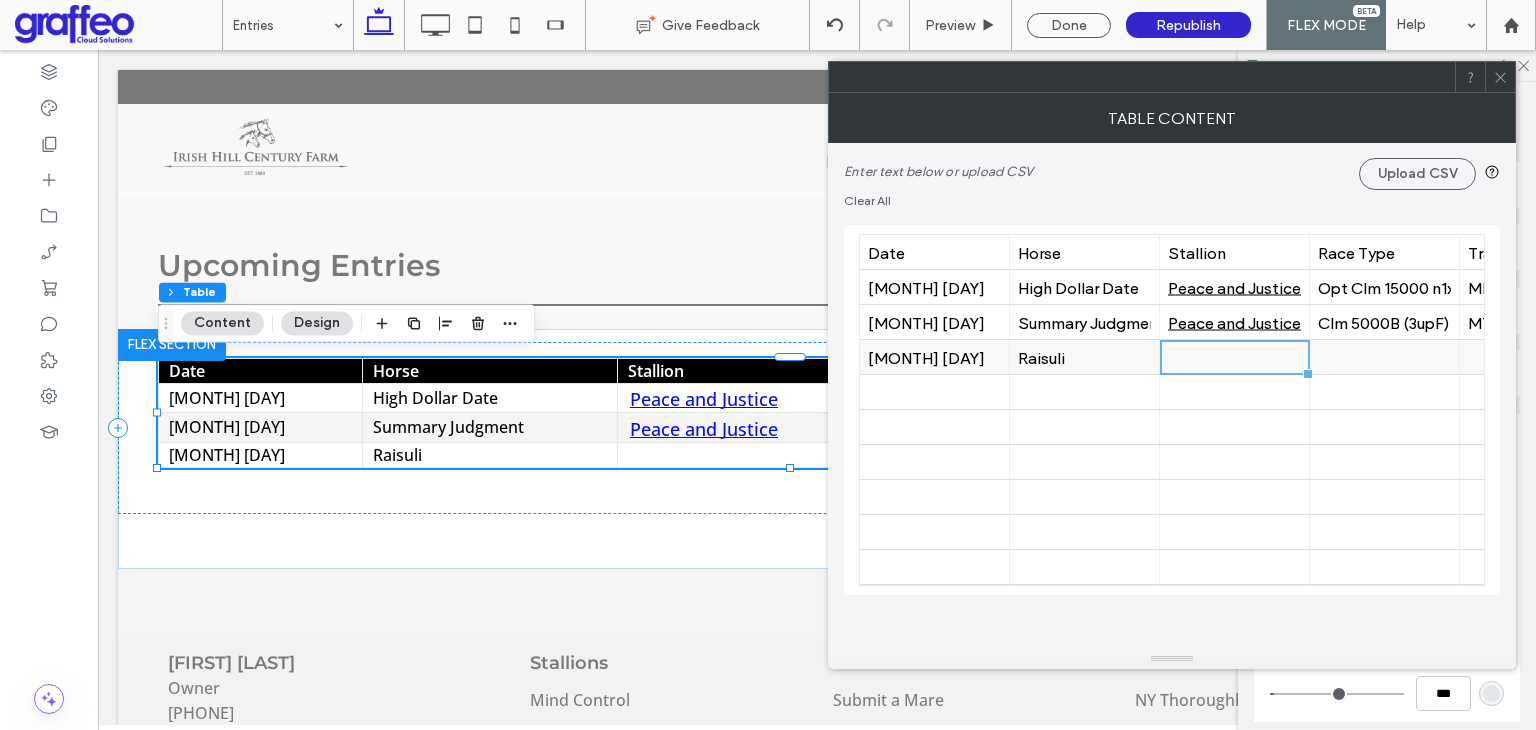 click at bounding box center (1234, 357) 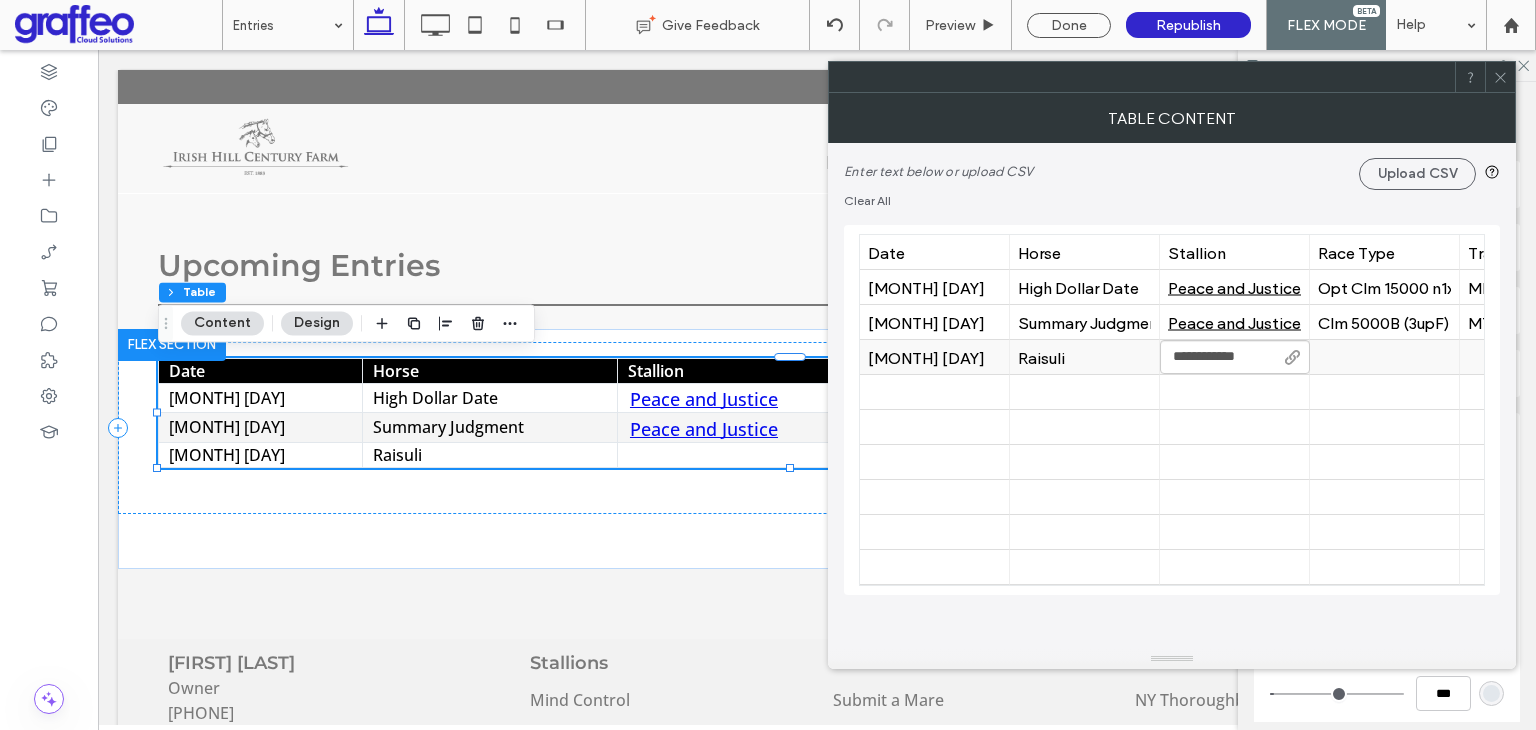 type on "**********" 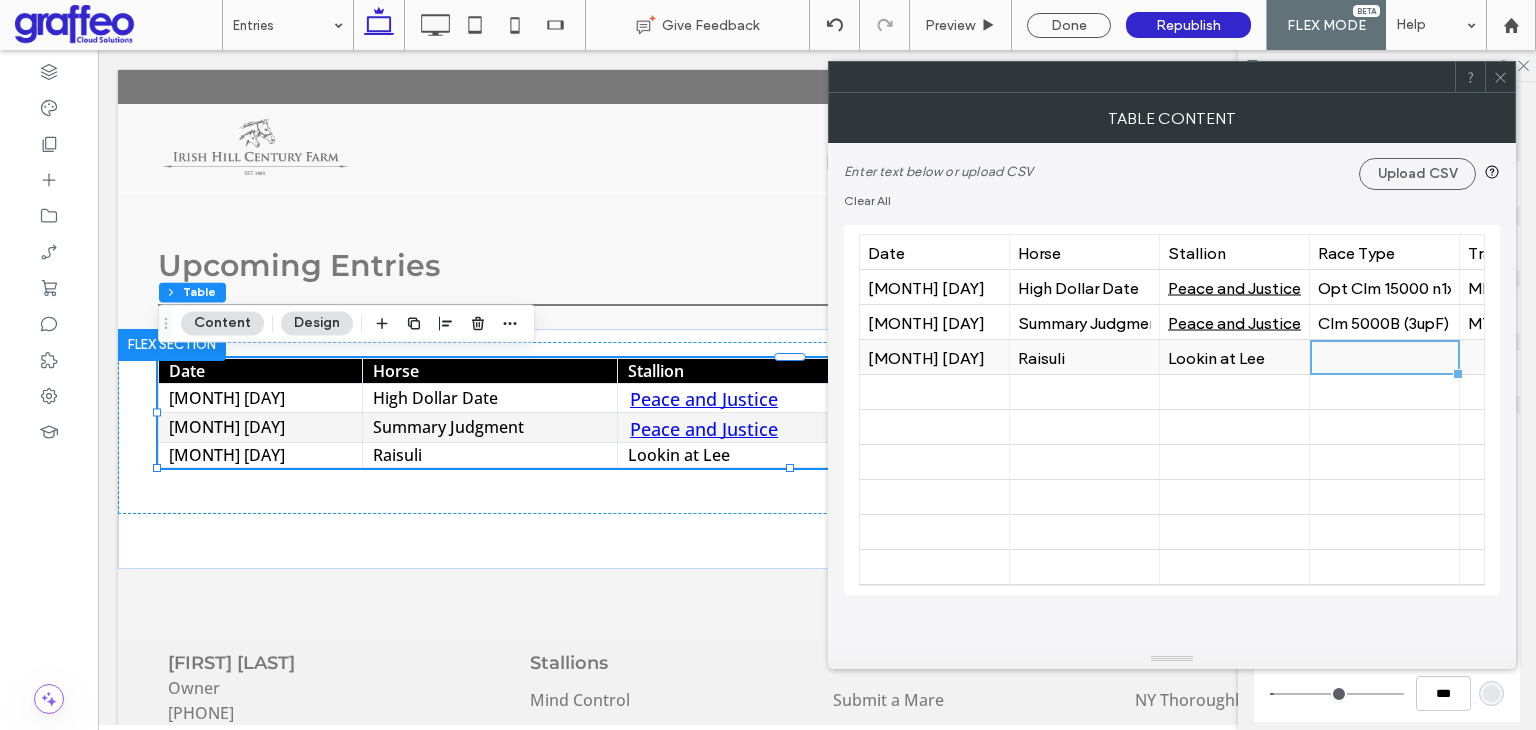 click at bounding box center [1384, 357] 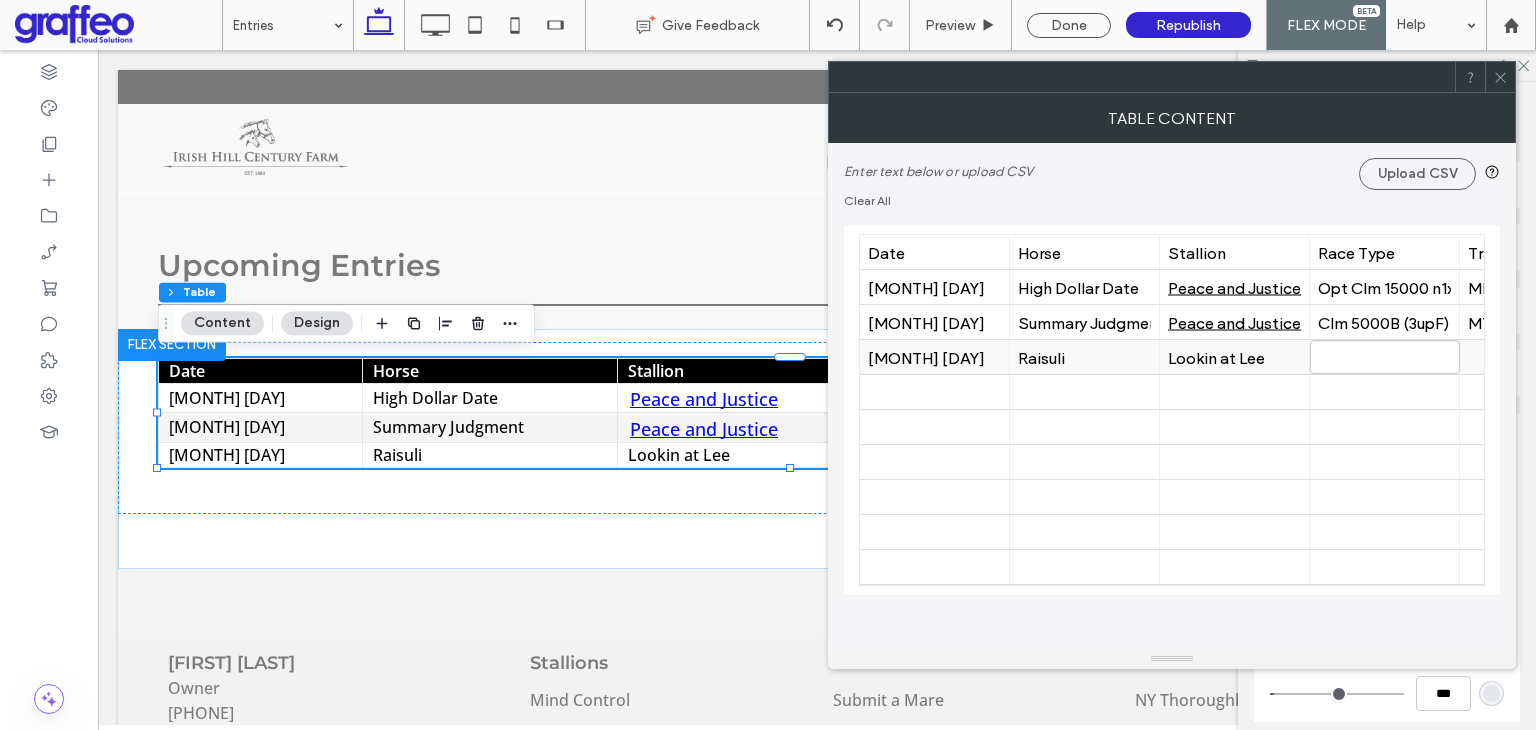 type on "**********" 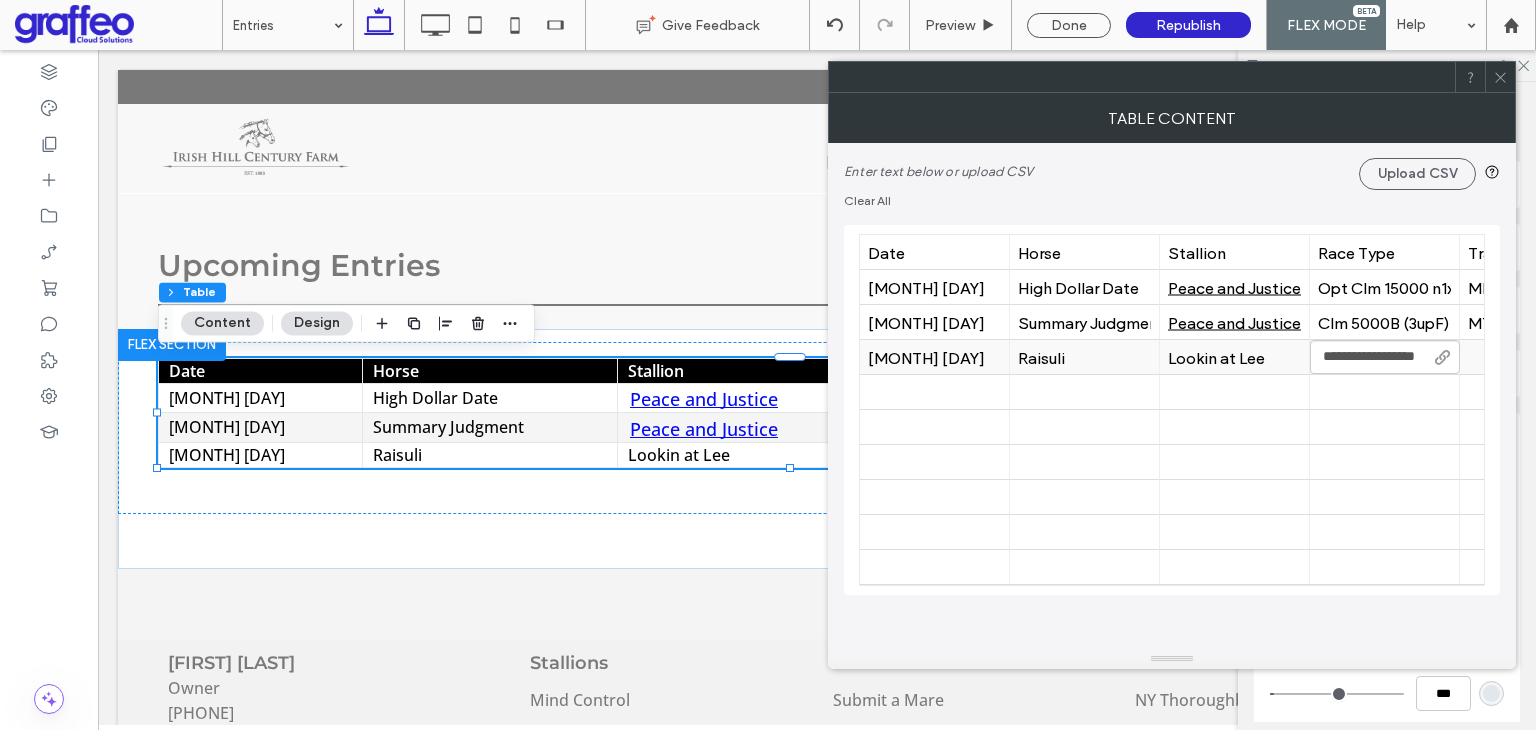 scroll, scrollTop: 0, scrollLeft: 19, axis: horizontal 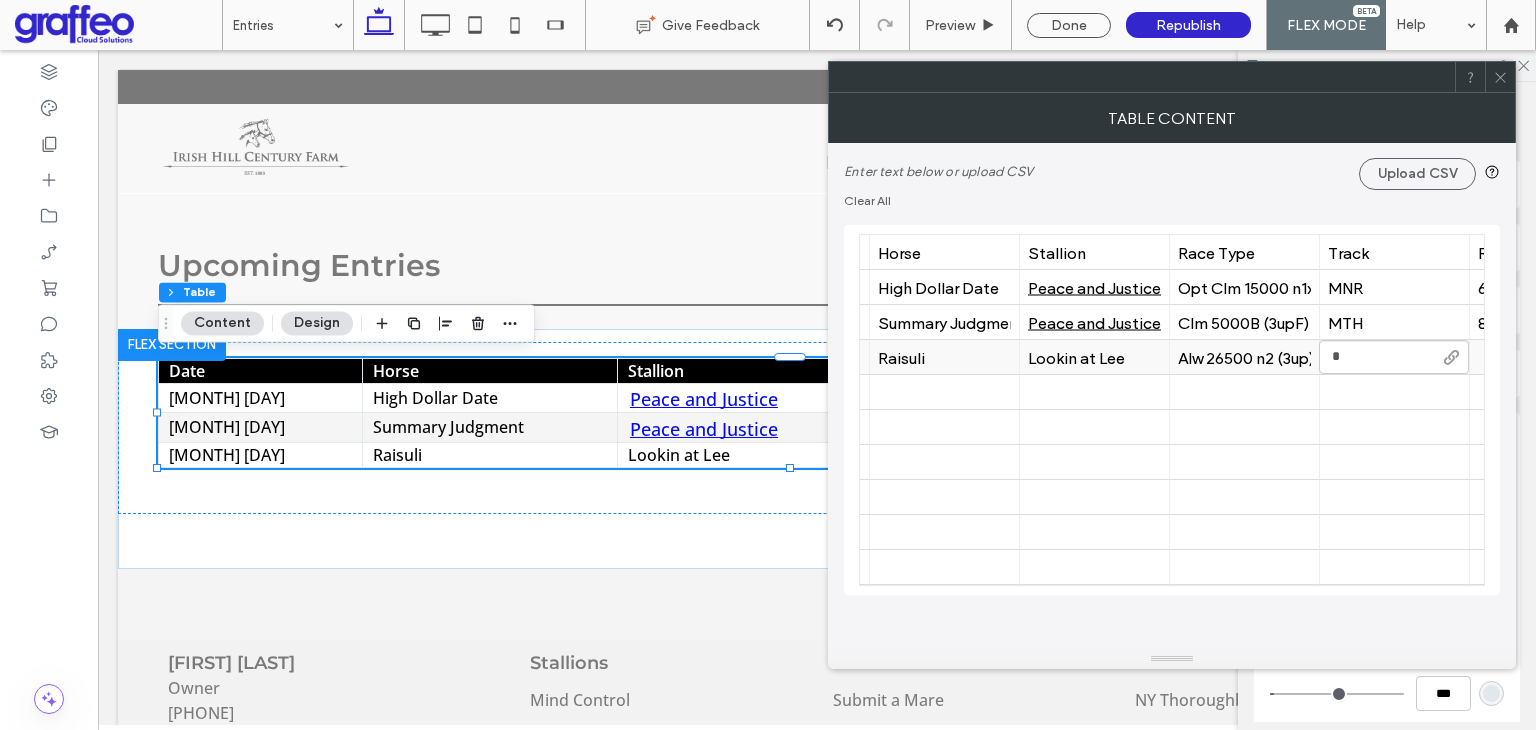 type on "**" 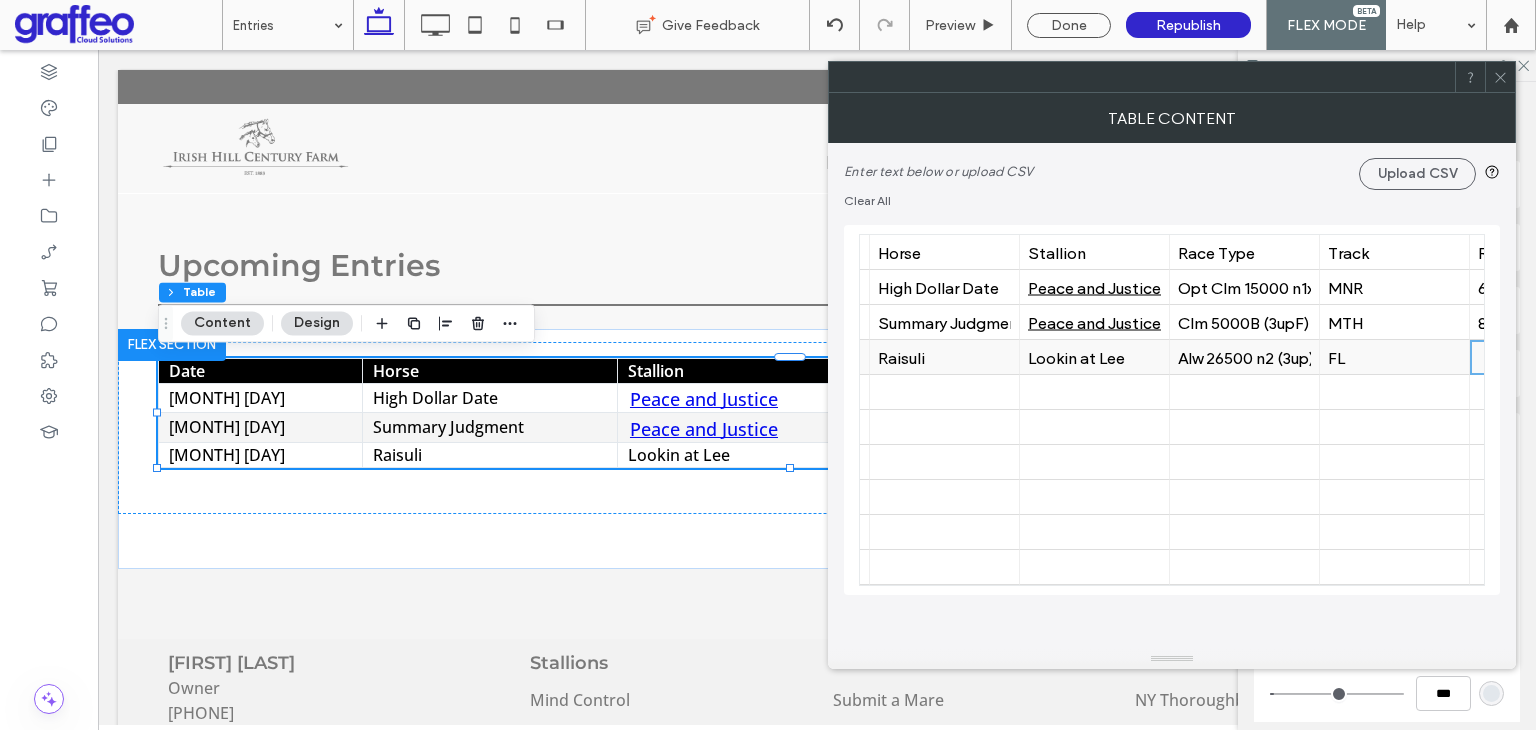 scroll, scrollTop: 0, scrollLeft: 291, axis: horizontal 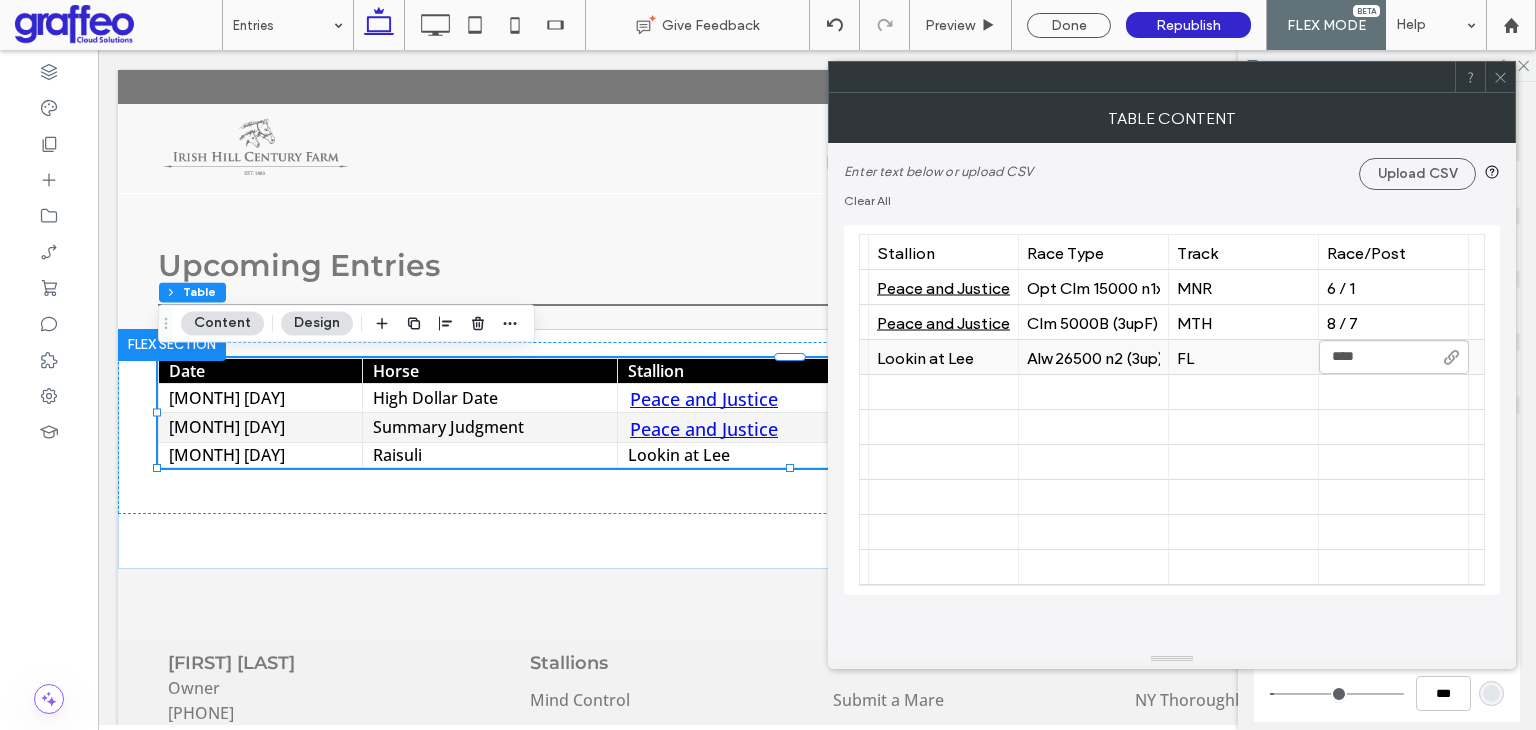 type on "*****" 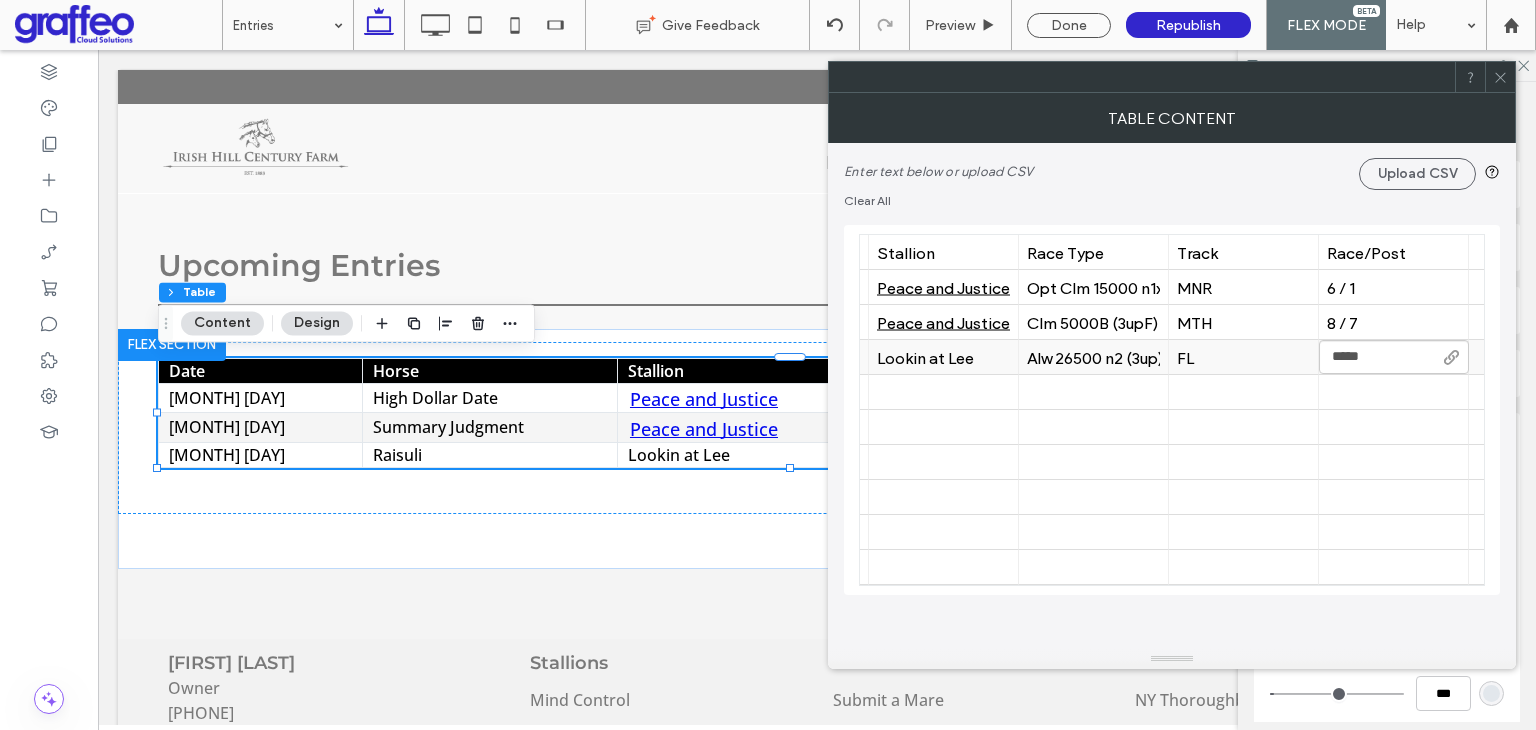 click on "Lookin at Lee" at bounding box center [943, 357] 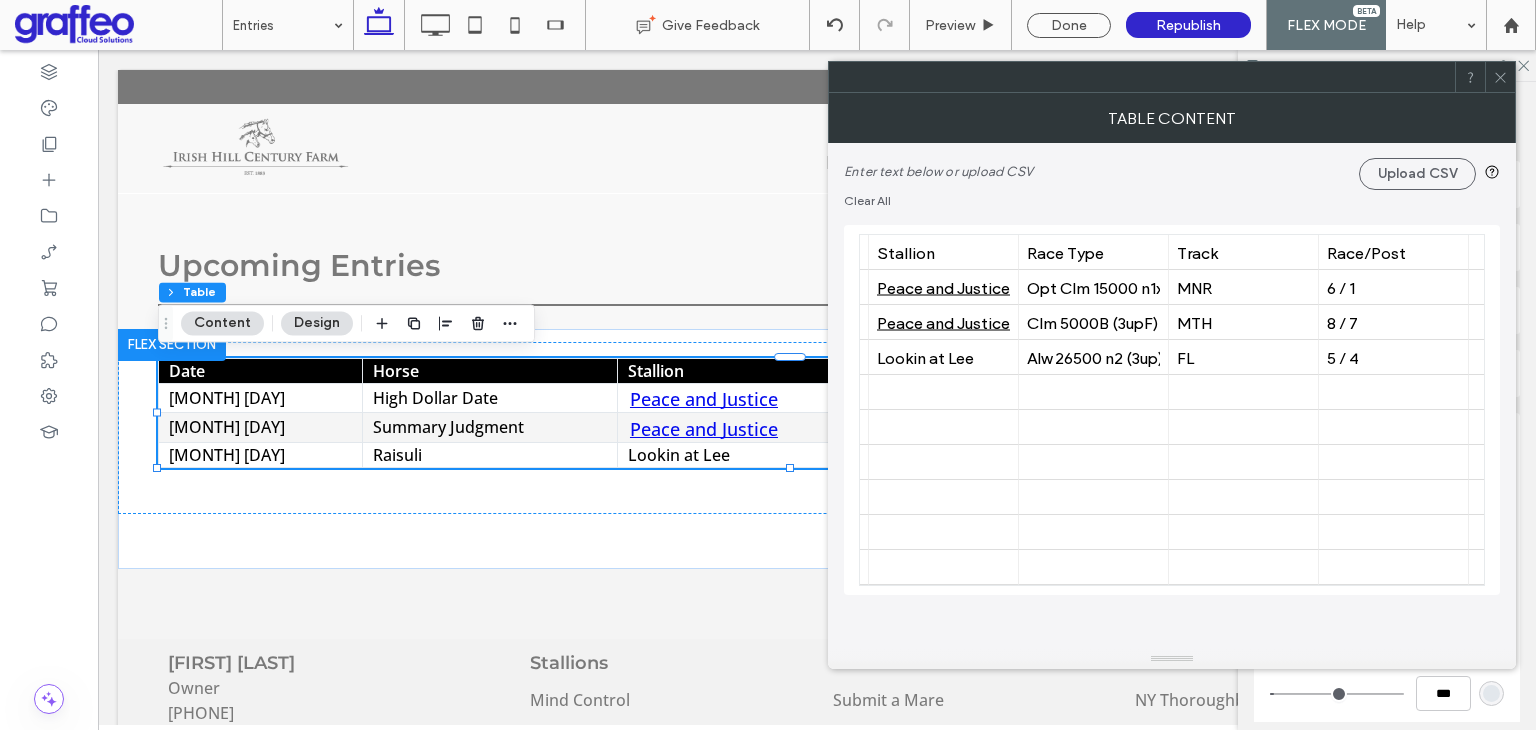 scroll, scrollTop: 0, scrollLeft: 150, axis: horizontal 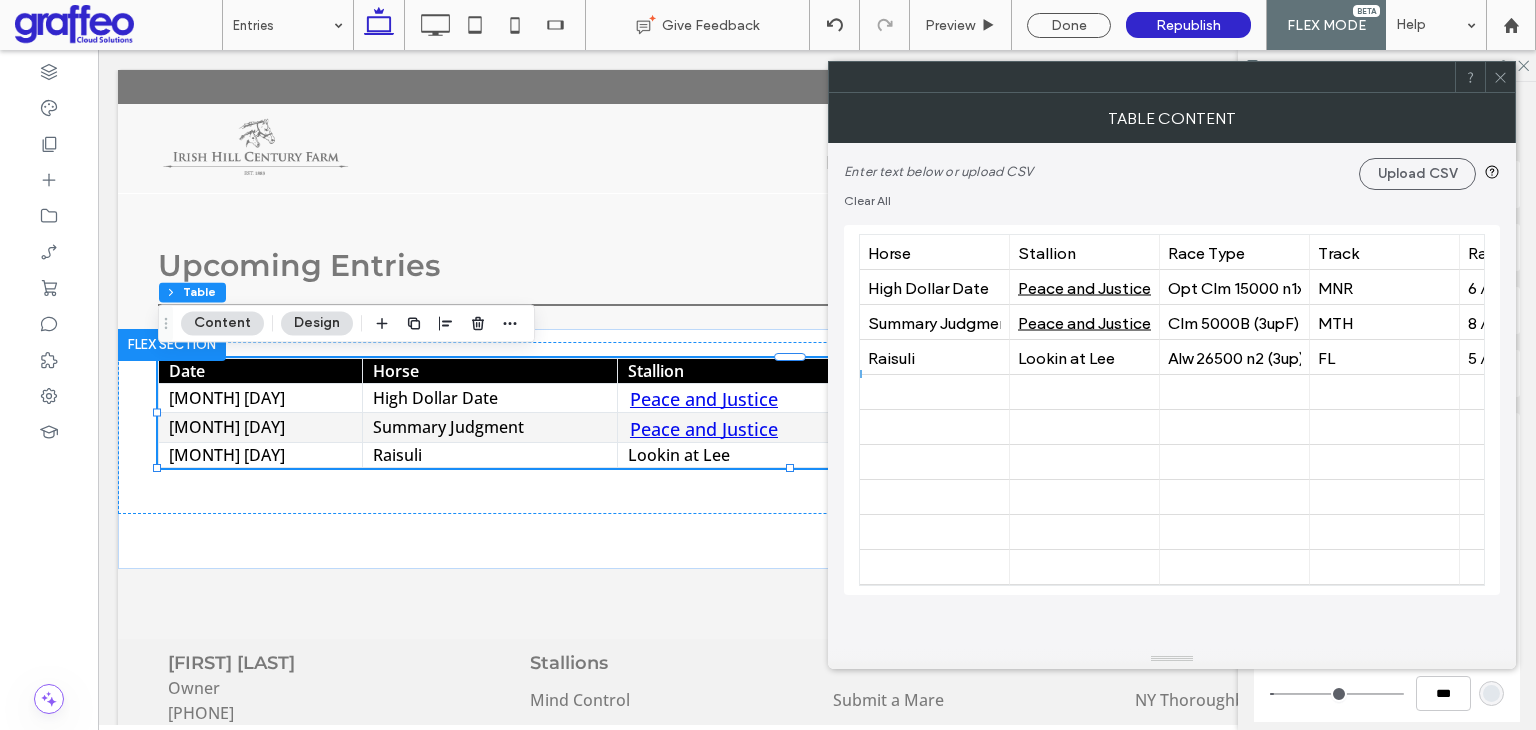 click at bounding box center (1500, 77) 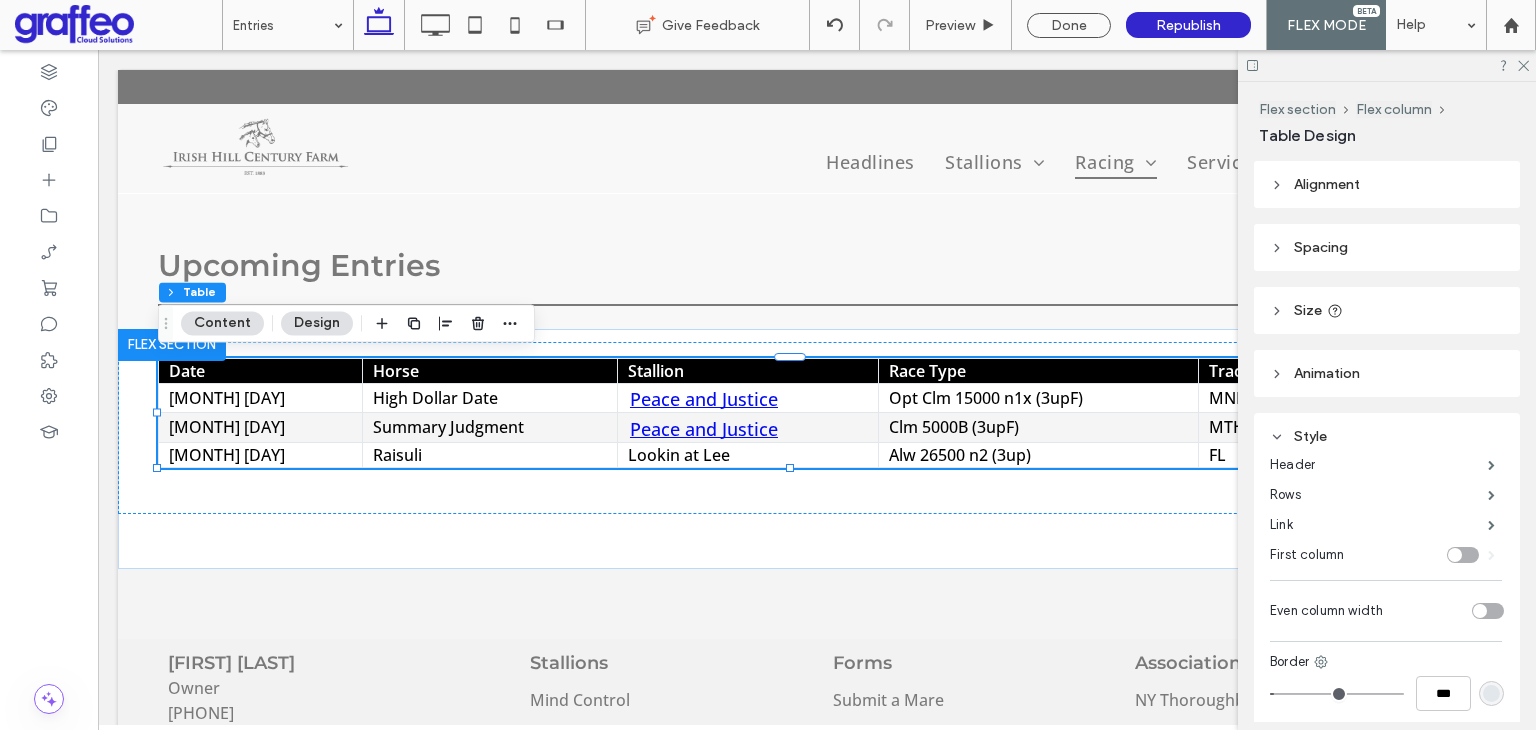 scroll, scrollTop: 0, scrollLeft: 0, axis: both 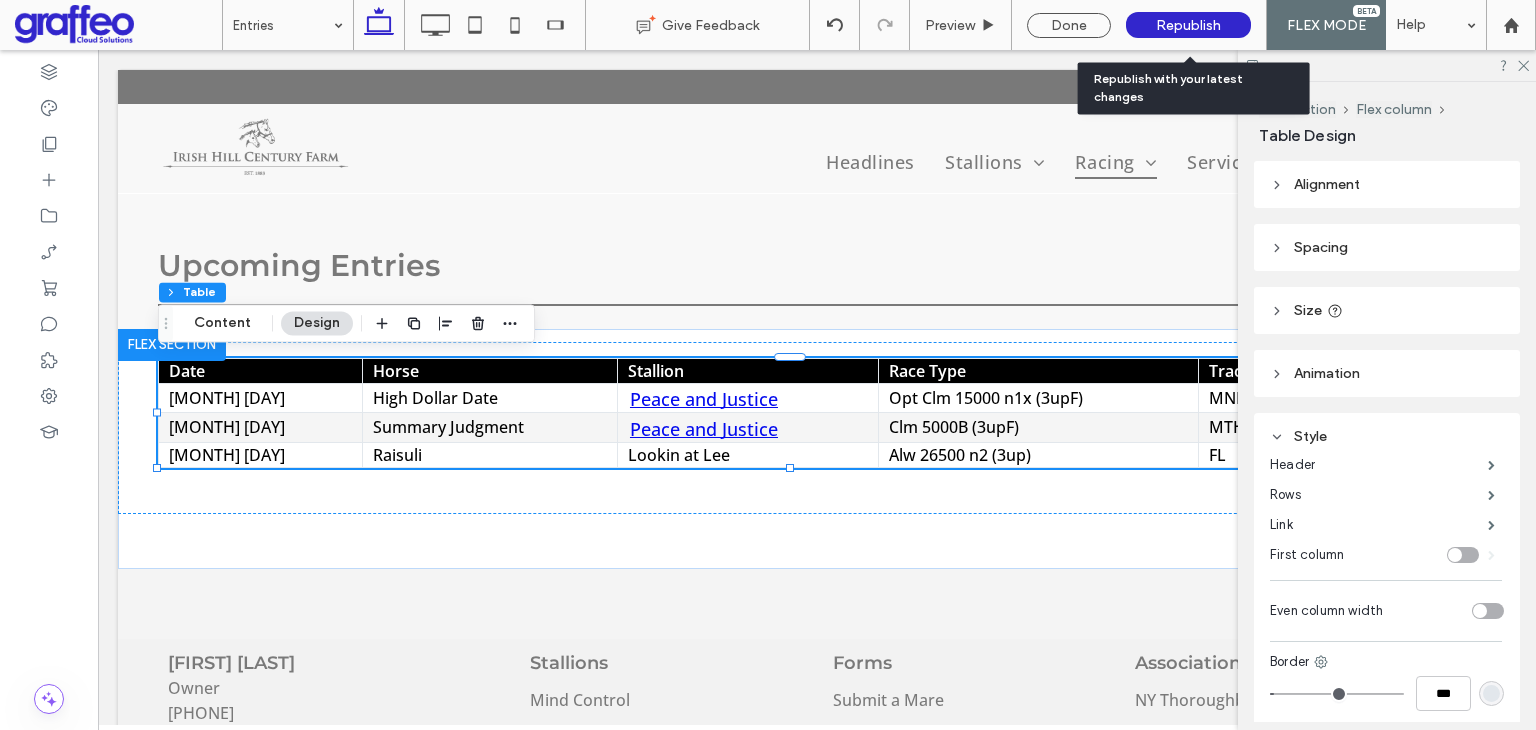 click on "Republish" at bounding box center [1188, 25] 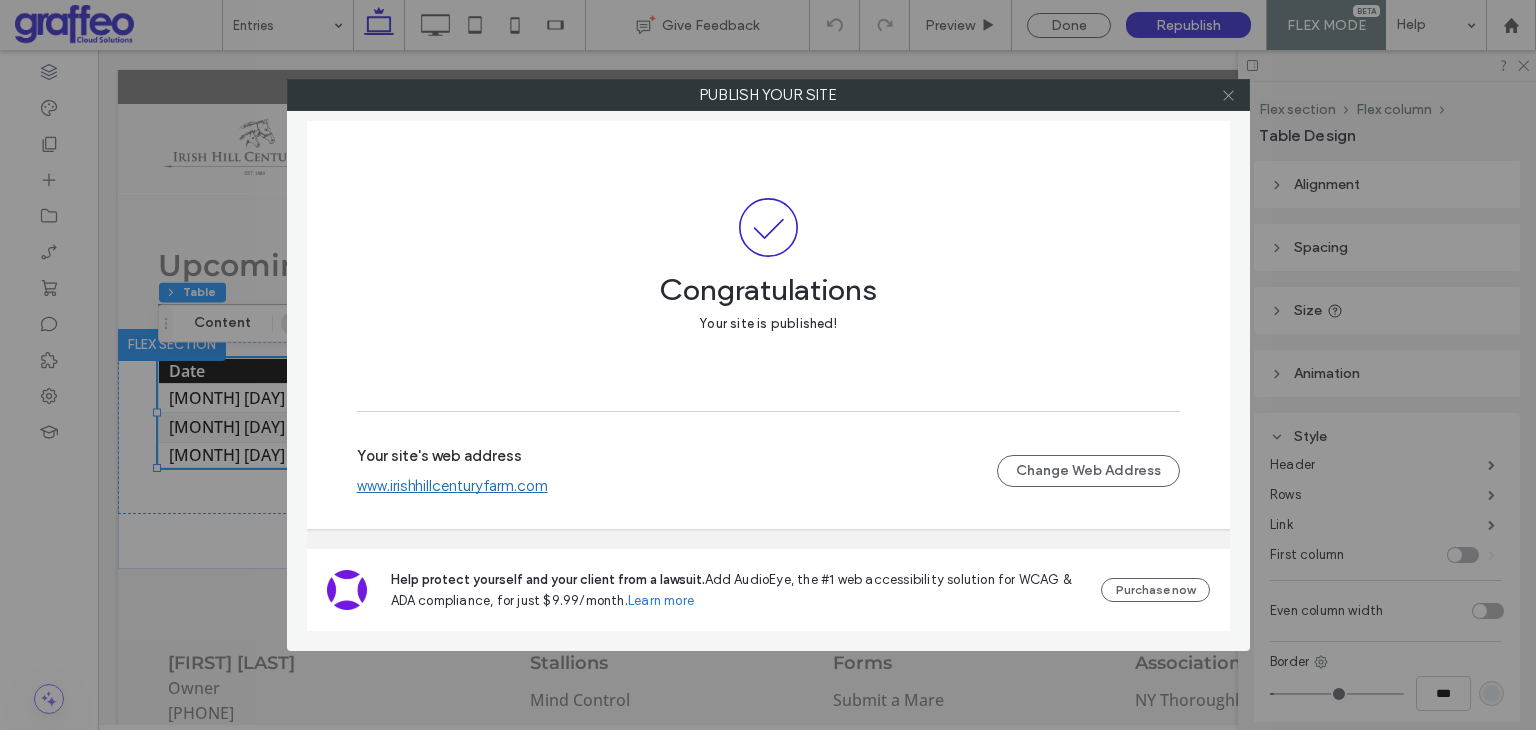 click 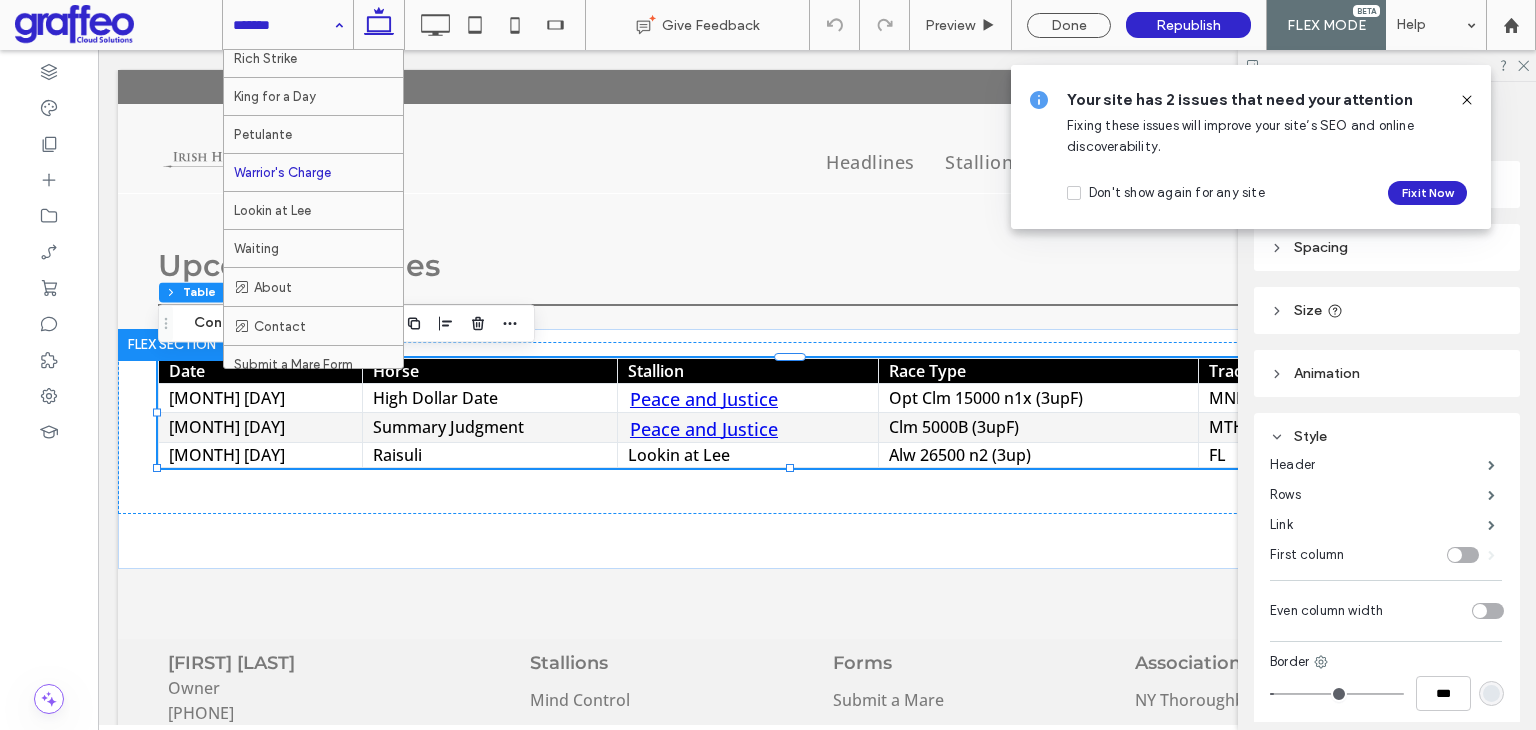 scroll, scrollTop: 339, scrollLeft: 0, axis: vertical 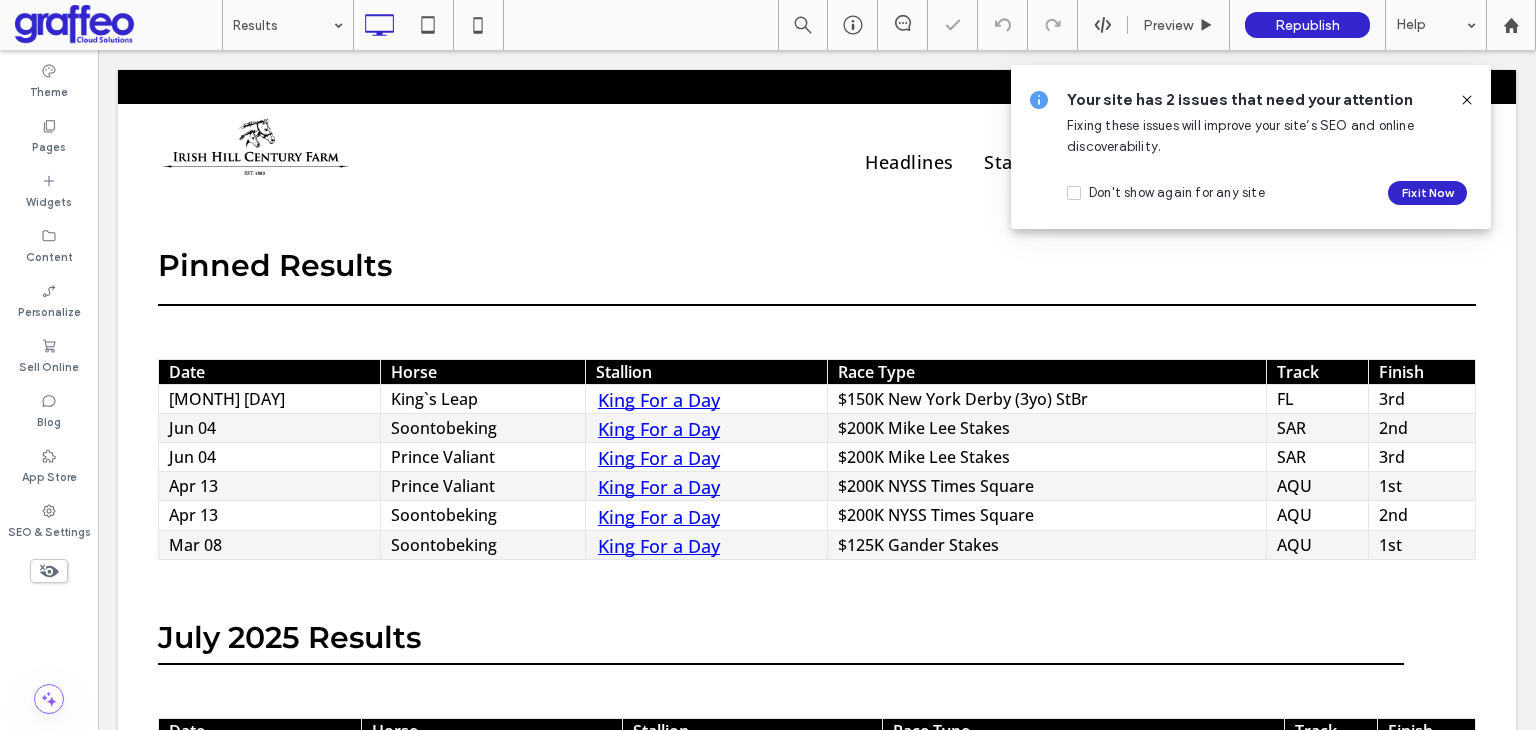drag, startPoint x: 1468, startPoint y: 99, endPoint x: 1425, endPoint y: 52, distance: 63.702435 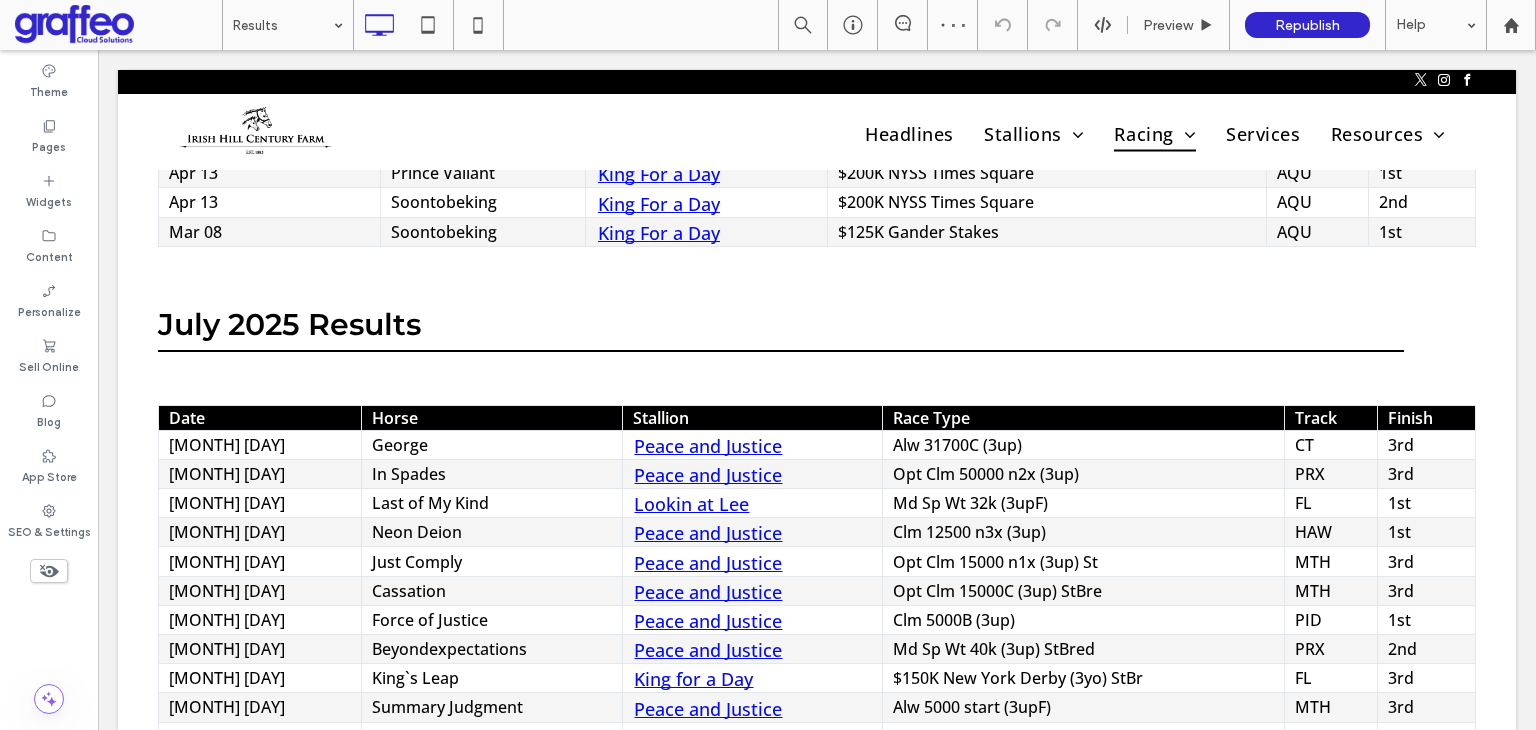 scroll, scrollTop: 564, scrollLeft: 0, axis: vertical 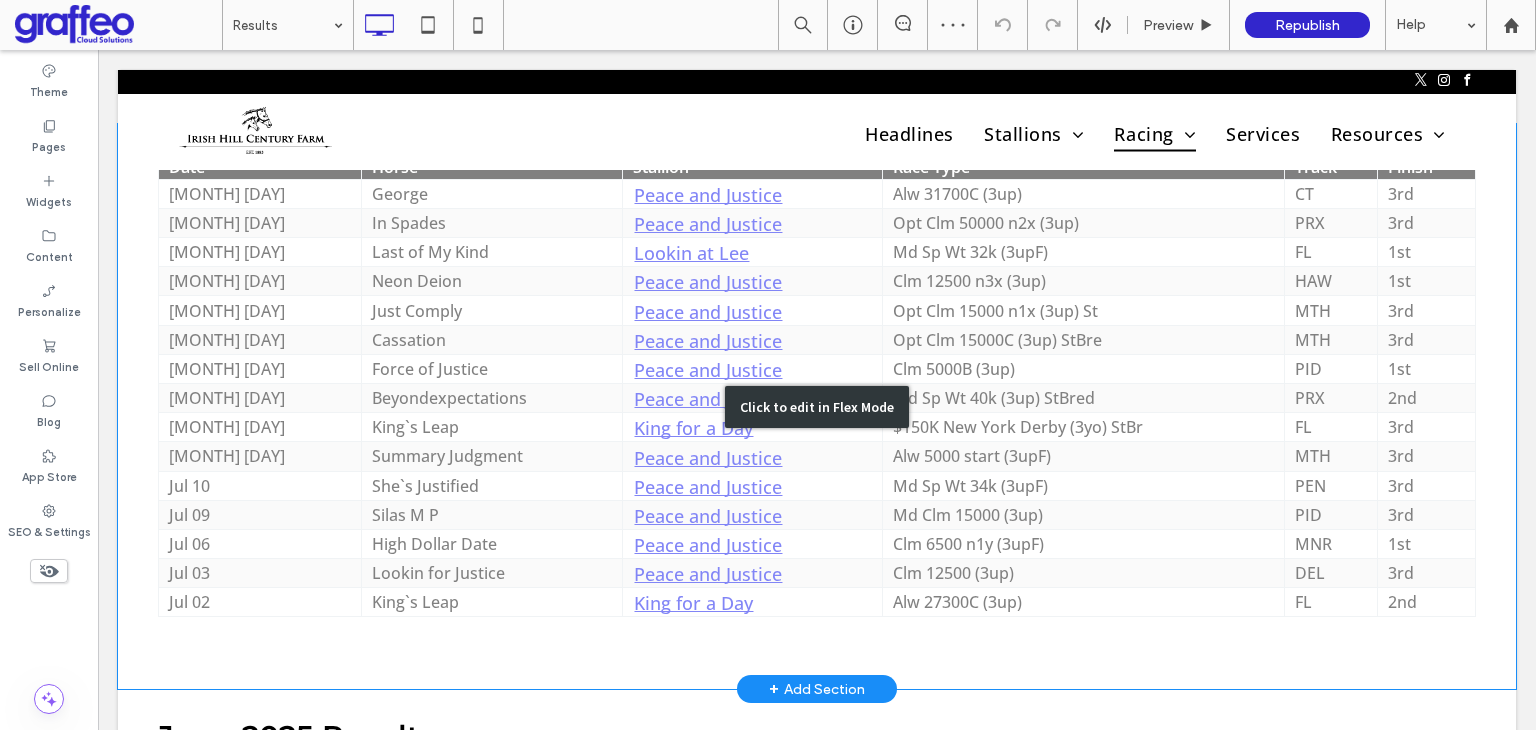 click on "Click to edit in Flex Mode" at bounding box center (817, 407) 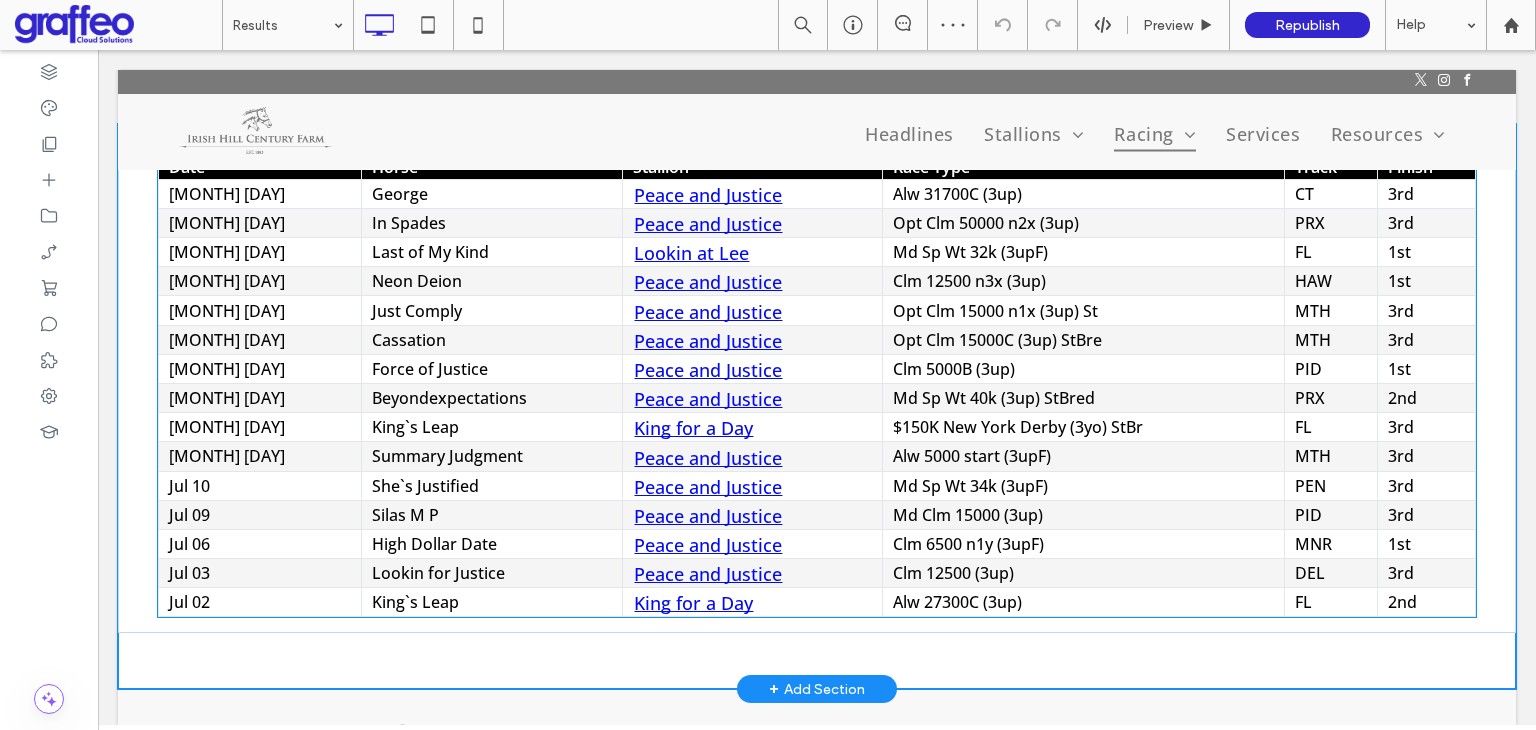 scroll, scrollTop: 564, scrollLeft: 0, axis: vertical 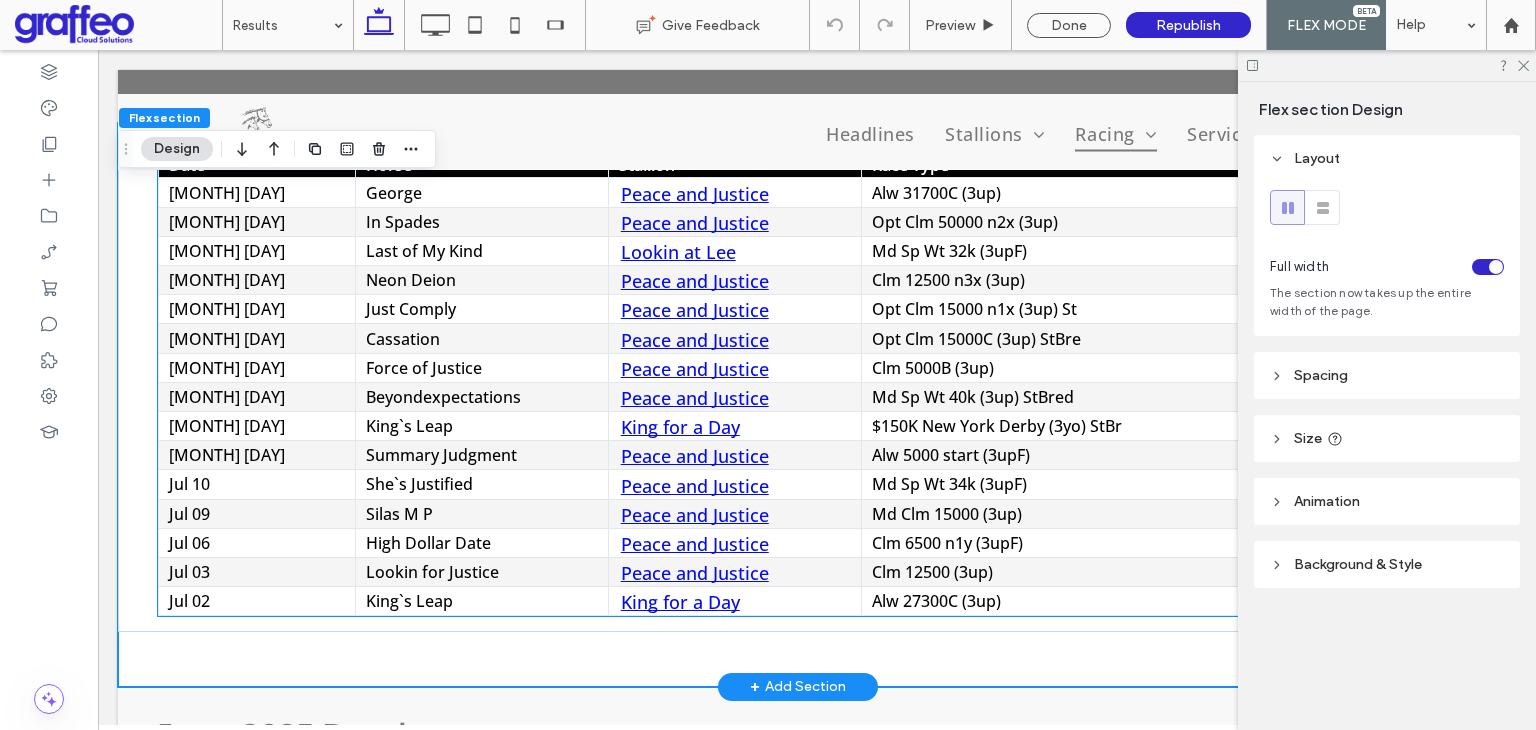 click on "Last of My Kind" at bounding box center [482, 250] 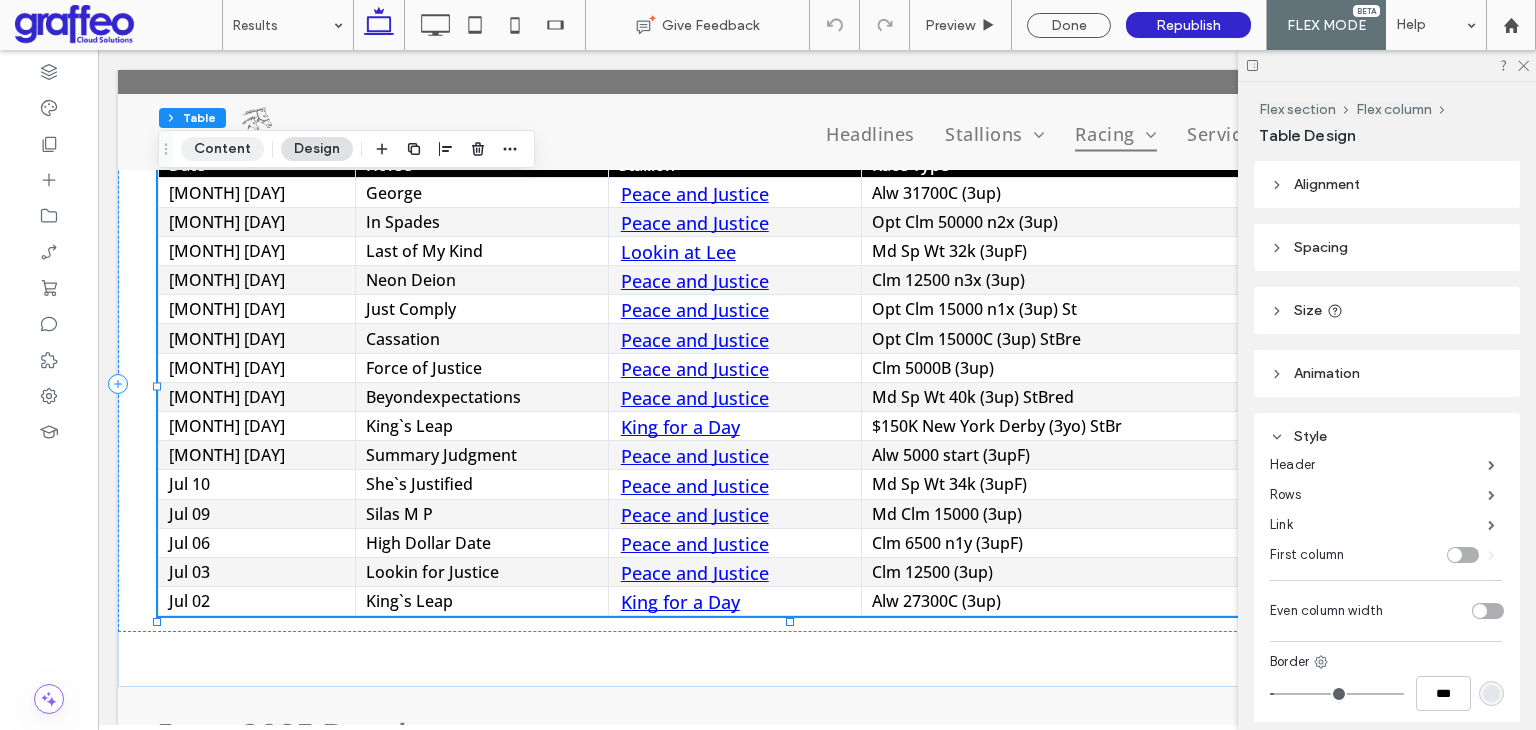 click on "Content" at bounding box center (222, 149) 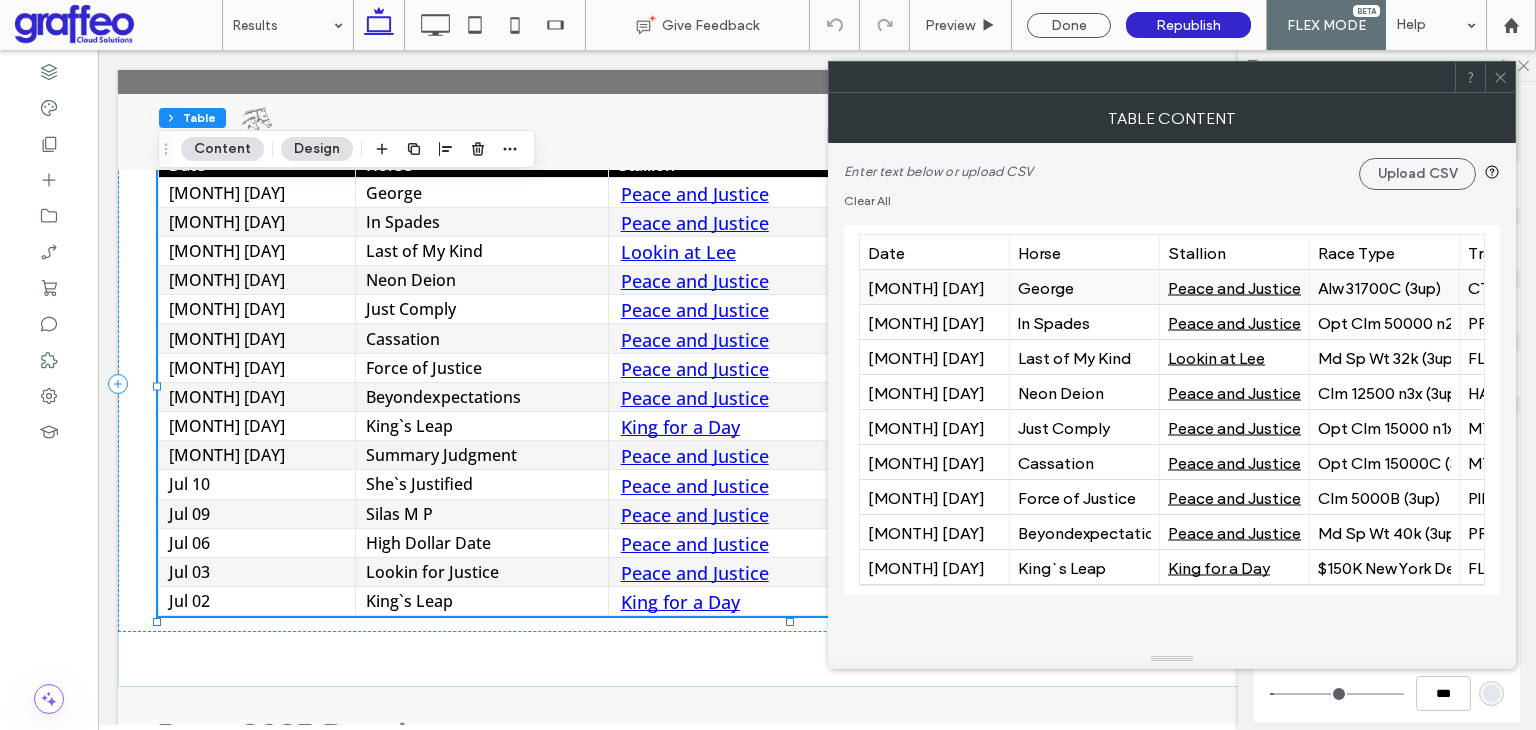 click on "Jul 26" at bounding box center (934, 287) 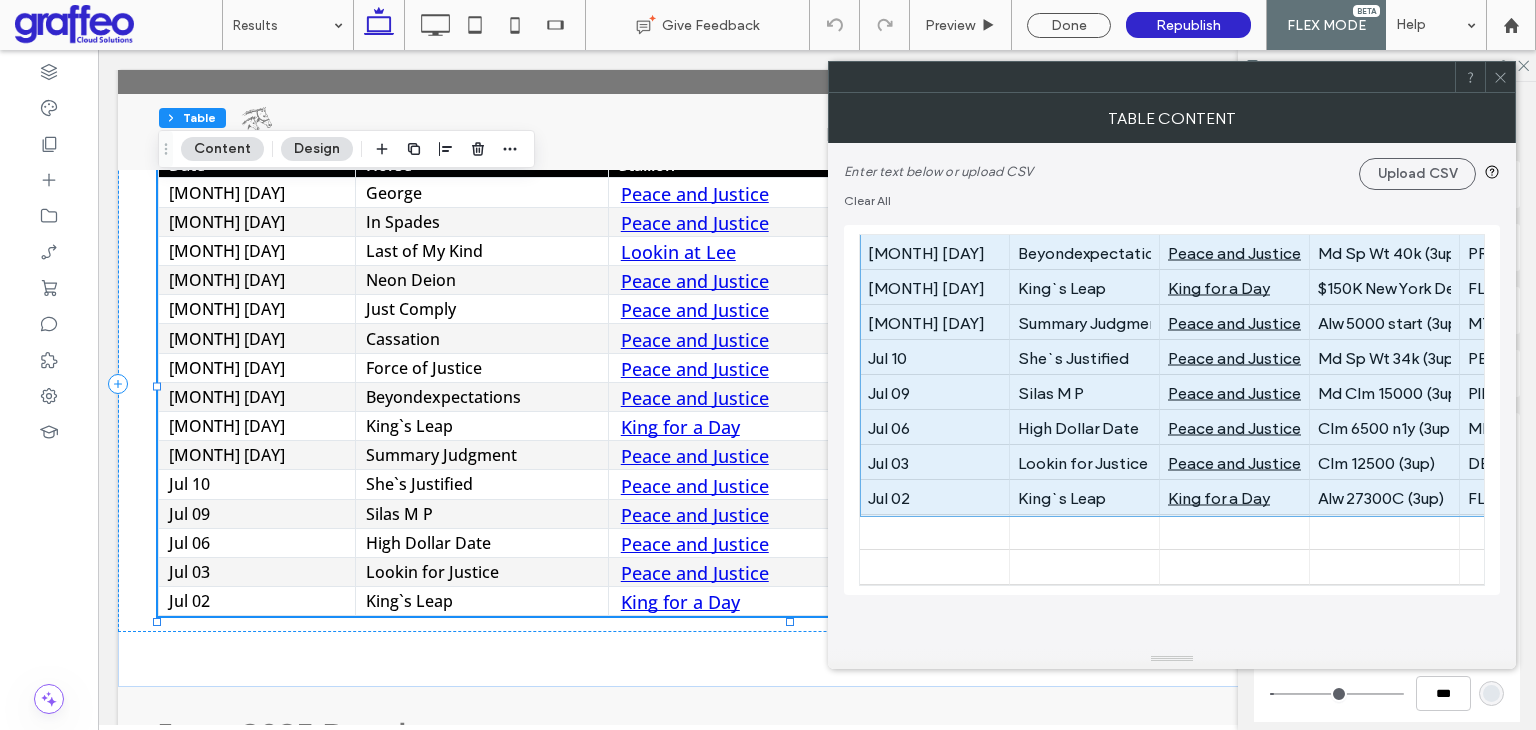 scroll, scrollTop: 280, scrollLeft: 291, axis: both 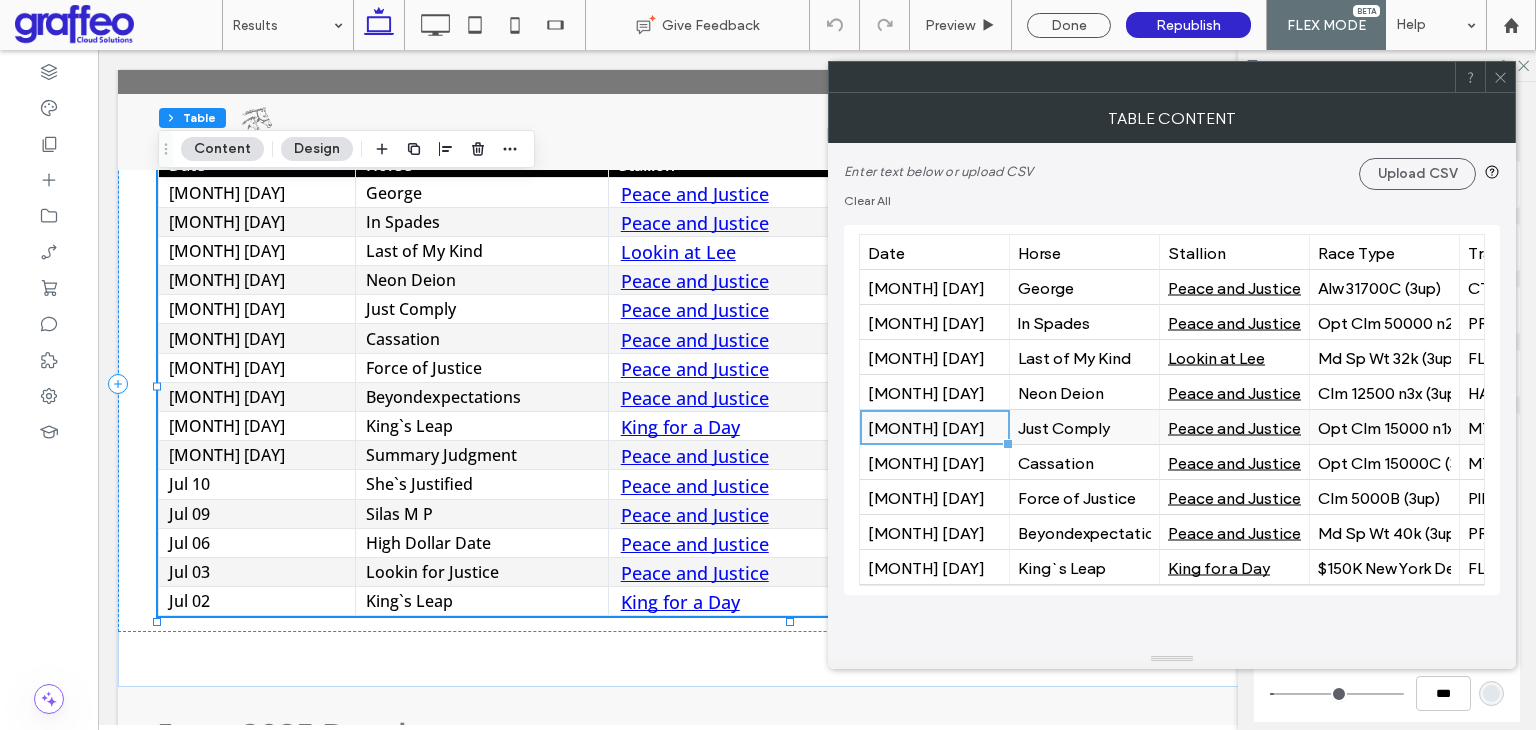 click on "Jul 20" at bounding box center (934, 427) 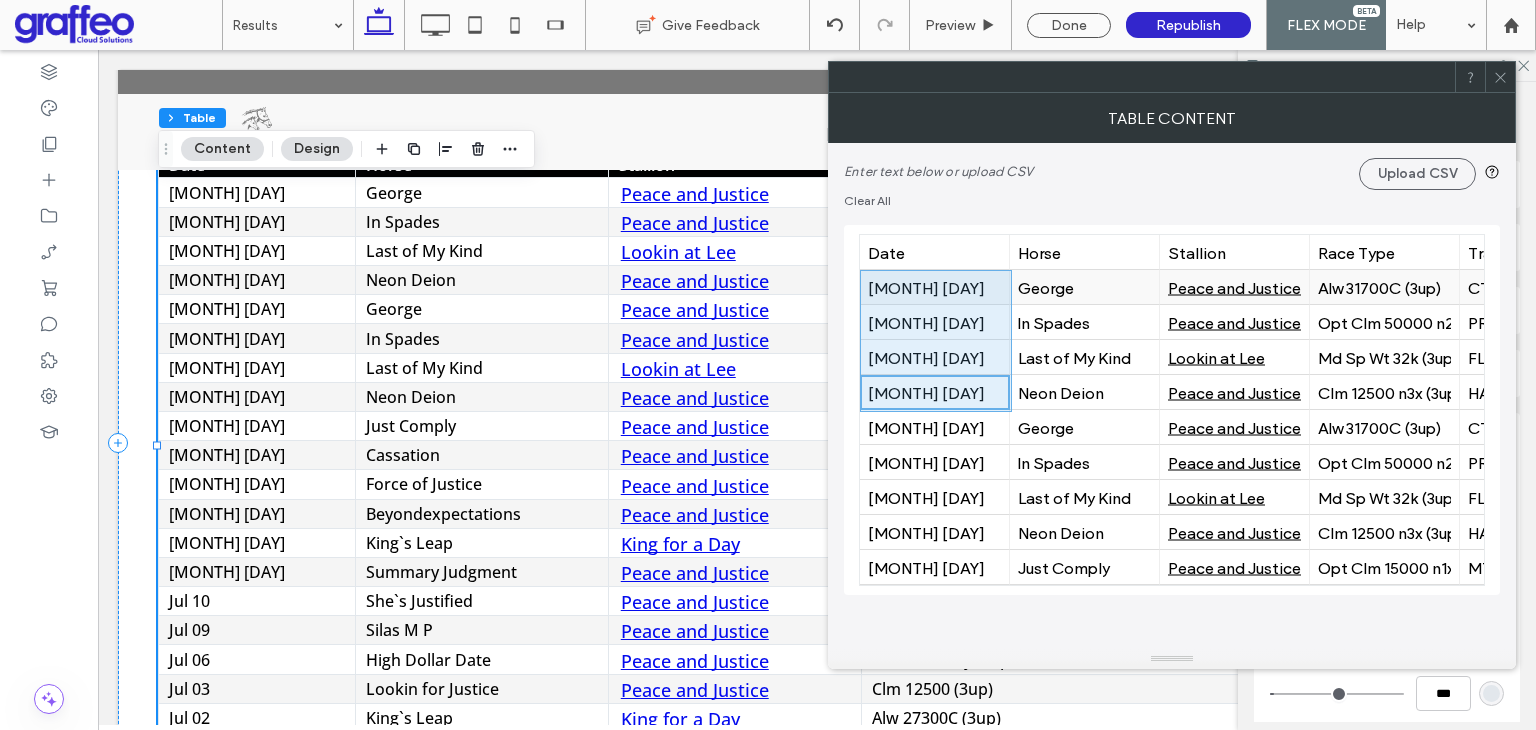 drag, startPoint x: 921, startPoint y: 393, endPoint x: 920, endPoint y: 285, distance: 108.00463 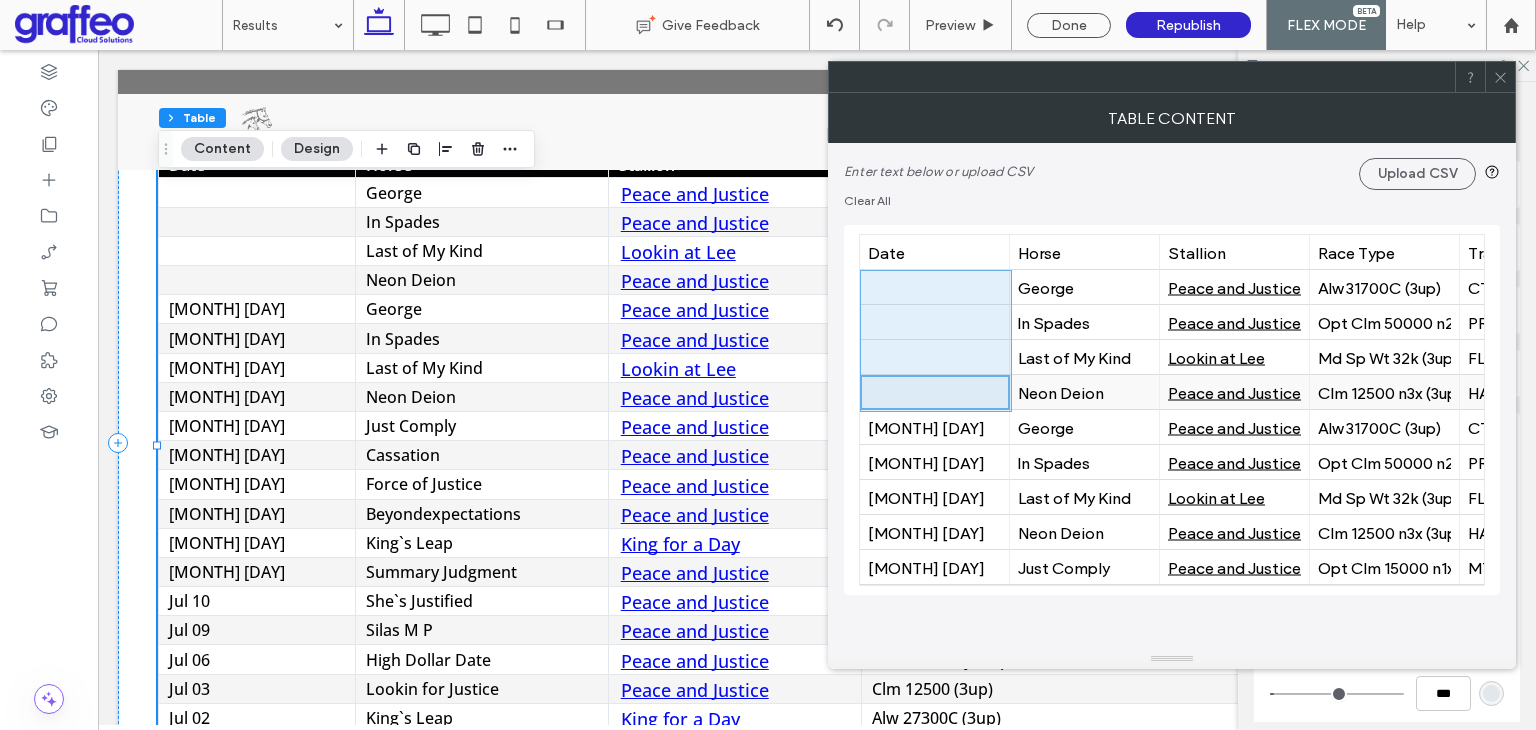 drag, startPoint x: 1100, startPoint y: 280, endPoint x: 1095, endPoint y: 391, distance: 111.11256 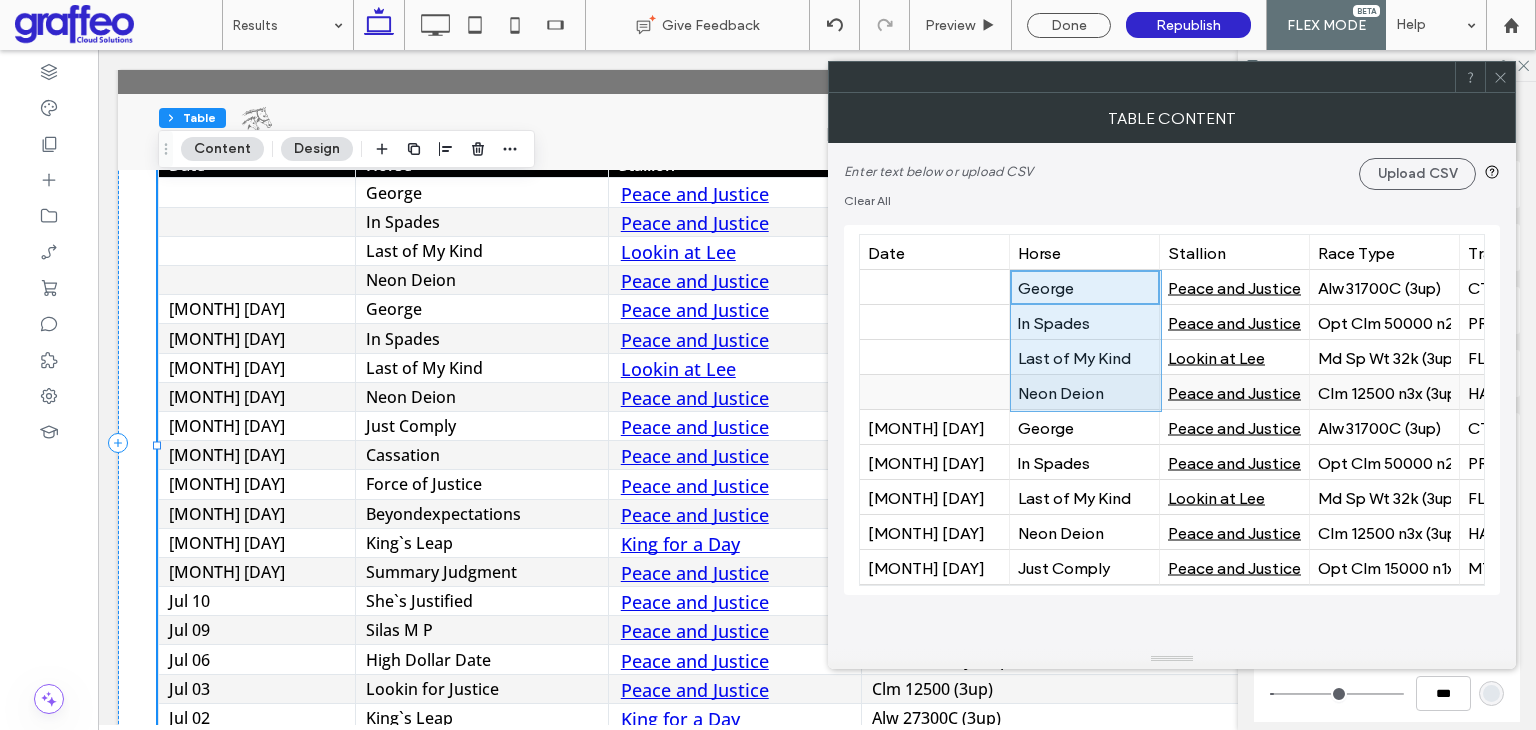 drag, startPoint x: 1095, startPoint y: 280, endPoint x: 1092, endPoint y: 384, distance: 104.04326 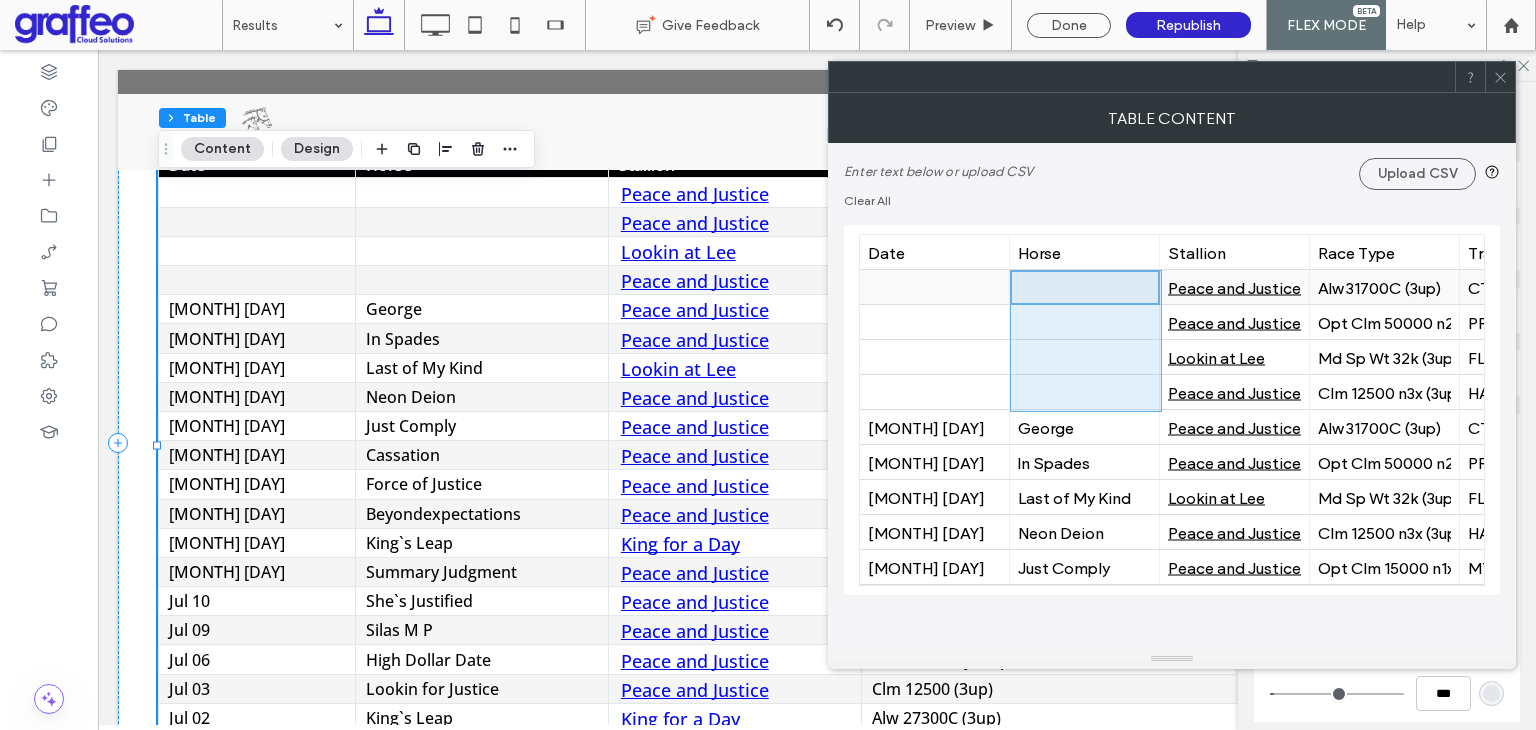 click on "Alw 31700C (3up)" at bounding box center [1384, 287] 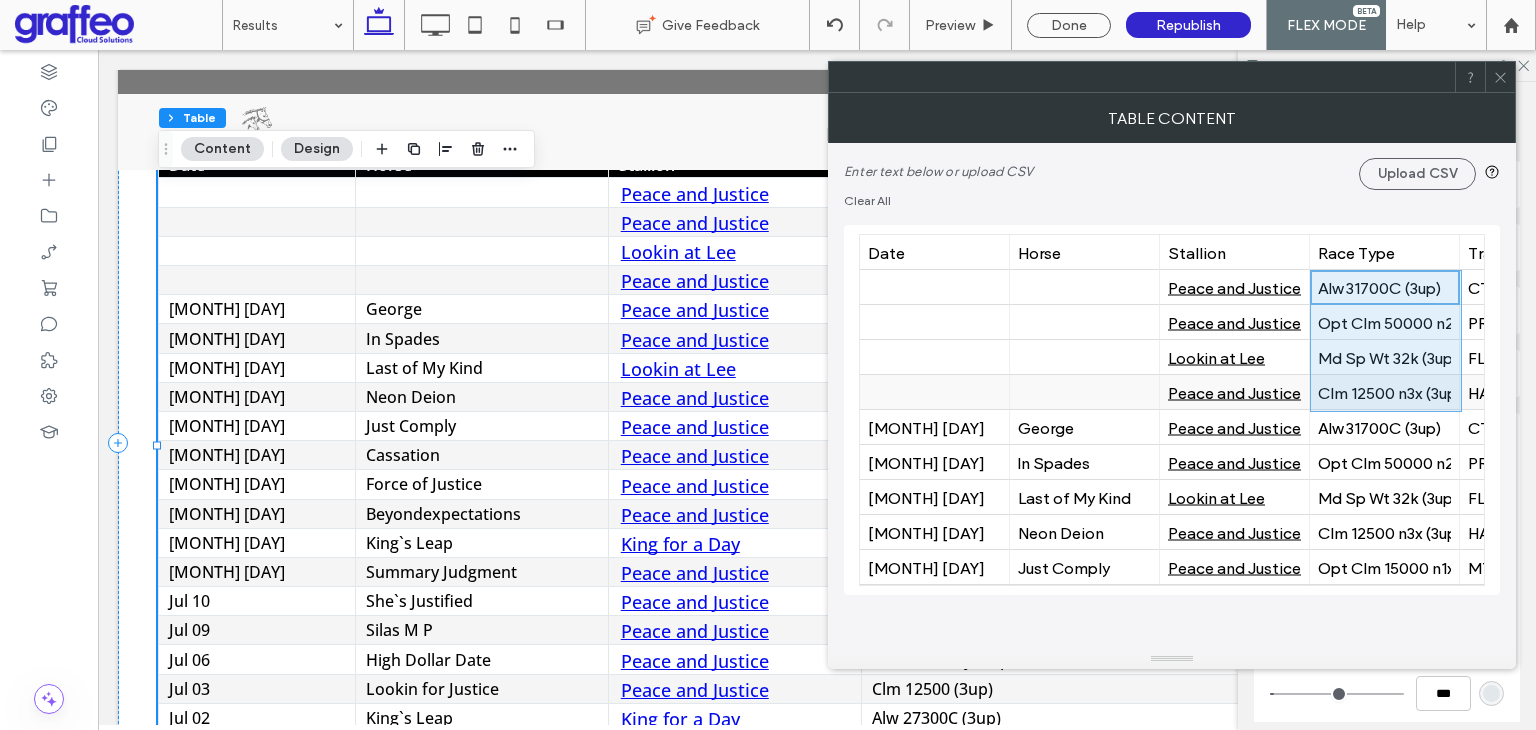 drag, startPoint x: 1399, startPoint y: 285, endPoint x: 1399, endPoint y: 381, distance: 96 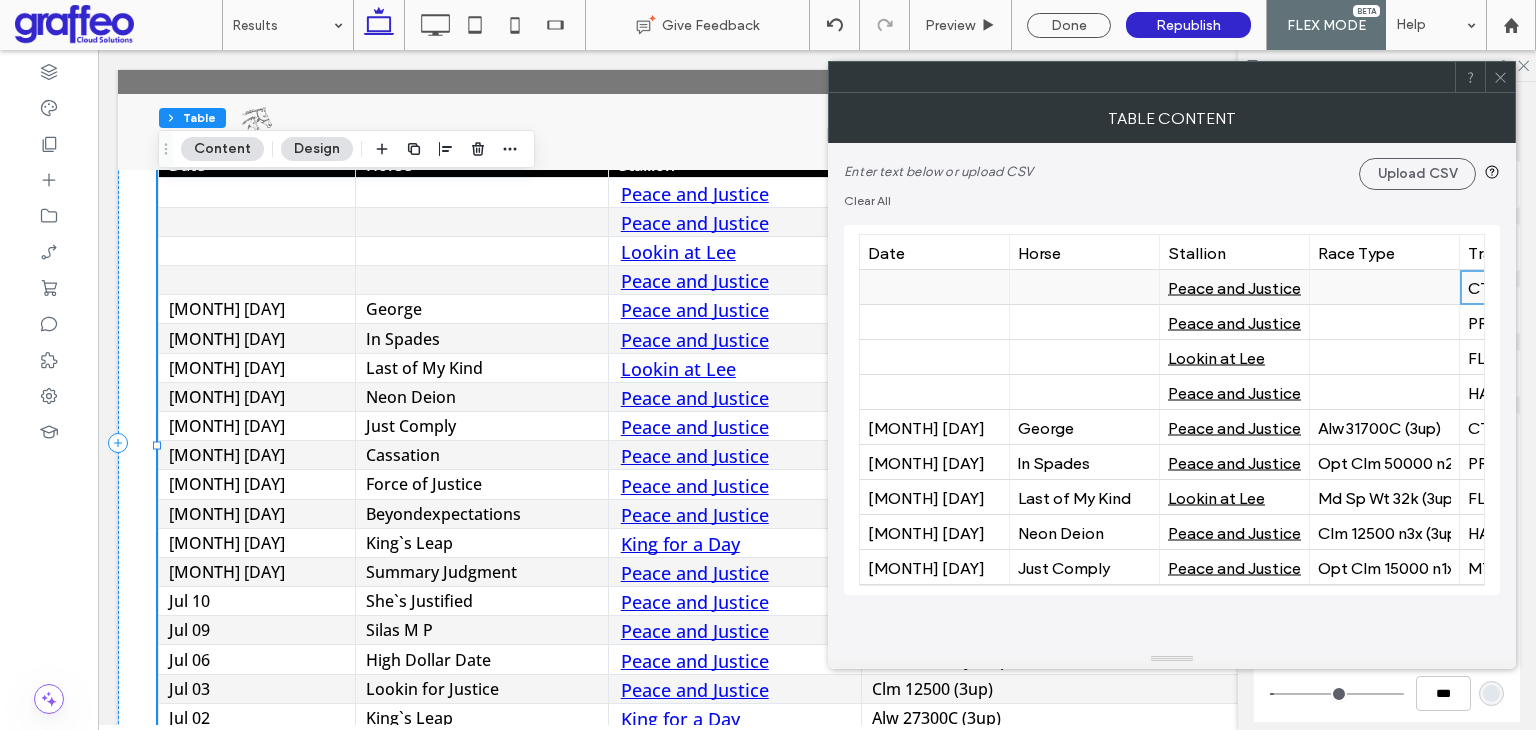 scroll, scrollTop: 0, scrollLeft: 140, axis: horizontal 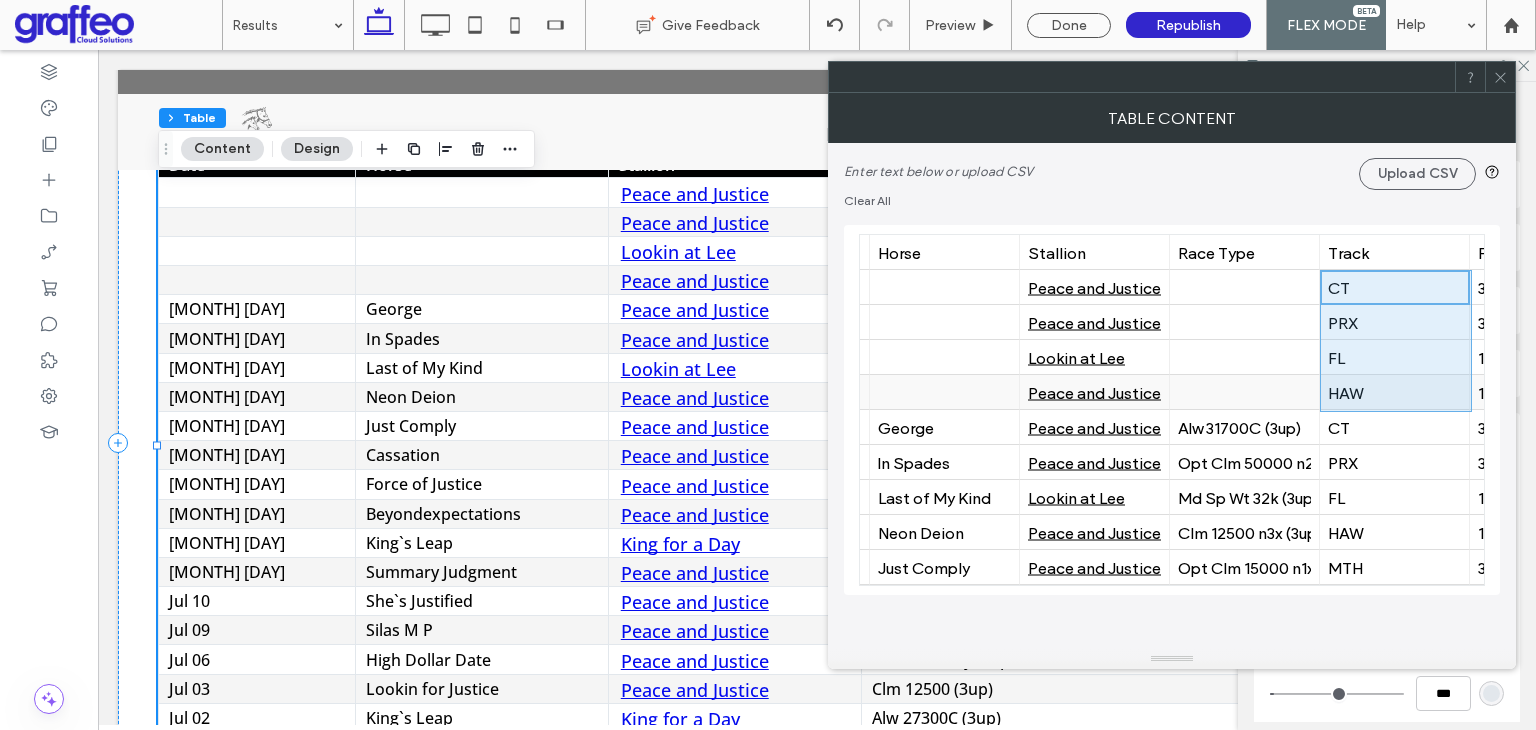 drag, startPoint x: 1377, startPoint y: 291, endPoint x: 1384, endPoint y: 391, distance: 100.2447 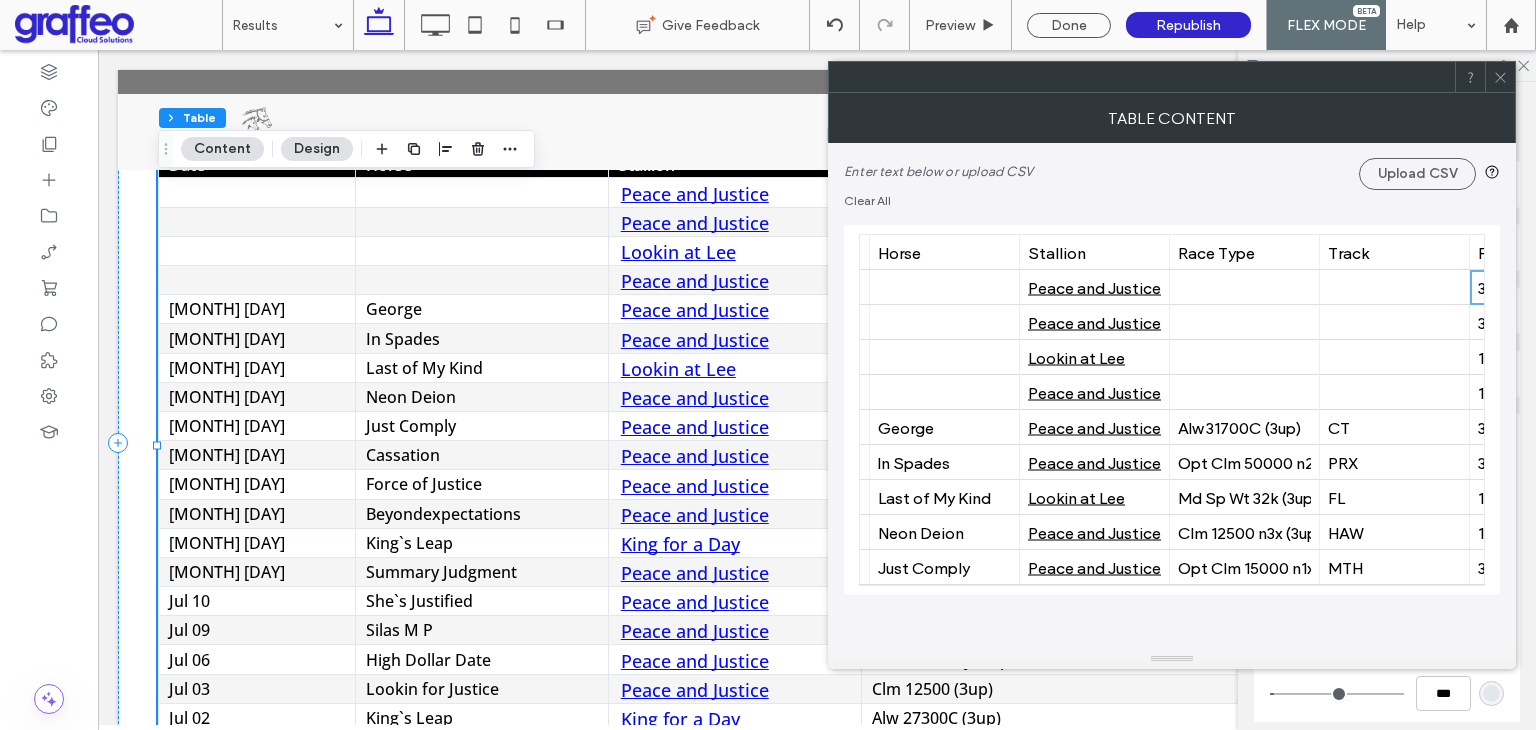 scroll, scrollTop: 0, scrollLeft: 291, axis: horizontal 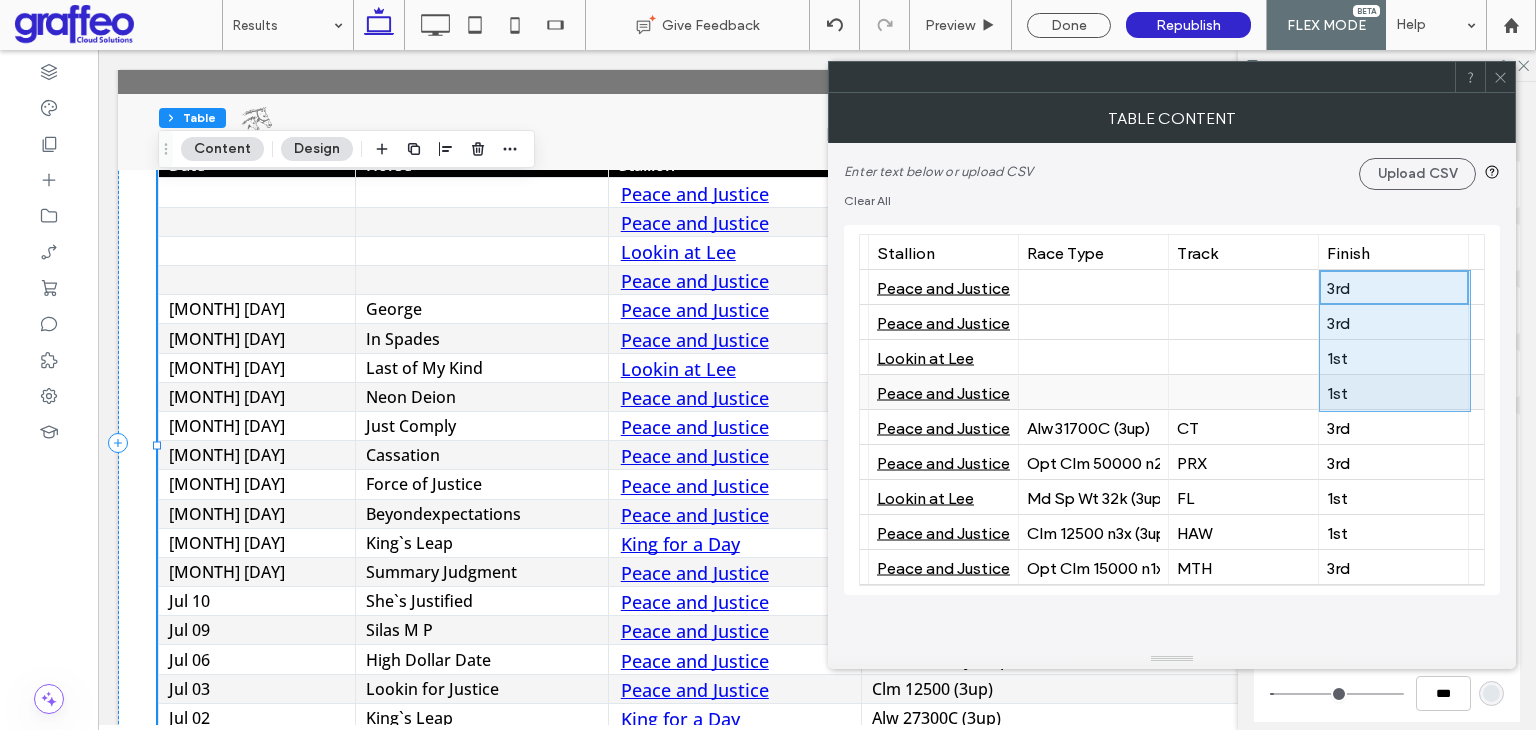 drag, startPoint x: 1370, startPoint y: 286, endPoint x: 1370, endPoint y: 385, distance: 99 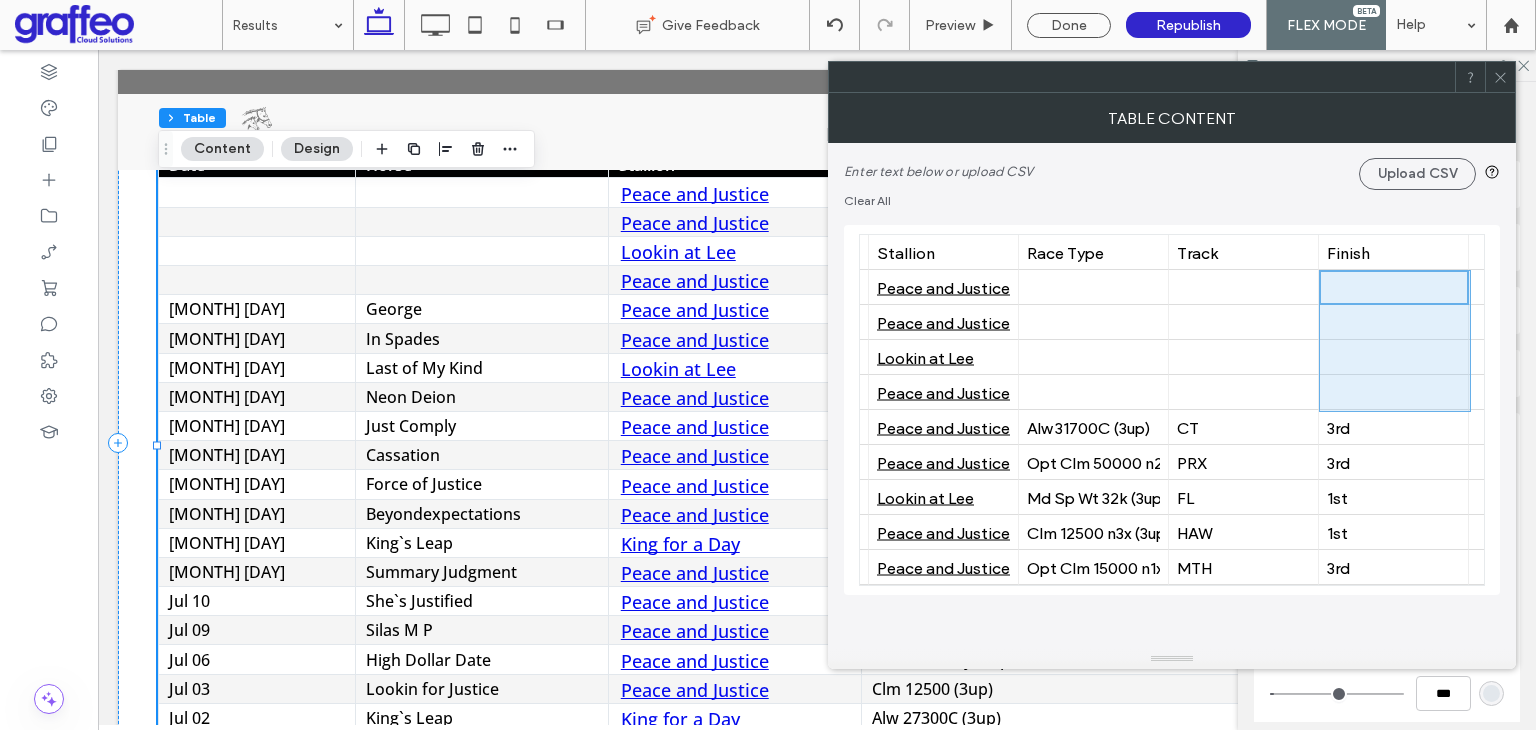 scroll, scrollTop: 0, scrollLeft: 0, axis: both 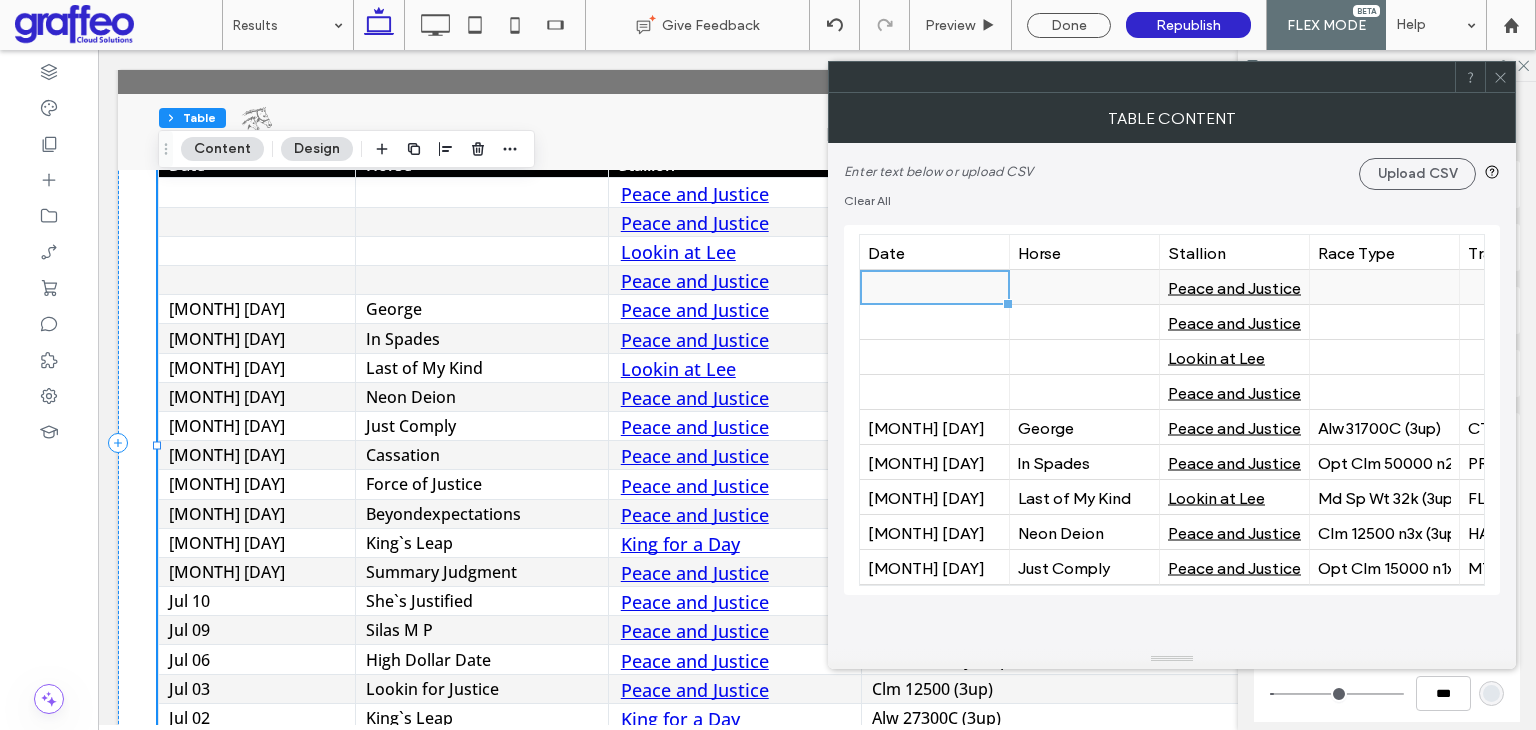 click at bounding box center (934, 287) 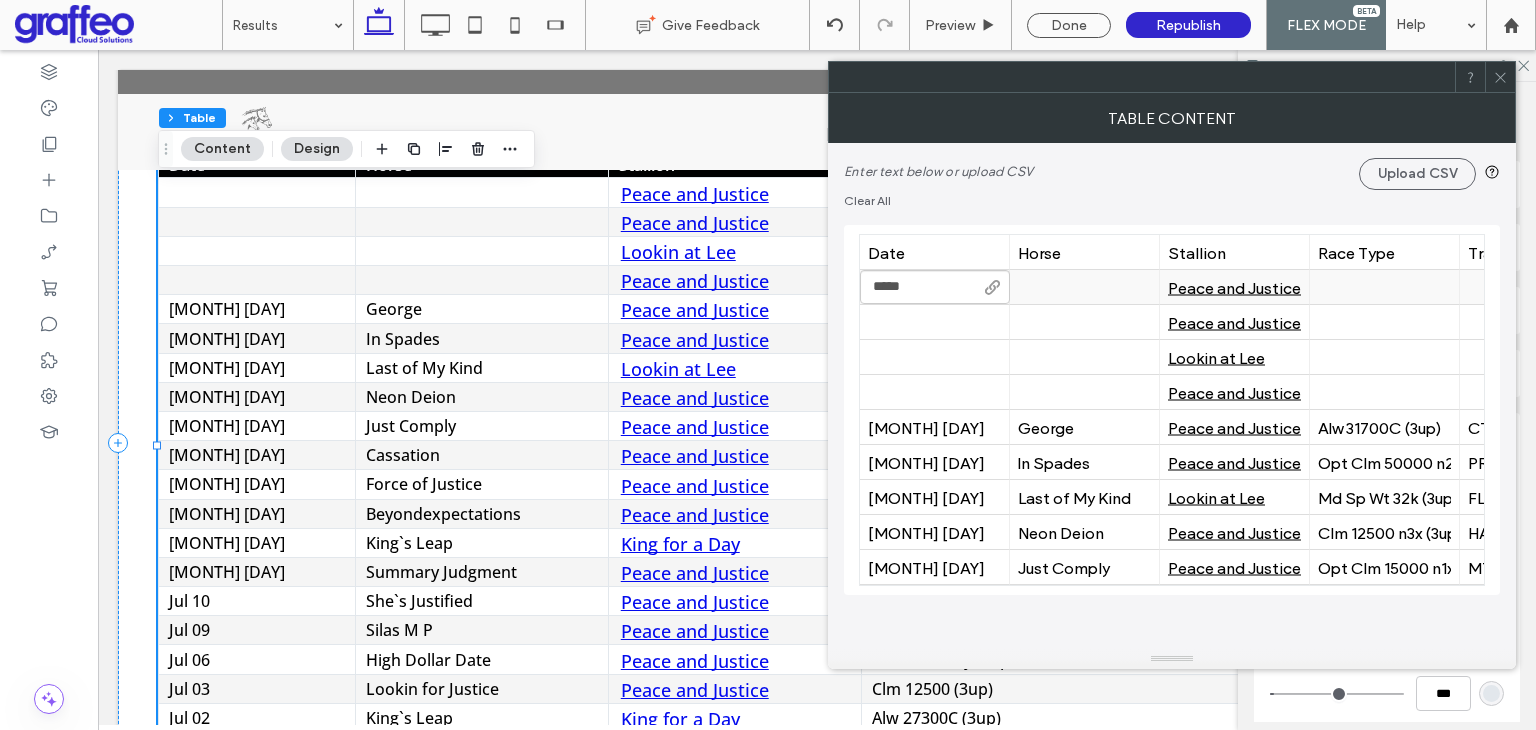 type on "******" 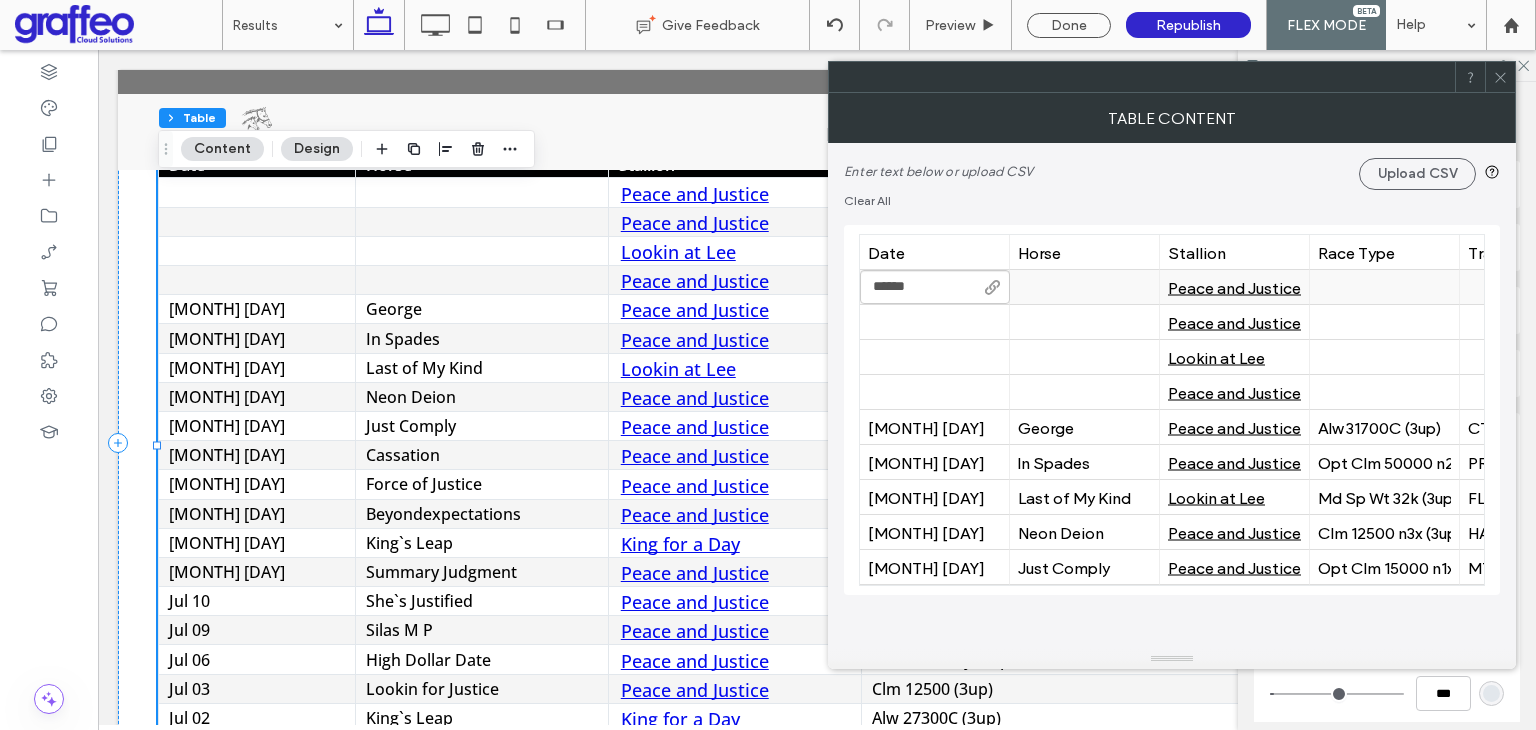 click at bounding box center [1084, 287] 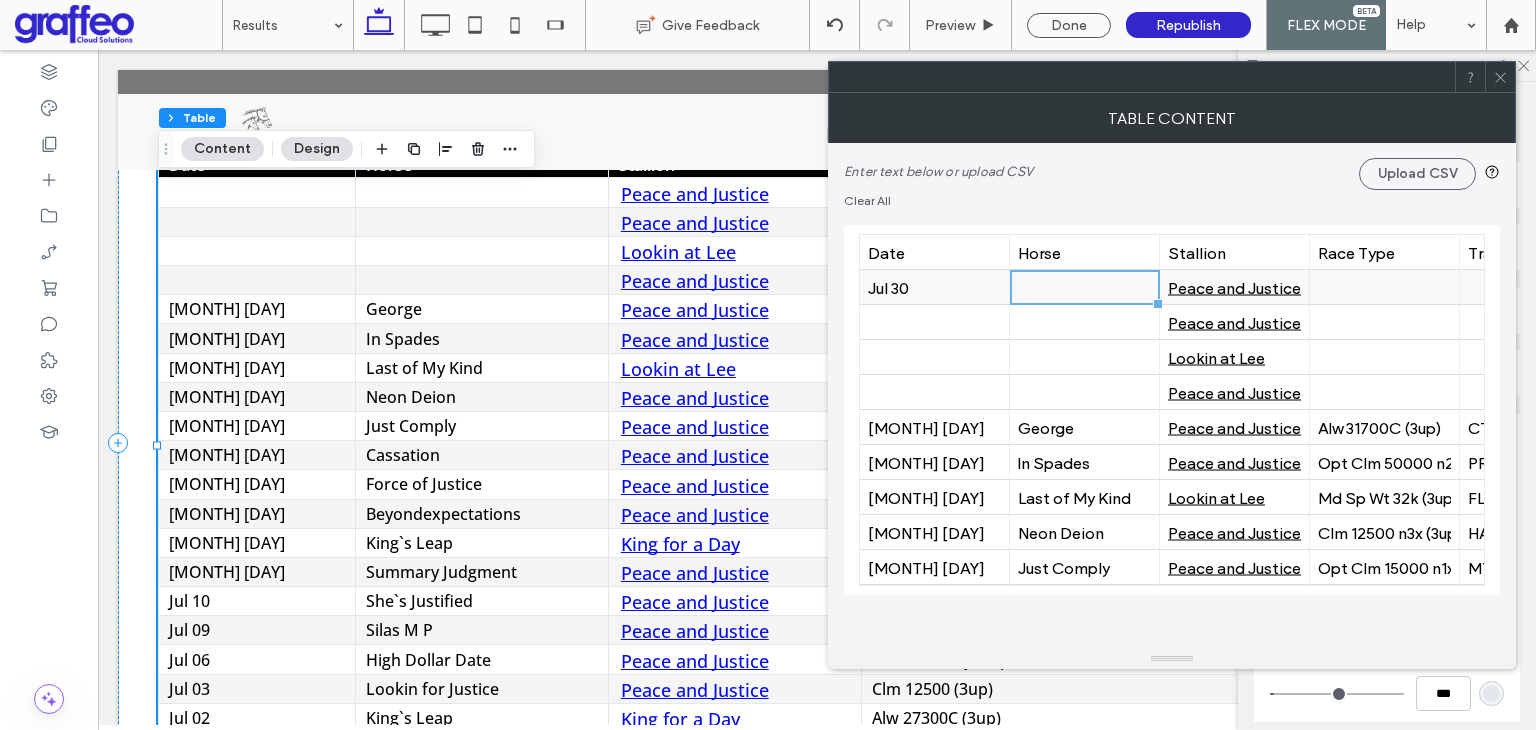 click at bounding box center [1084, 287] 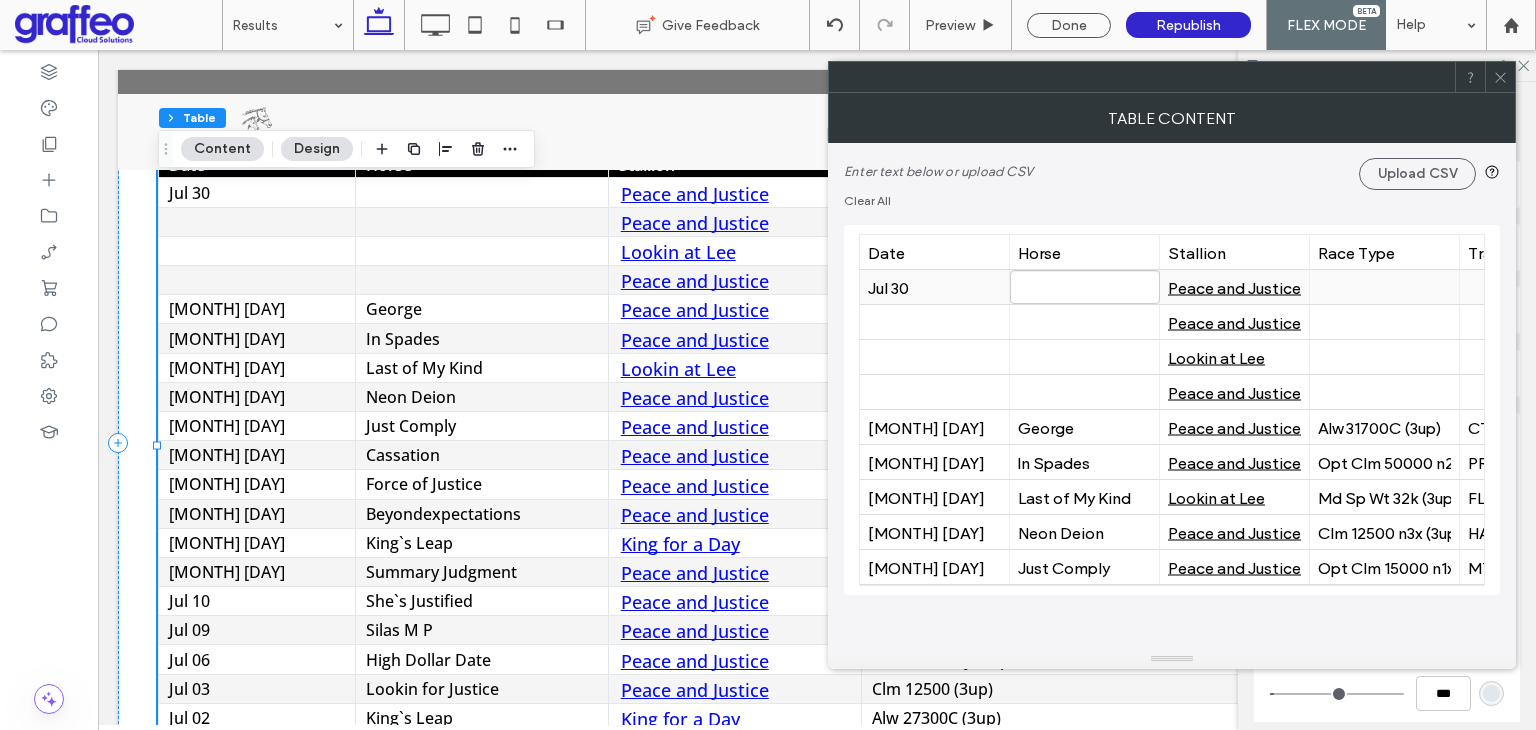 type on "**********" 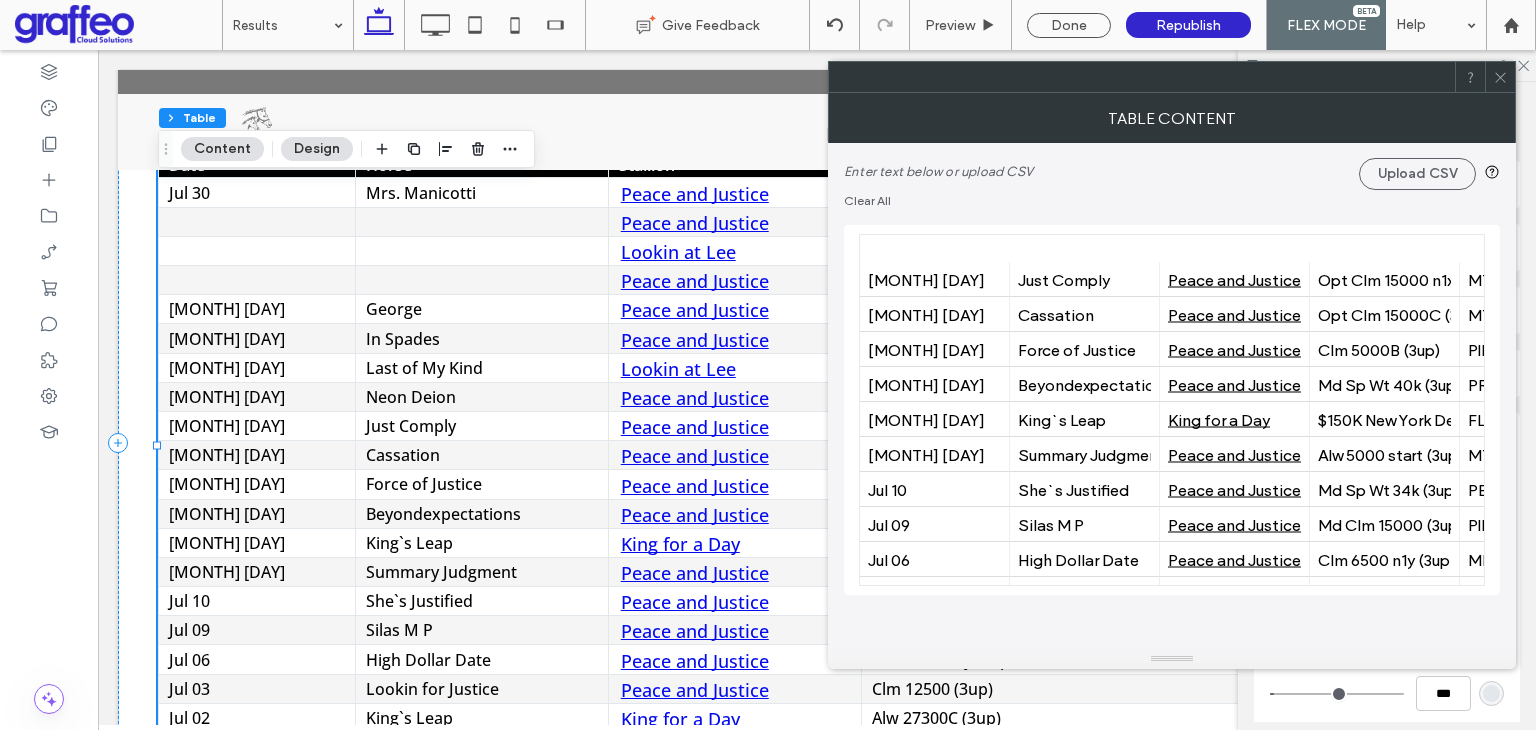 scroll, scrollTop: 312, scrollLeft: 0, axis: vertical 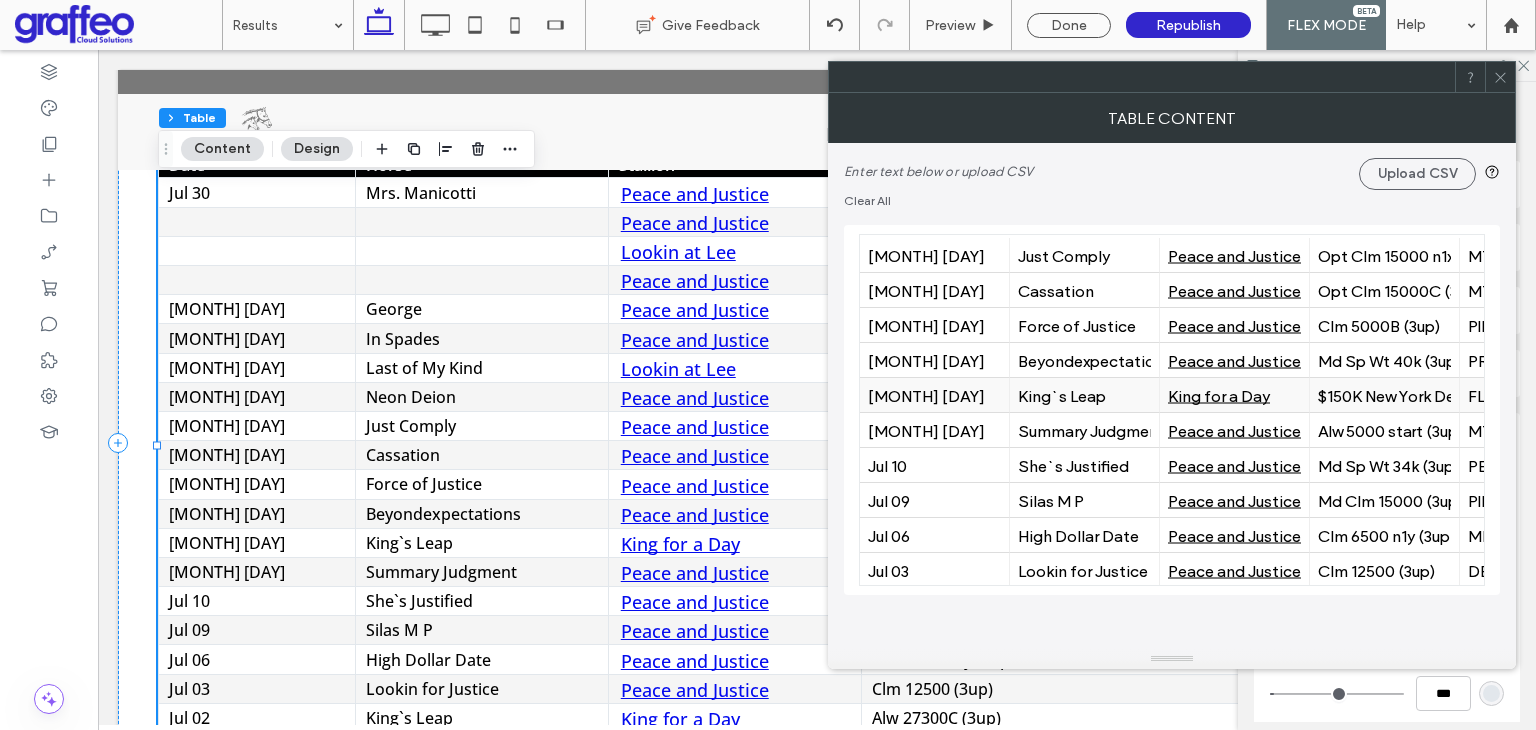 click on "King for a Day" at bounding box center [1234, 395] 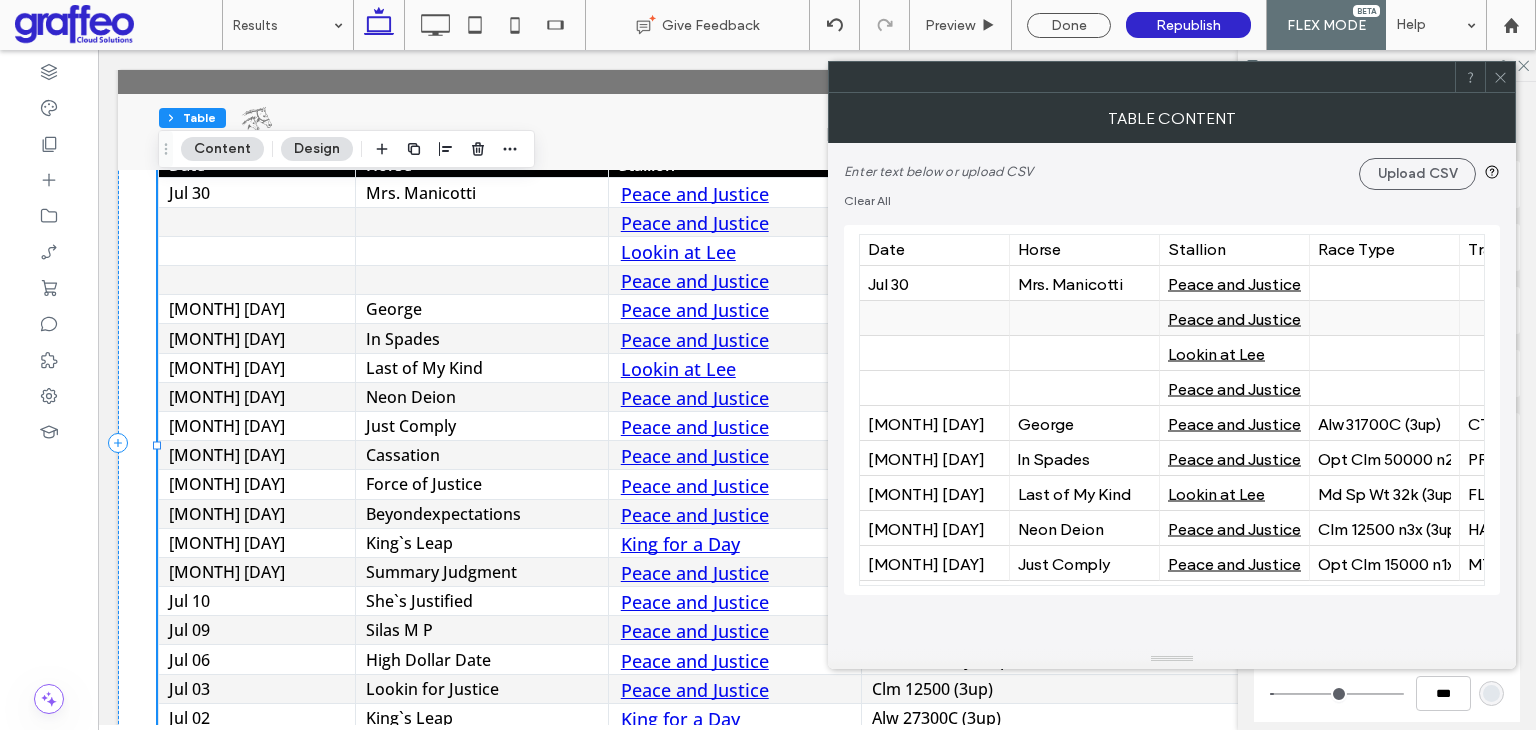 scroll, scrollTop: 0, scrollLeft: 0, axis: both 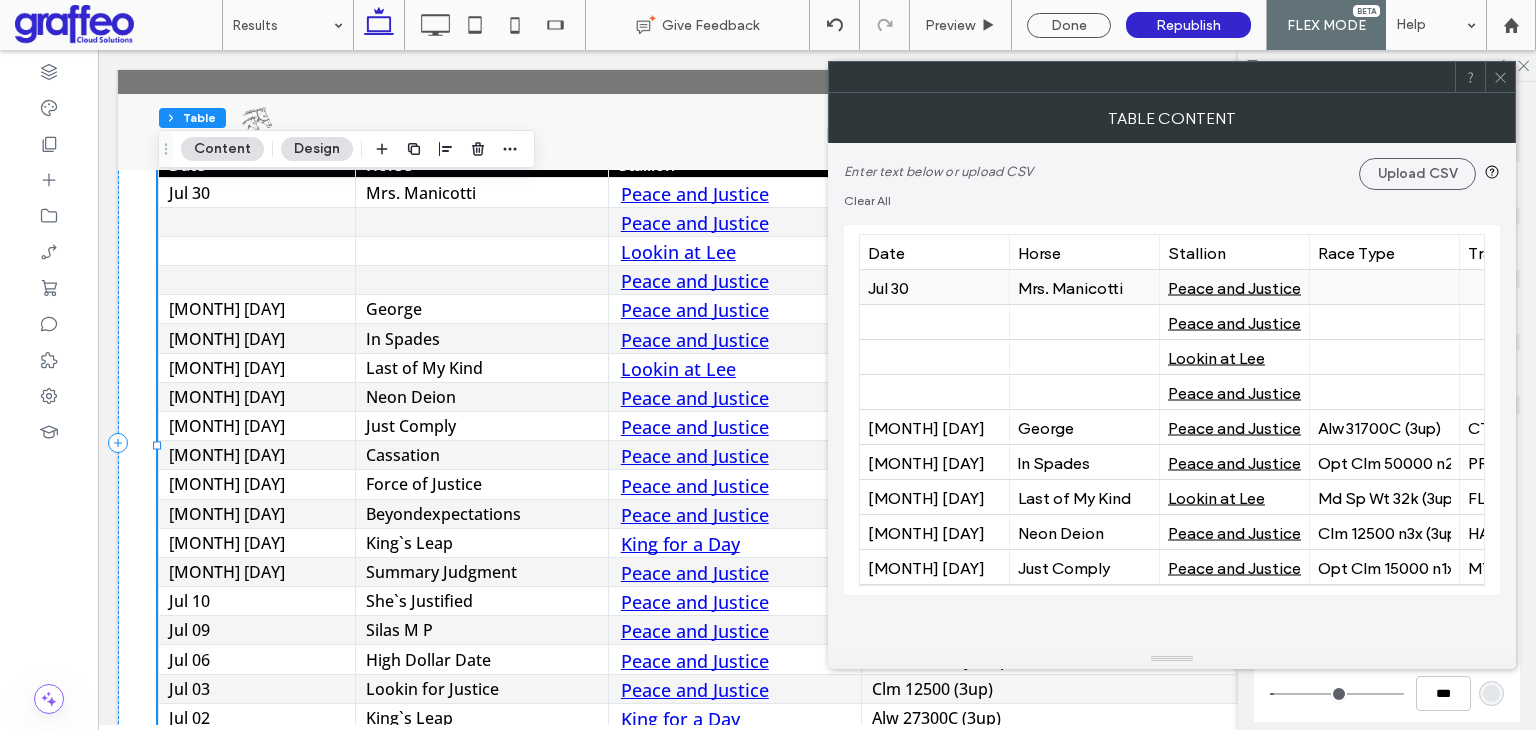click on "Peace and Justice" at bounding box center (1234, 287) 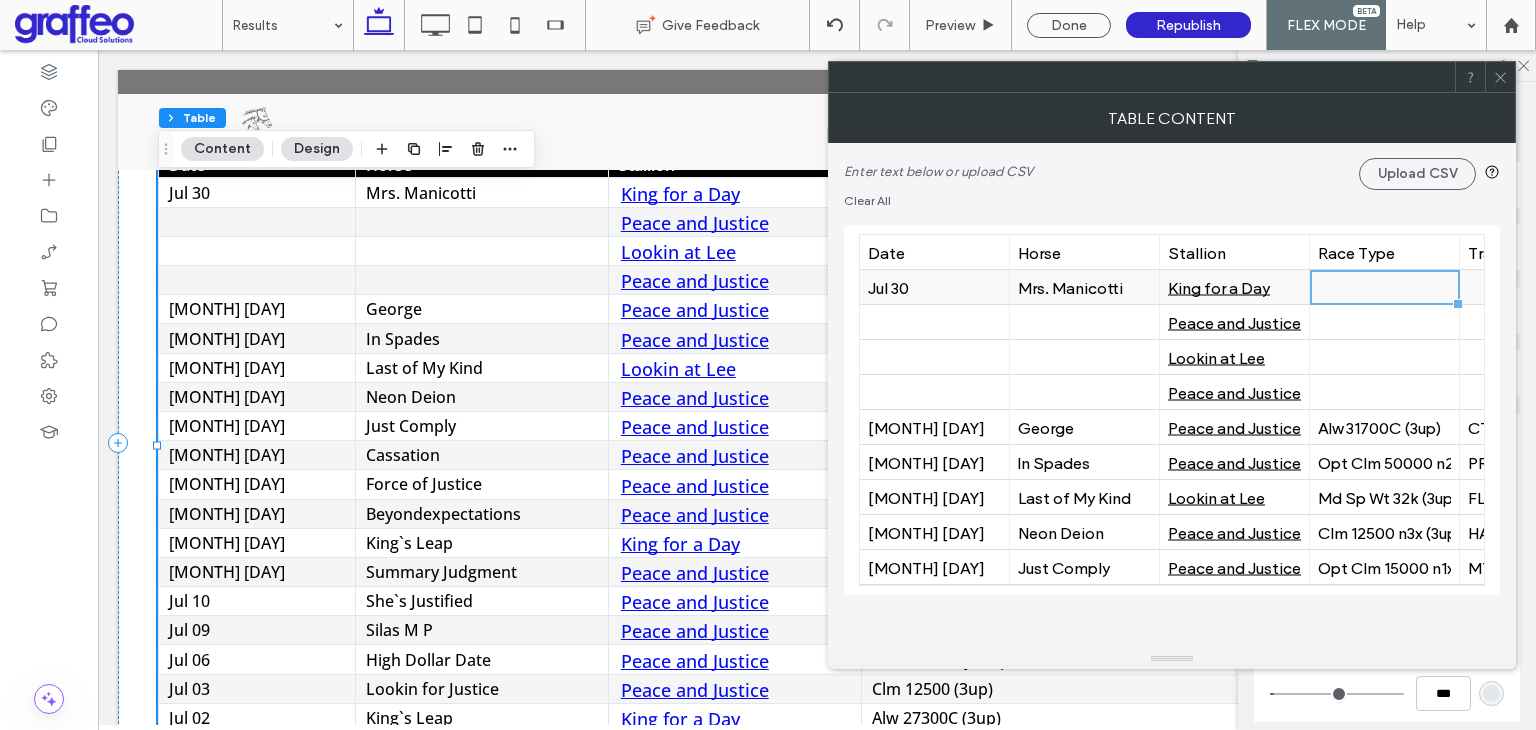 click at bounding box center (1384, 287) 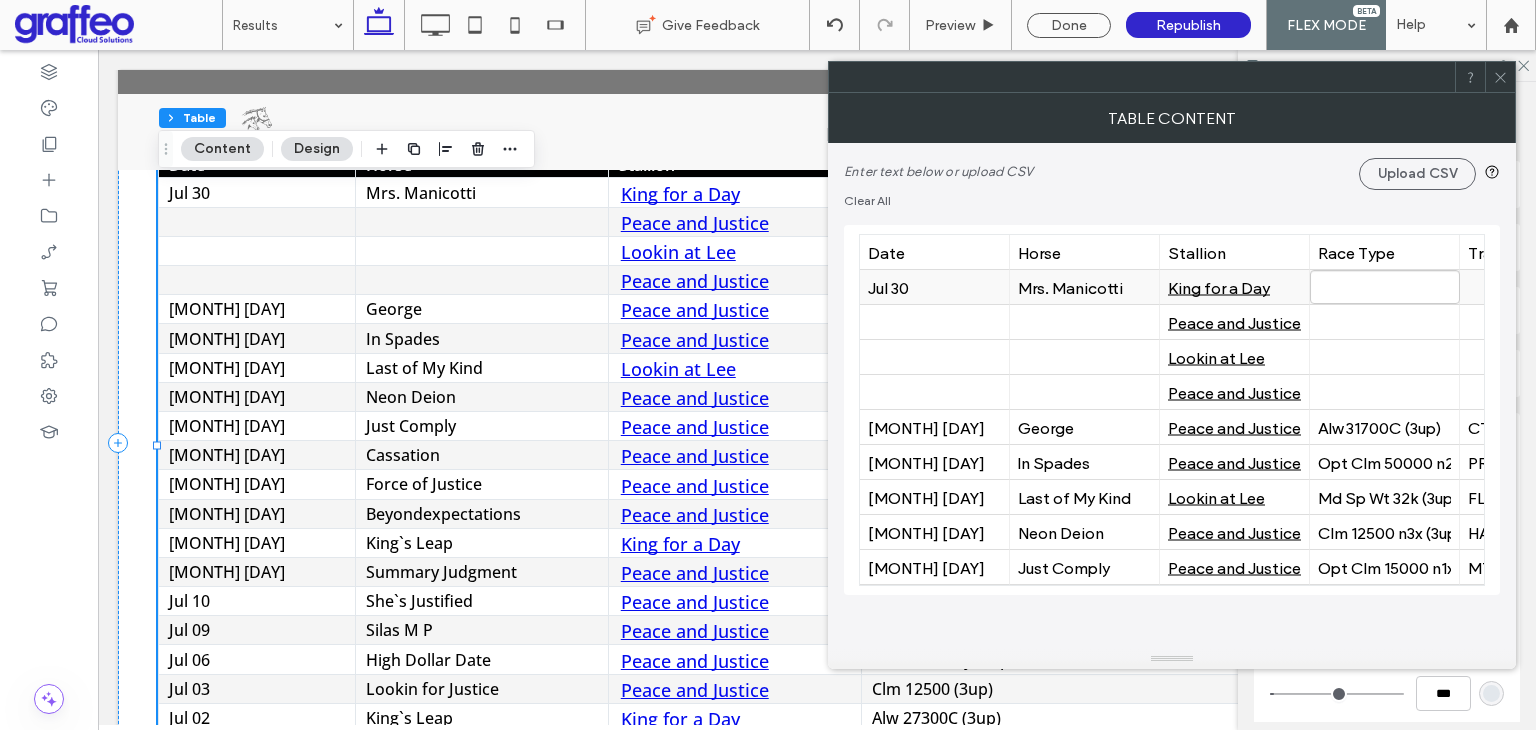 type on "**********" 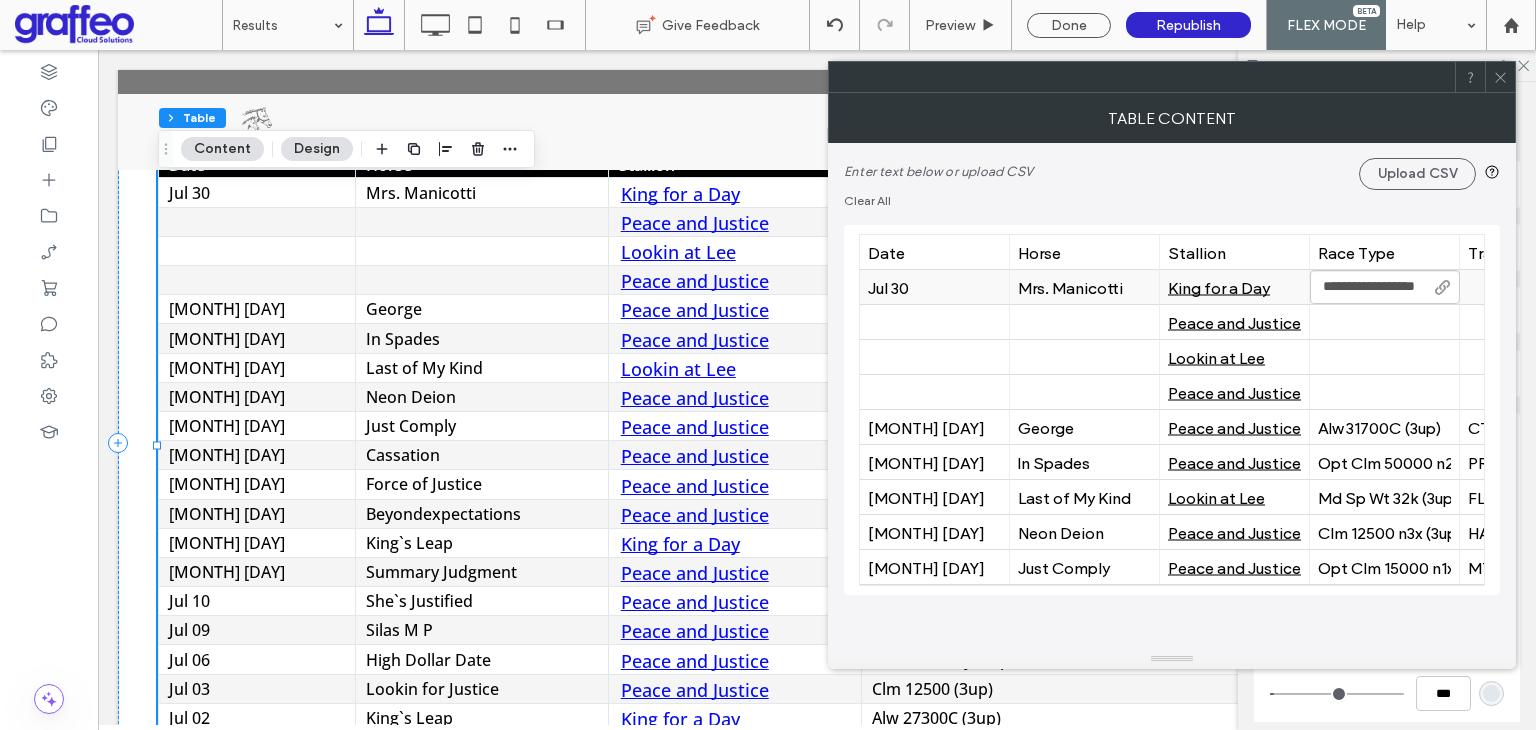 scroll, scrollTop: 0, scrollLeft: 21, axis: horizontal 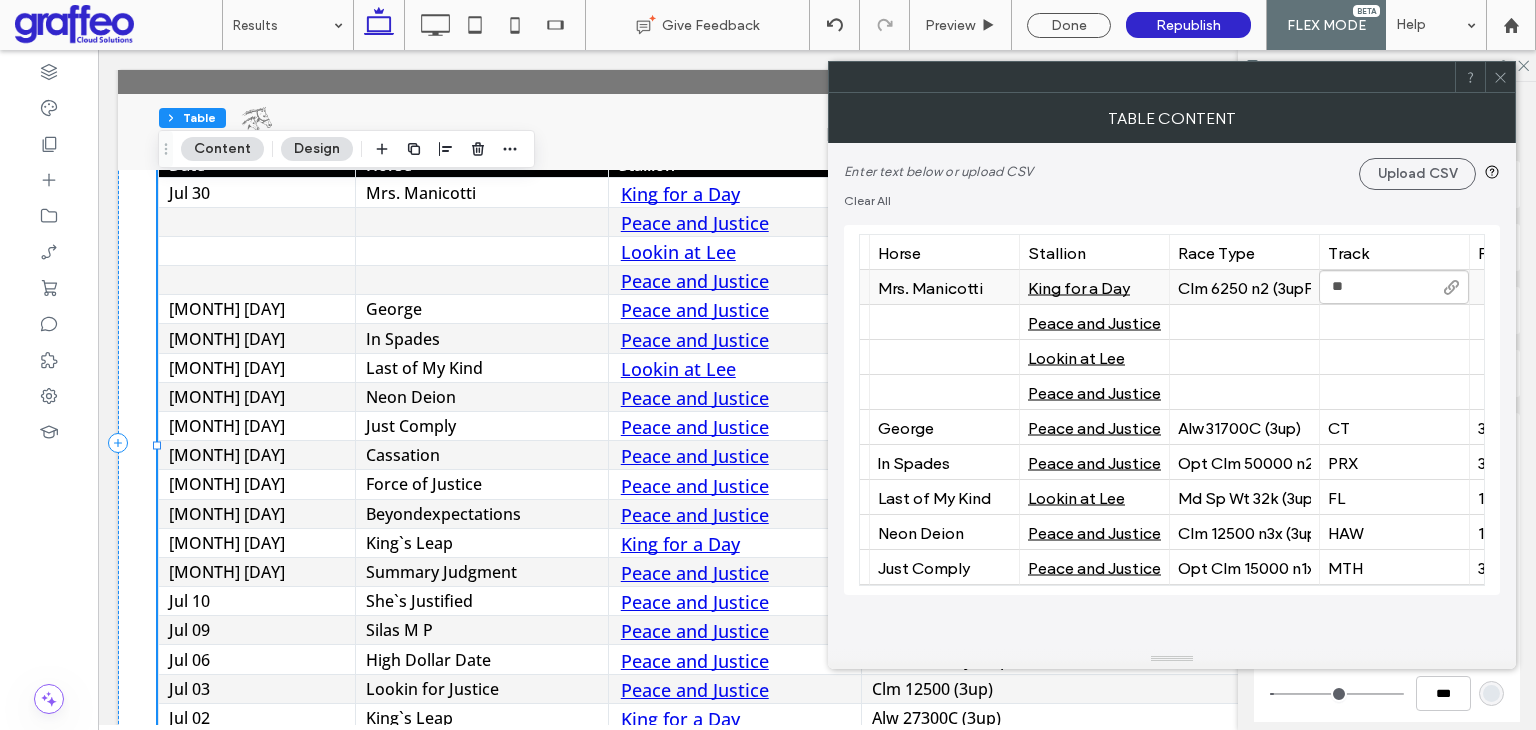 type on "***" 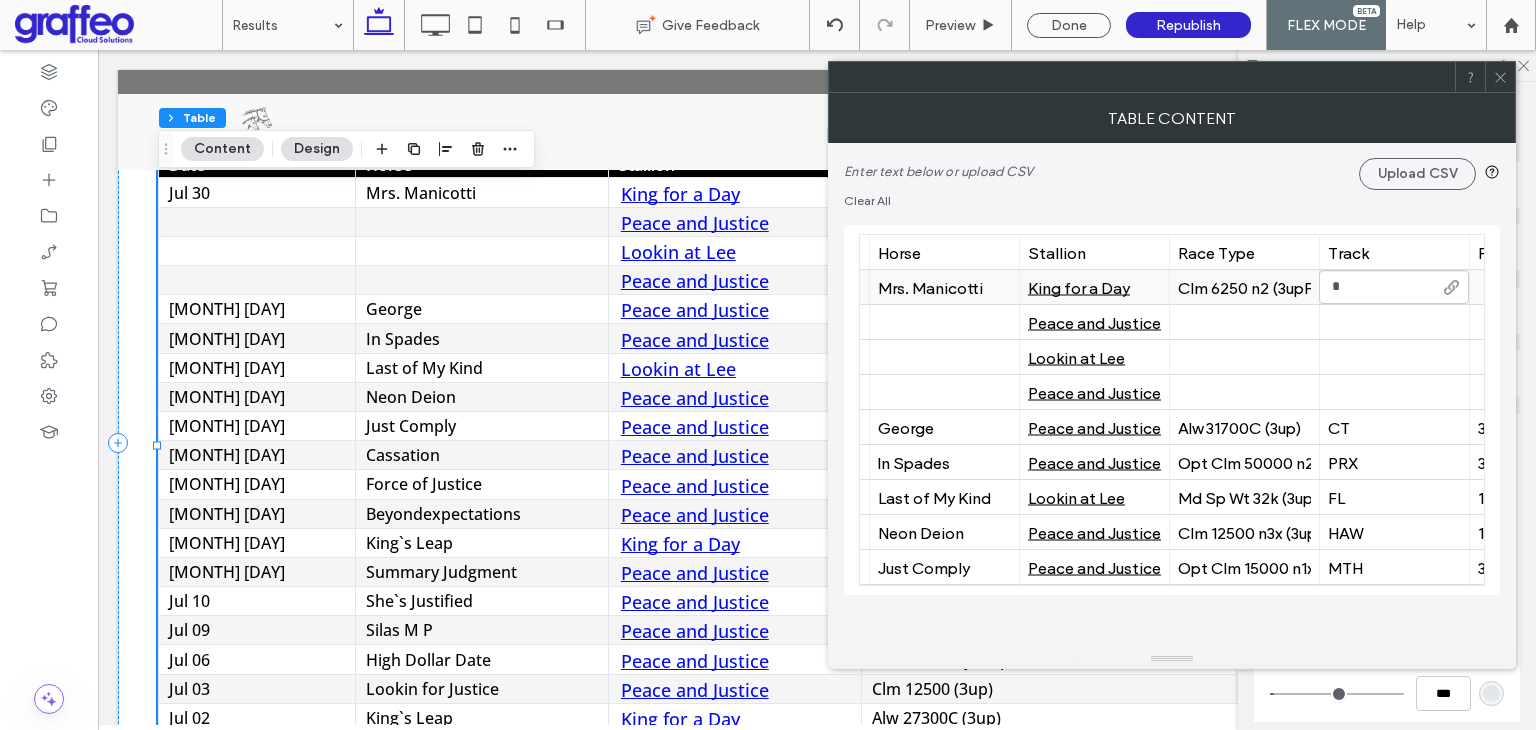 scroll, scrollTop: 0, scrollLeft: 291, axis: horizontal 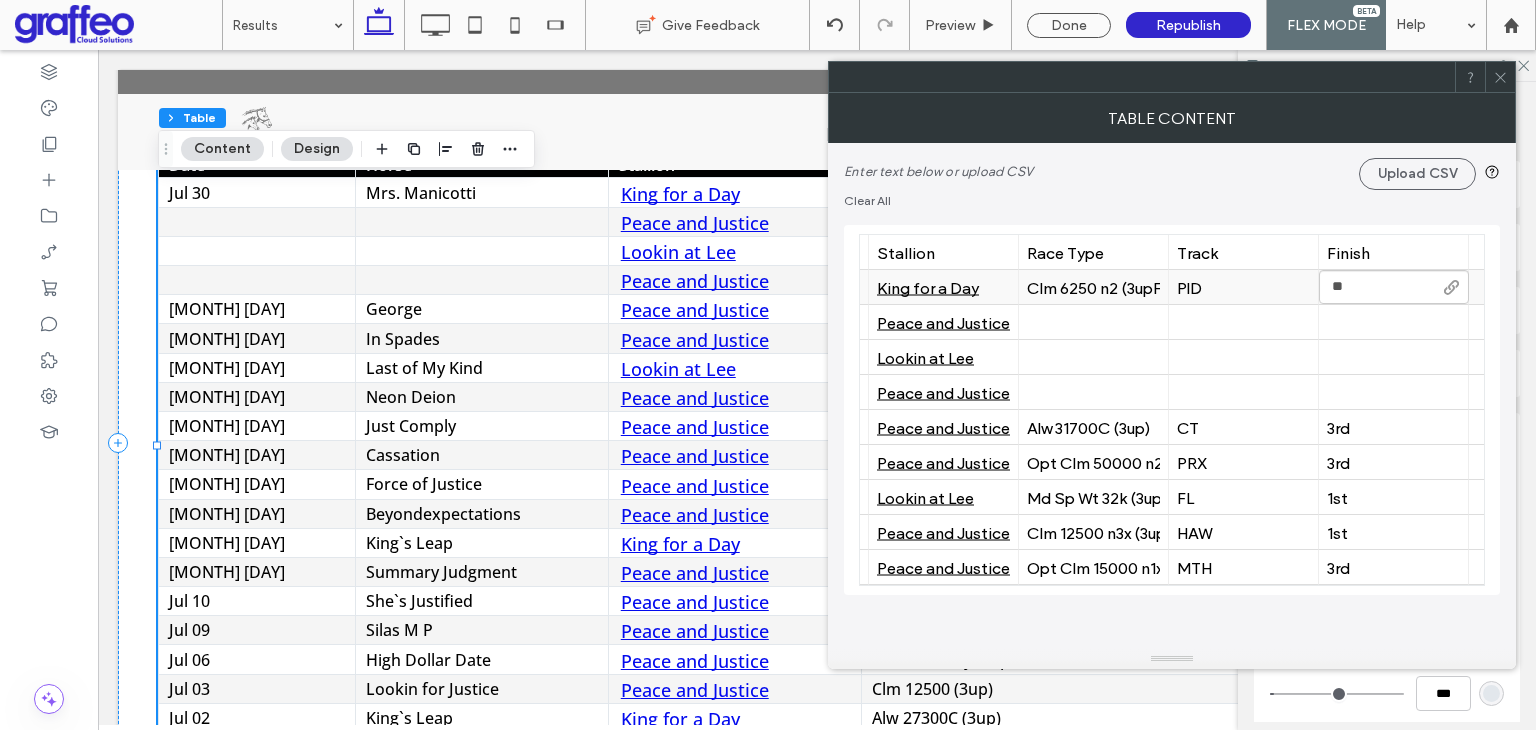 type on "***" 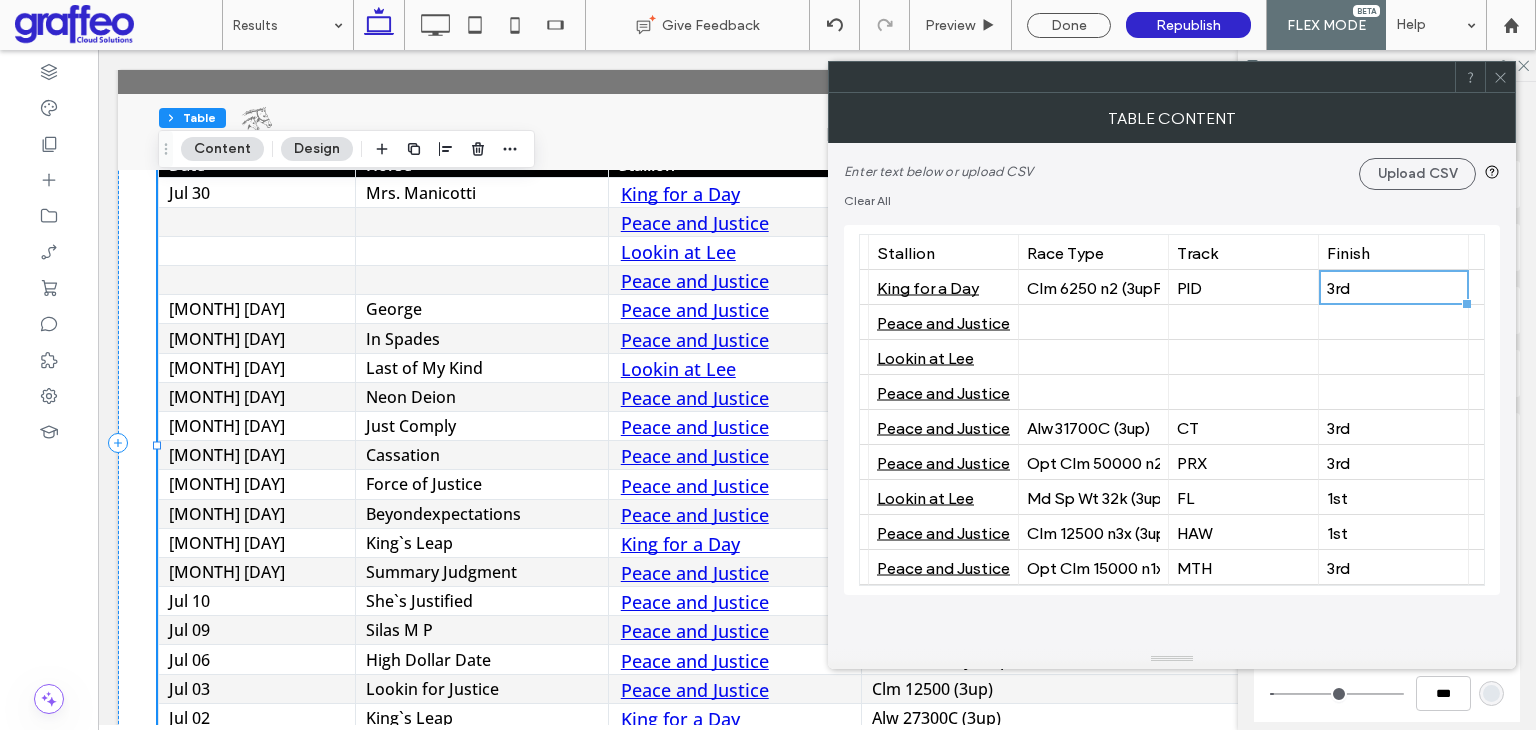 scroll, scrollTop: 0, scrollLeft: 0, axis: both 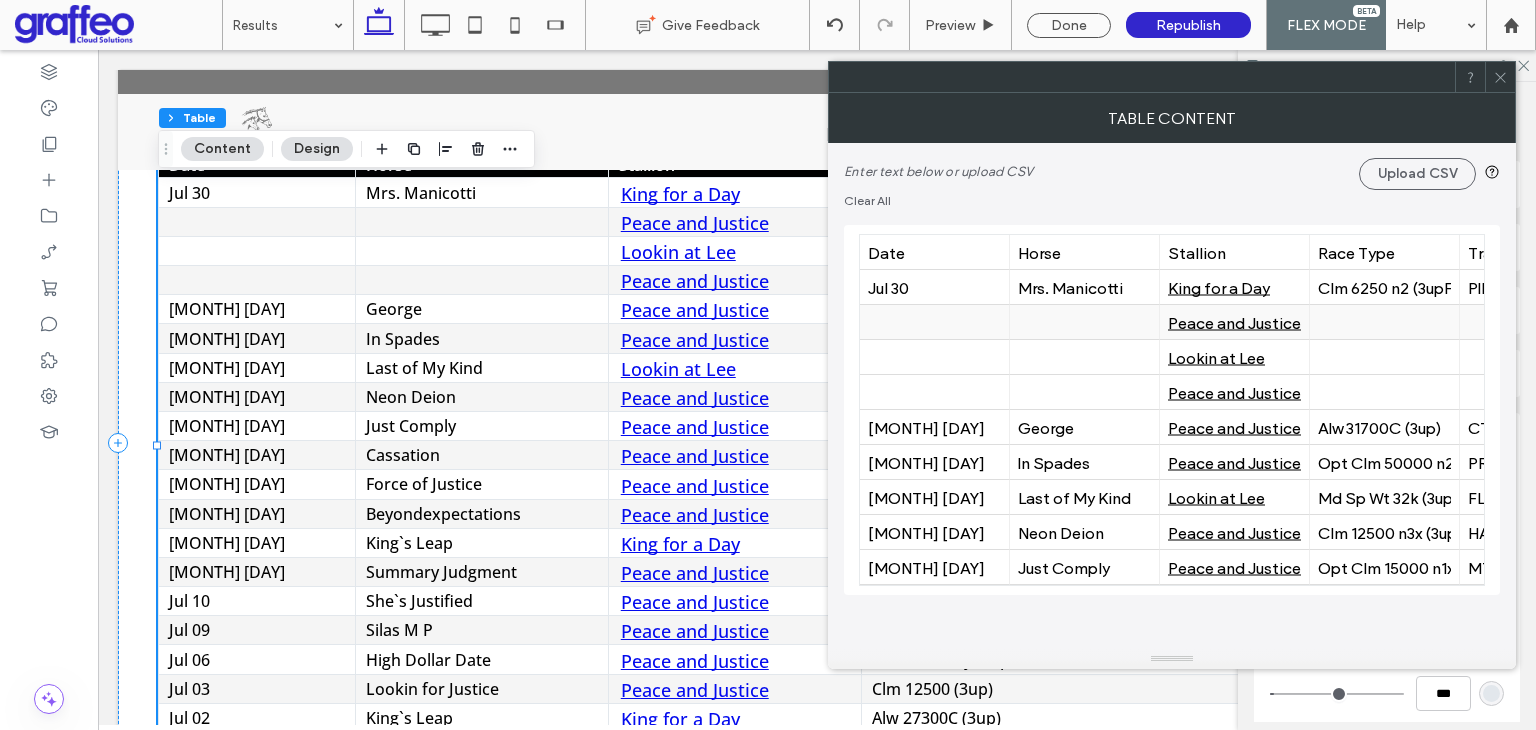 click at bounding box center (934, 322) 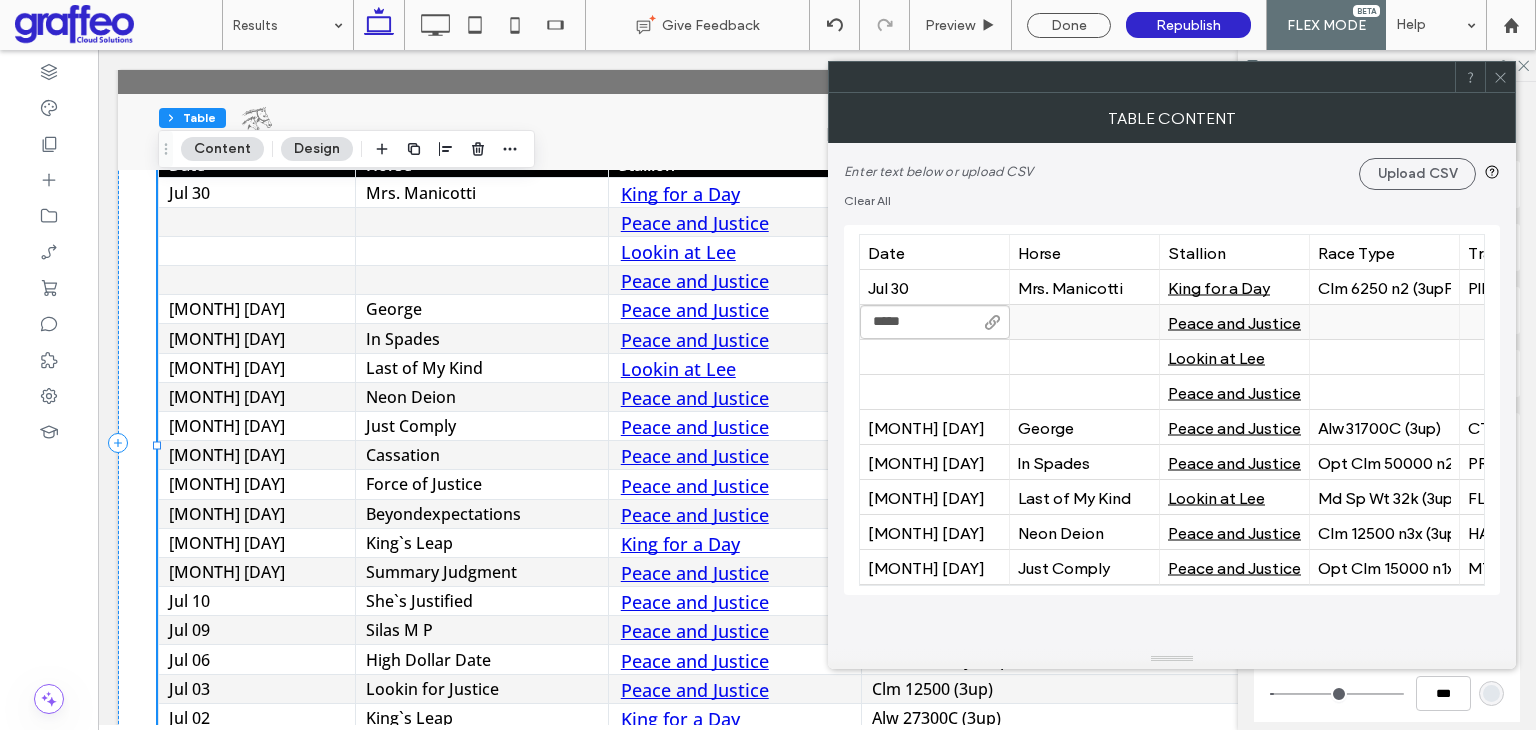 type on "******" 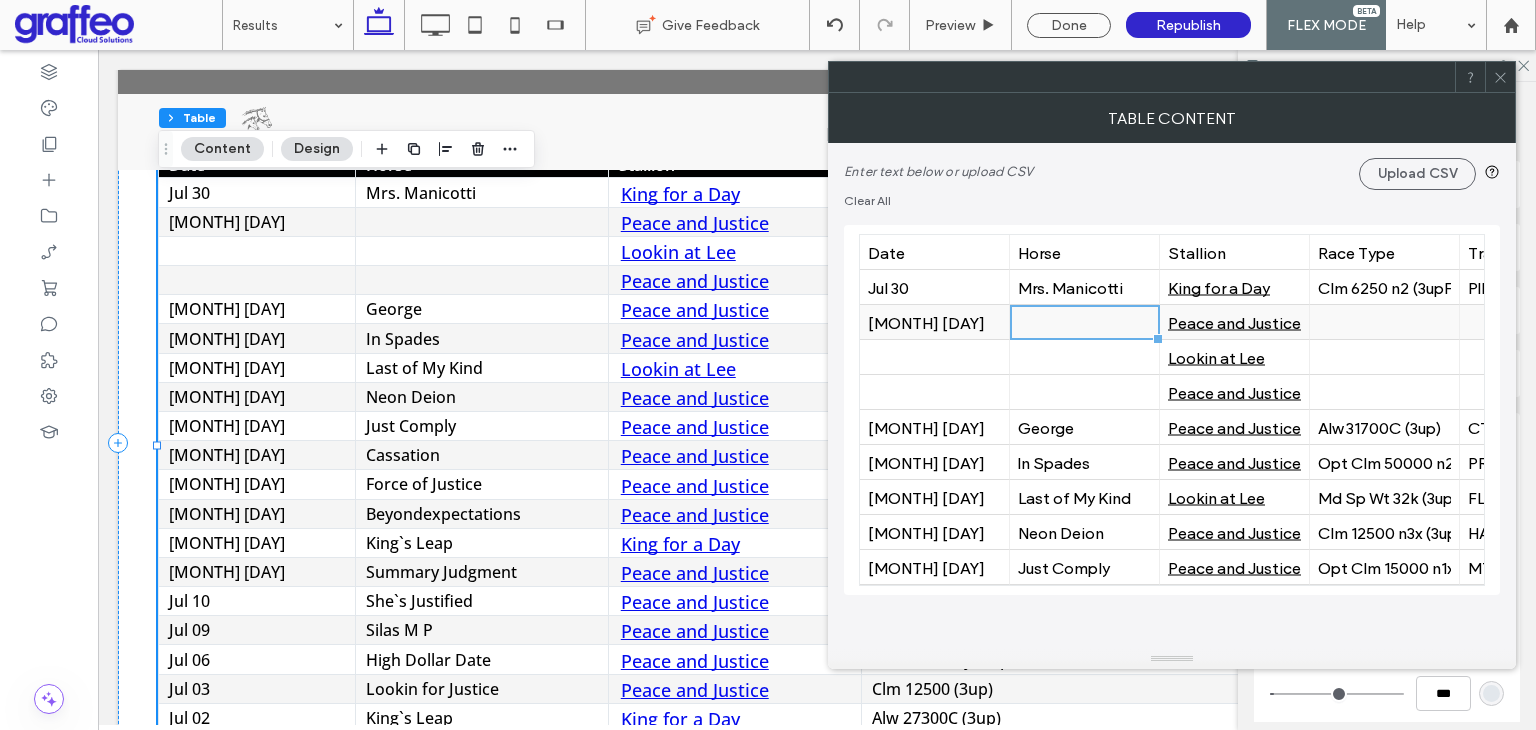 click at bounding box center [1084, 322] 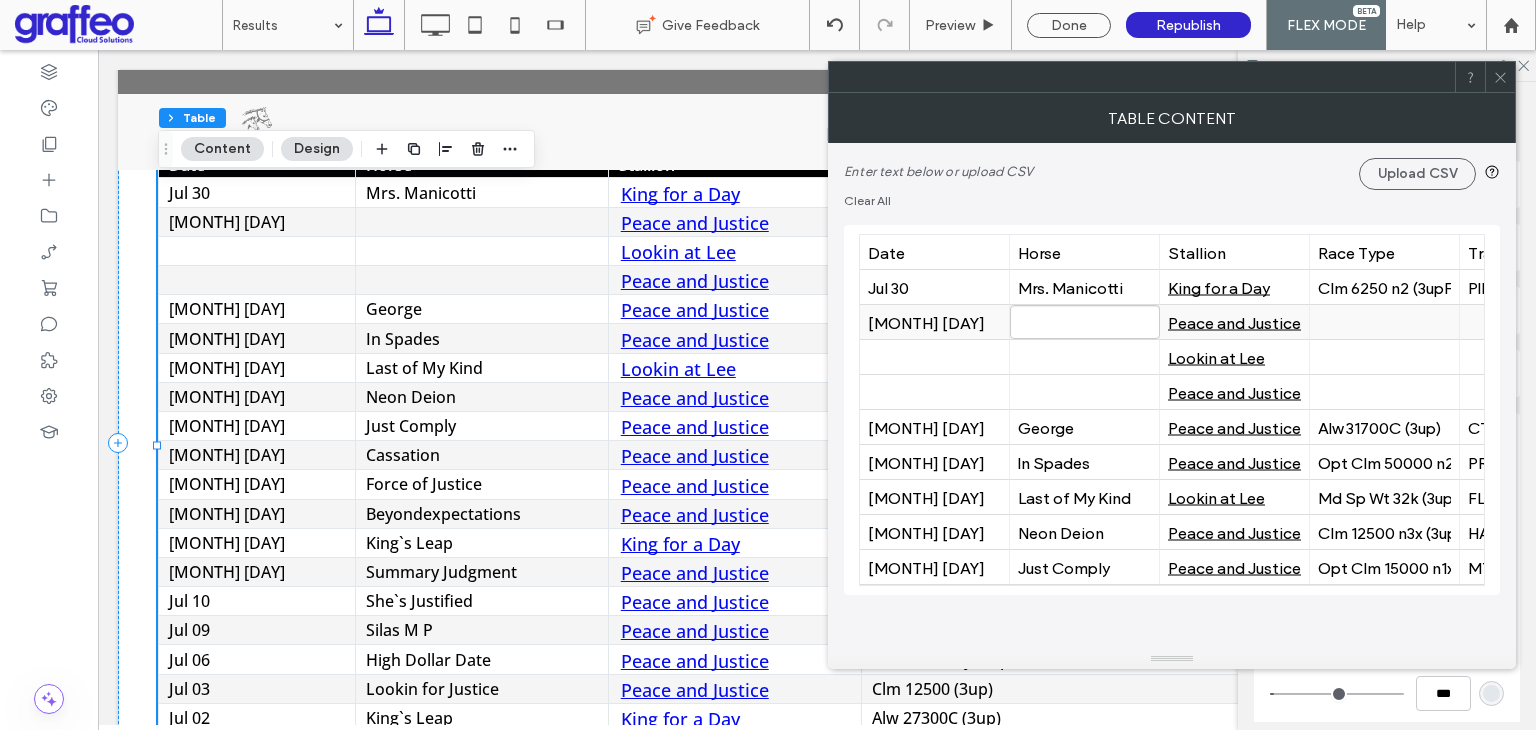 type on "**********" 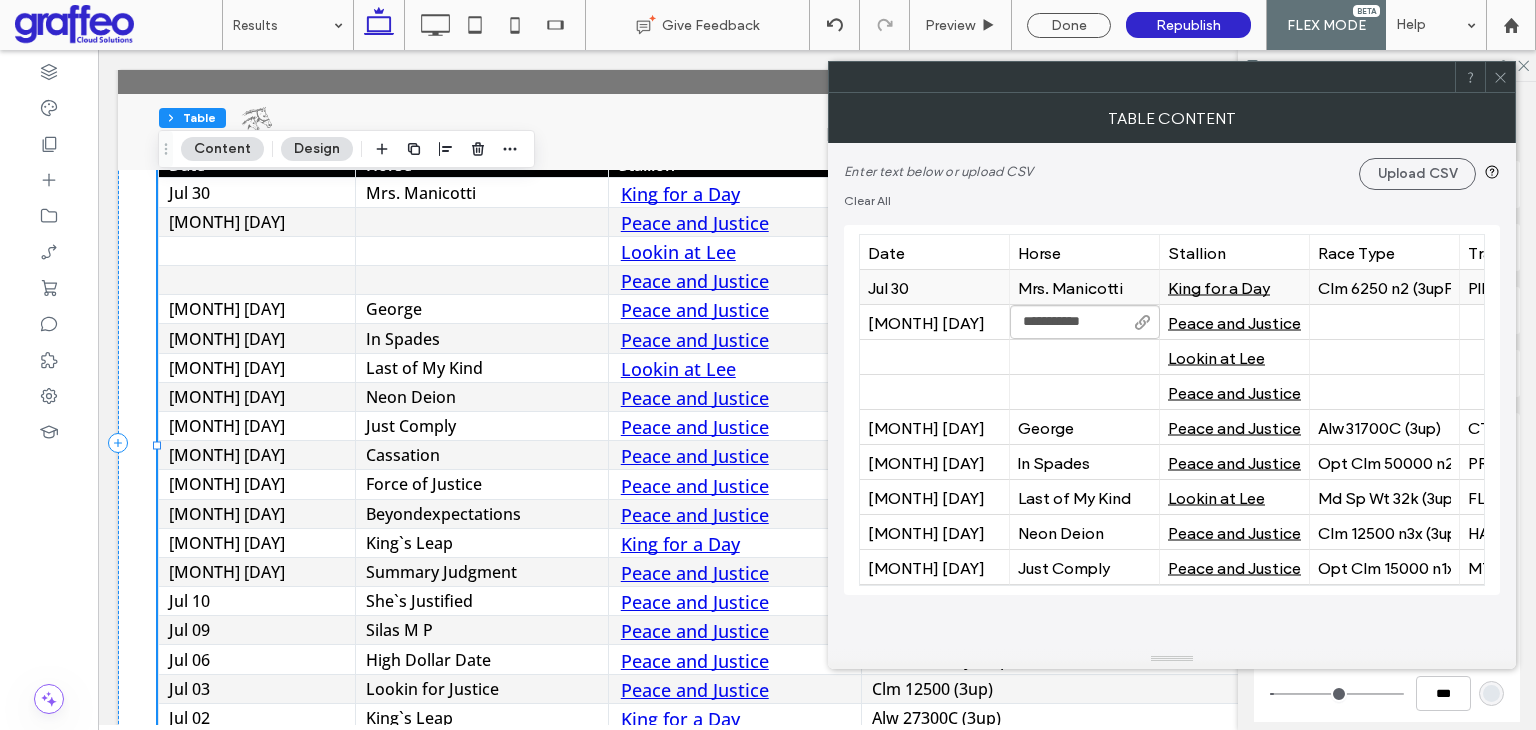 click on "King for a Day" at bounding box center [1234, 287] 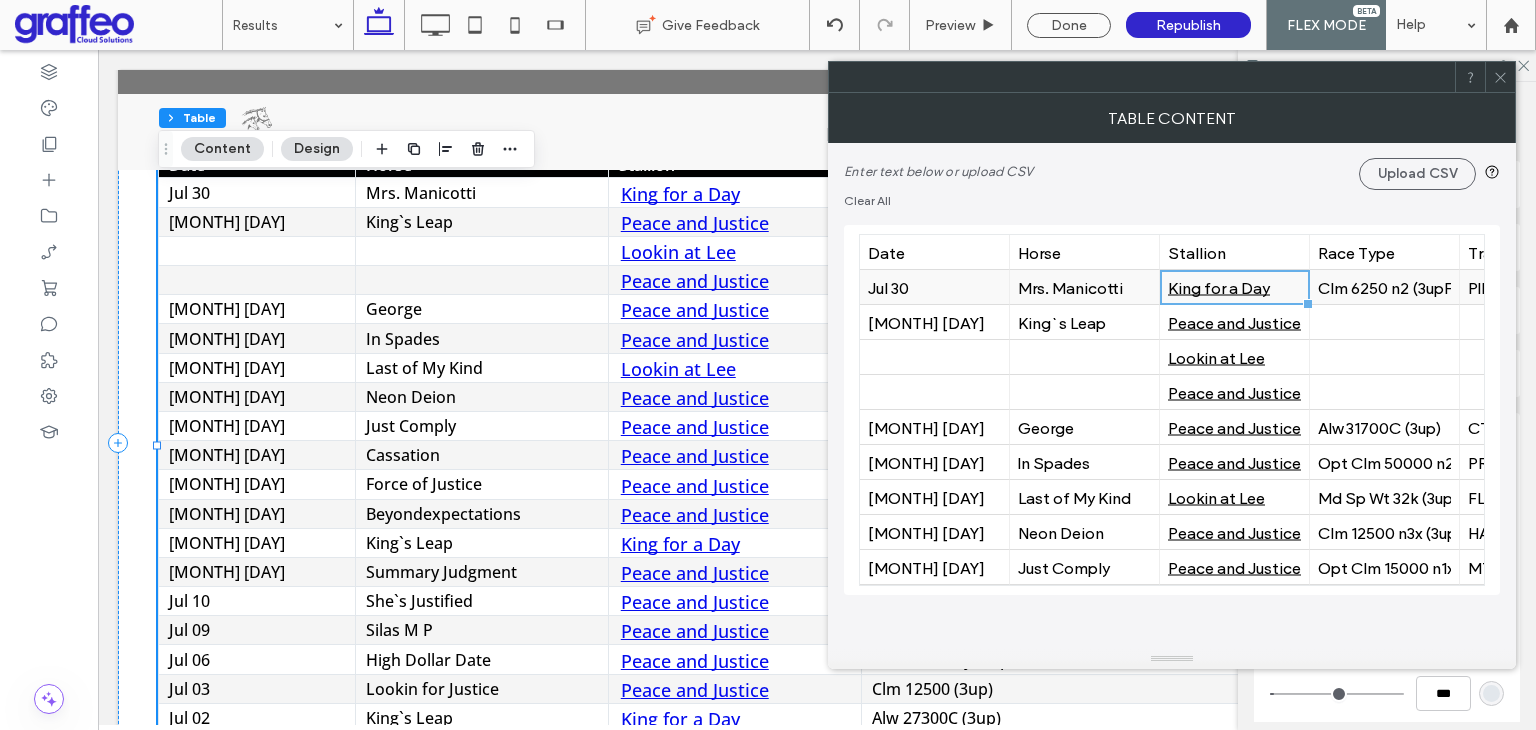 click on "King for a Day" at bounding box center [1234, 287] 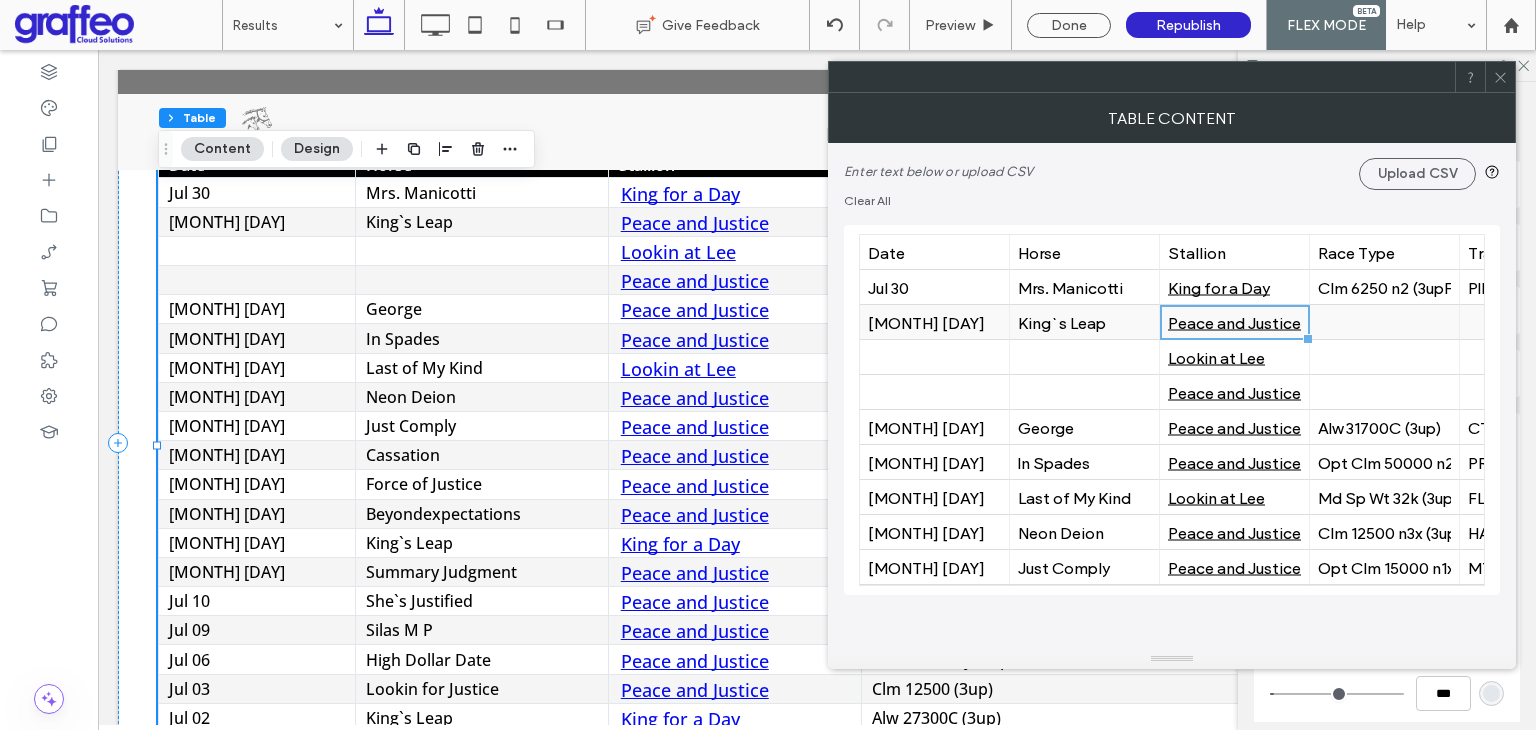 click on "Peace and Justice" at bounding box center [1234, 322] 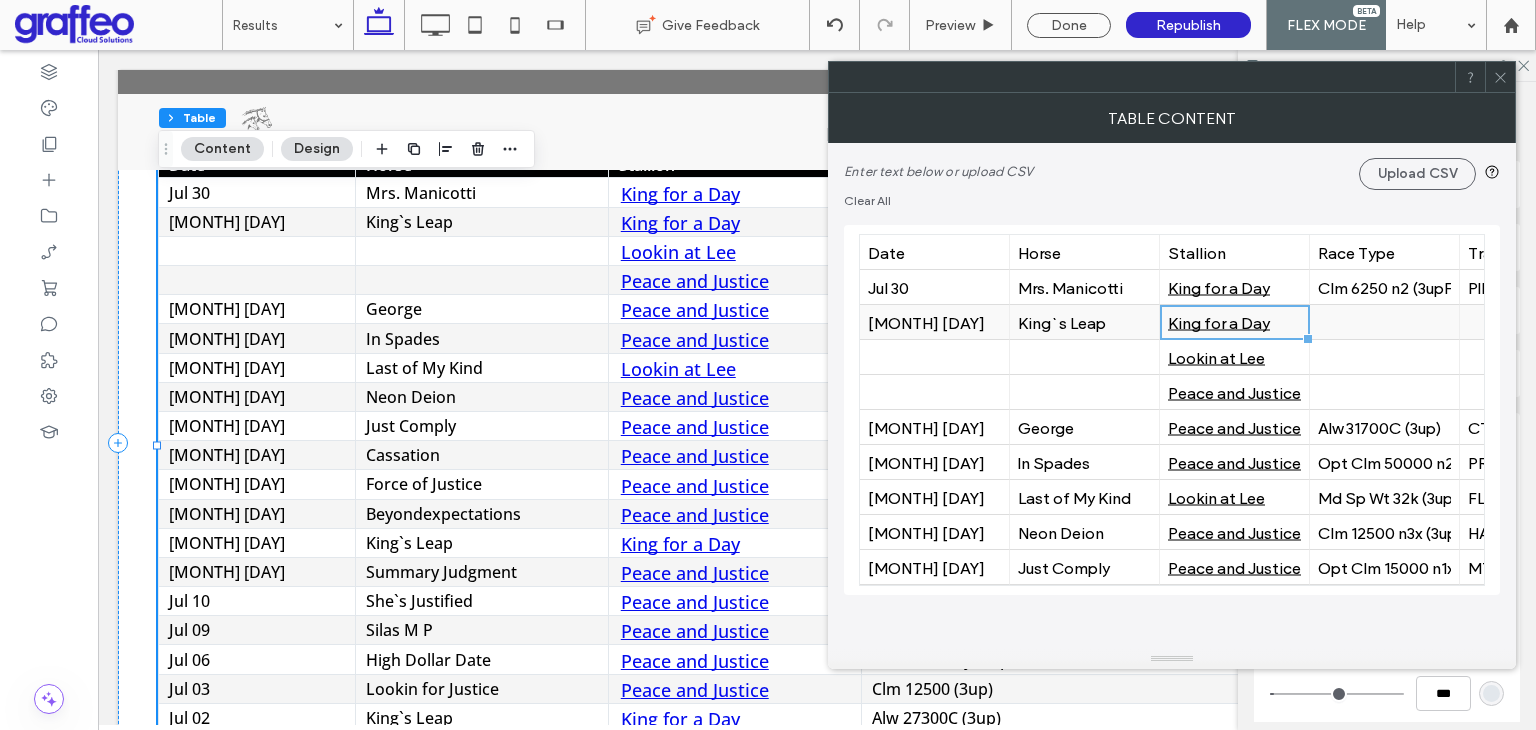 click at bounding box center (1384, 322) 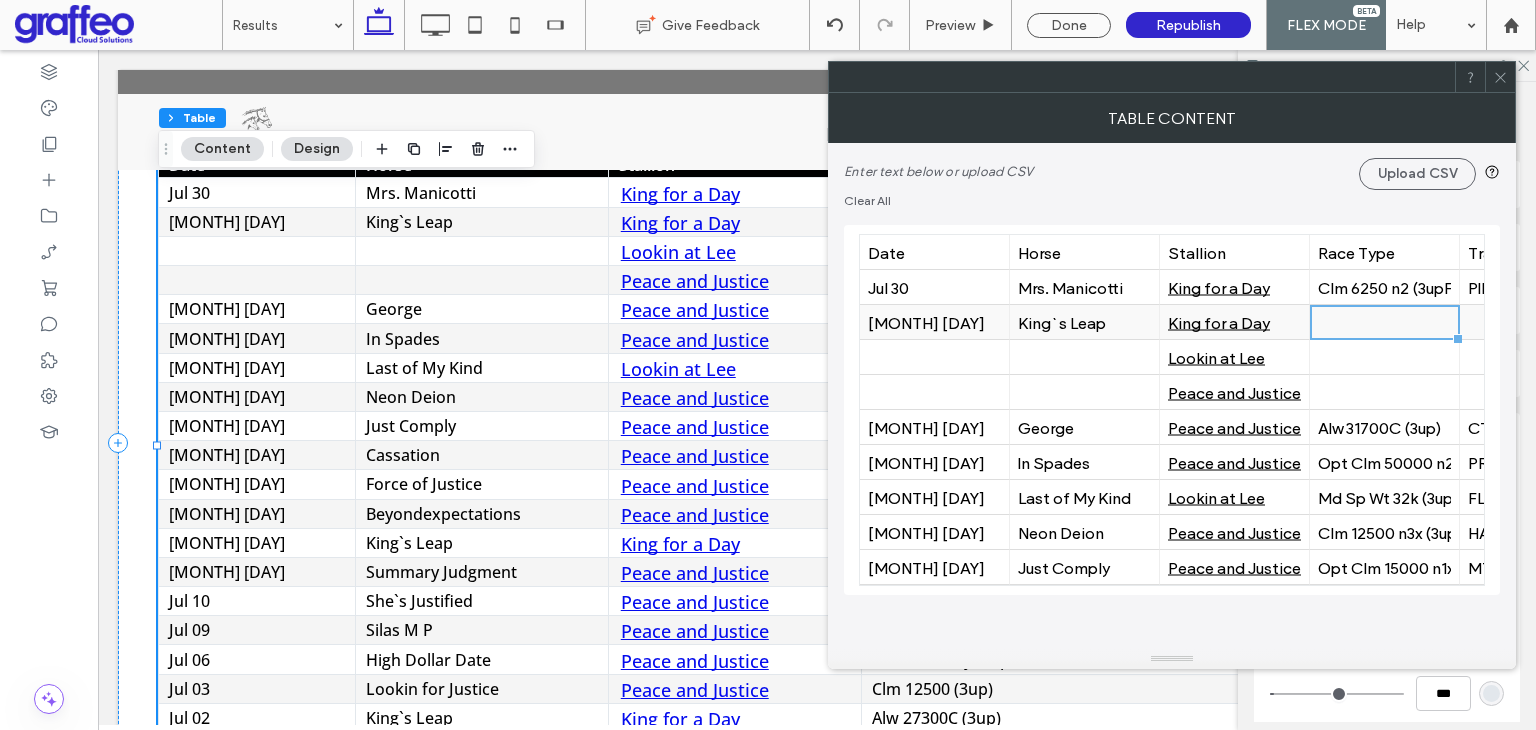 click at bounding box center (1384, 322) 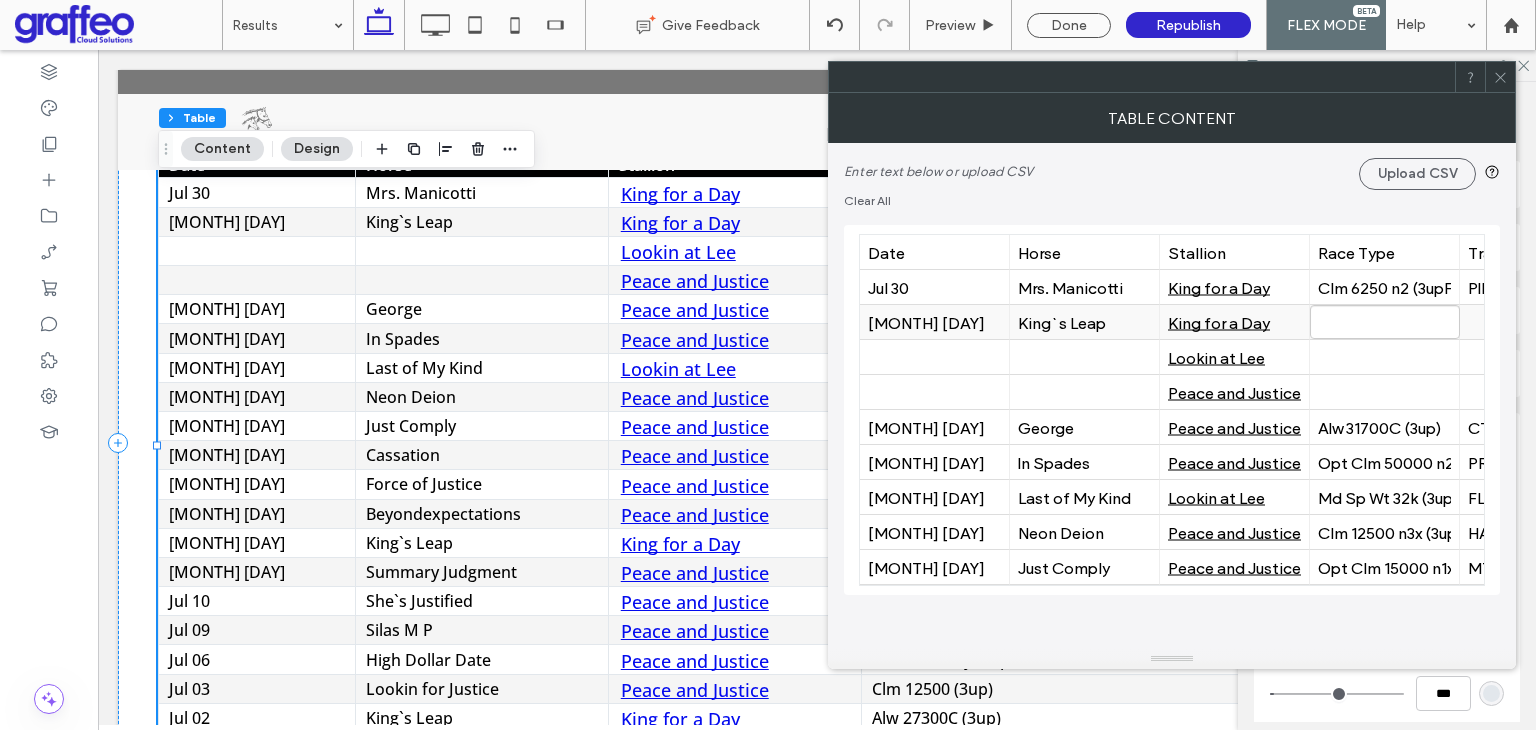 type on "**********" 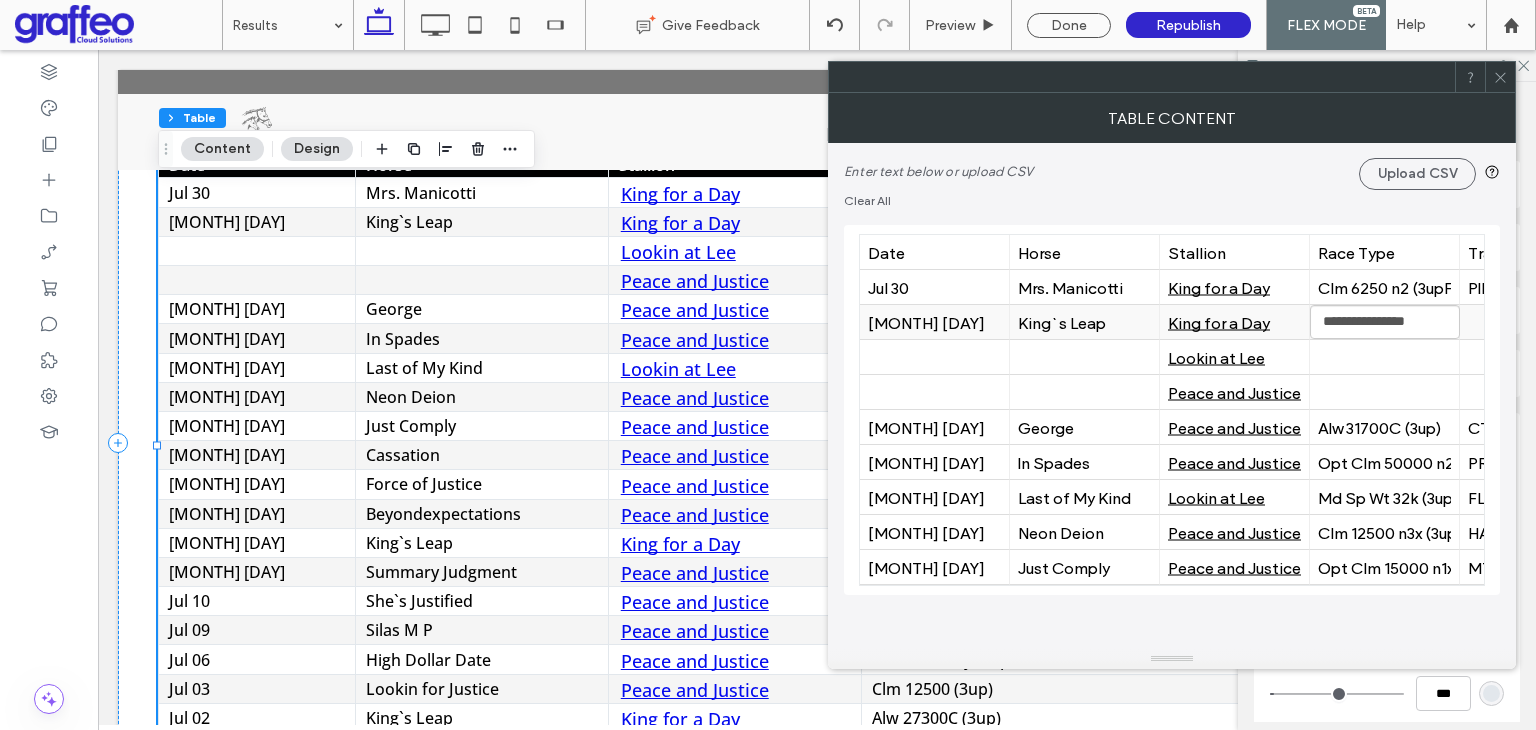 scroll, scrollTop: 0, scrollLeft: 11, axis: horizontal 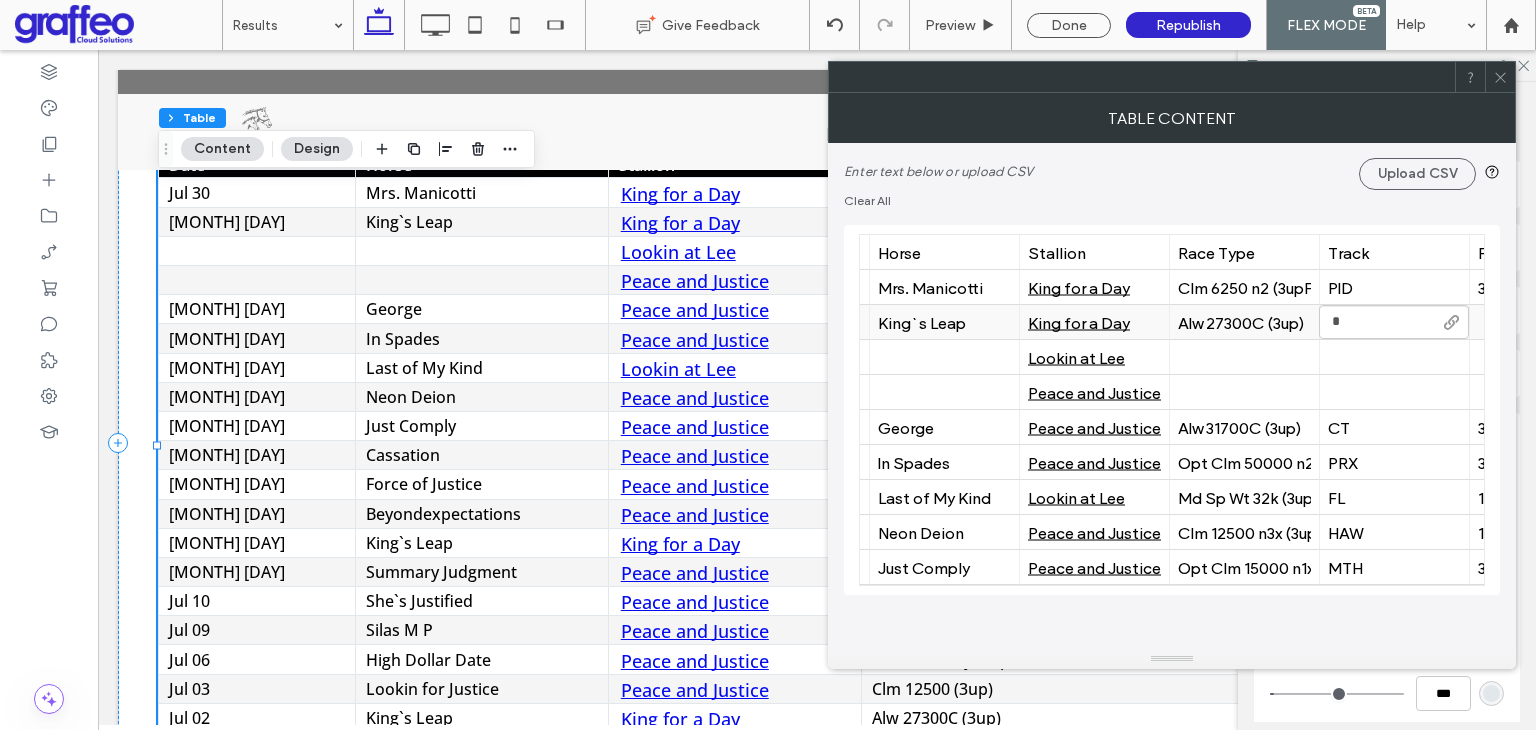 type on "**" 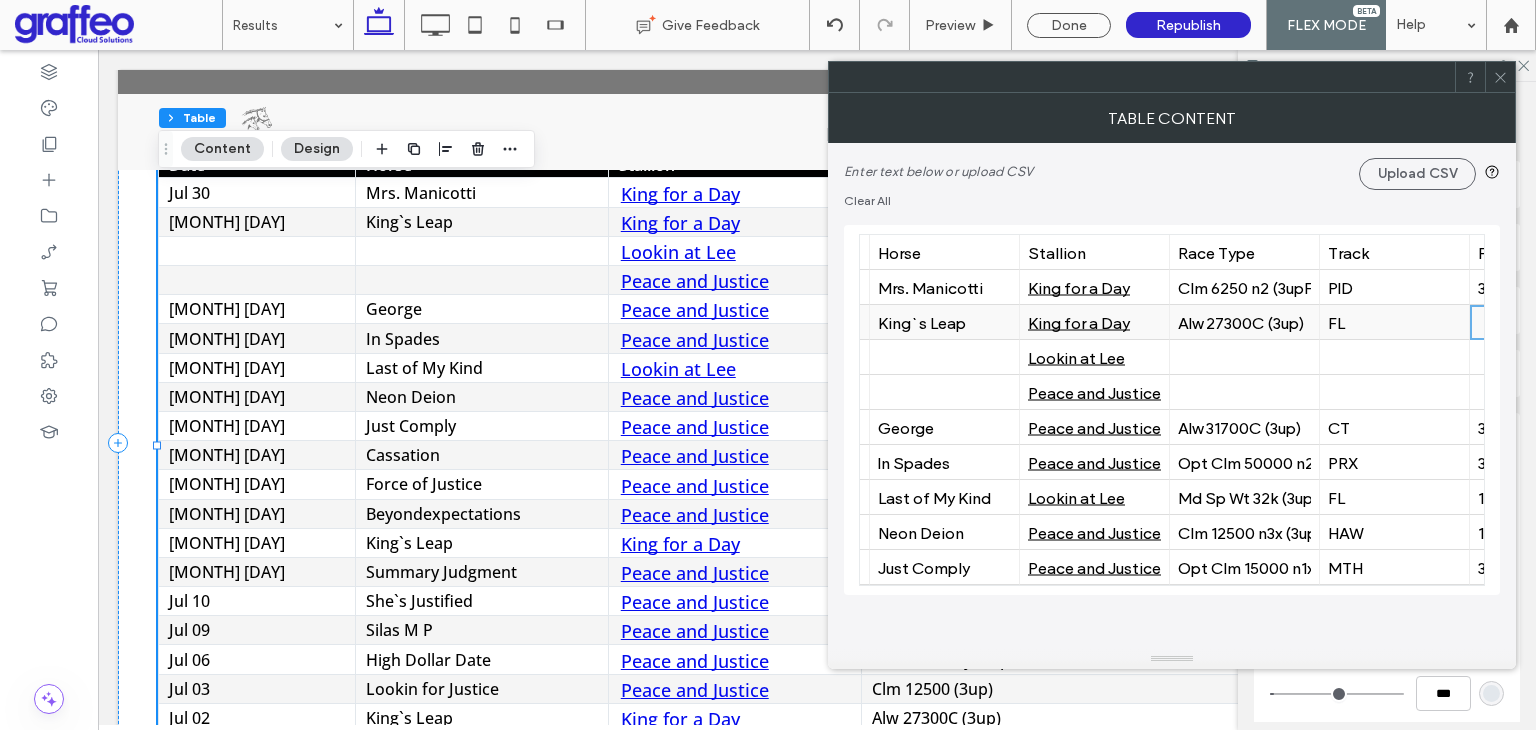 scroll, scrollTop: 0, scrollLeft: 291, axis: horizontal 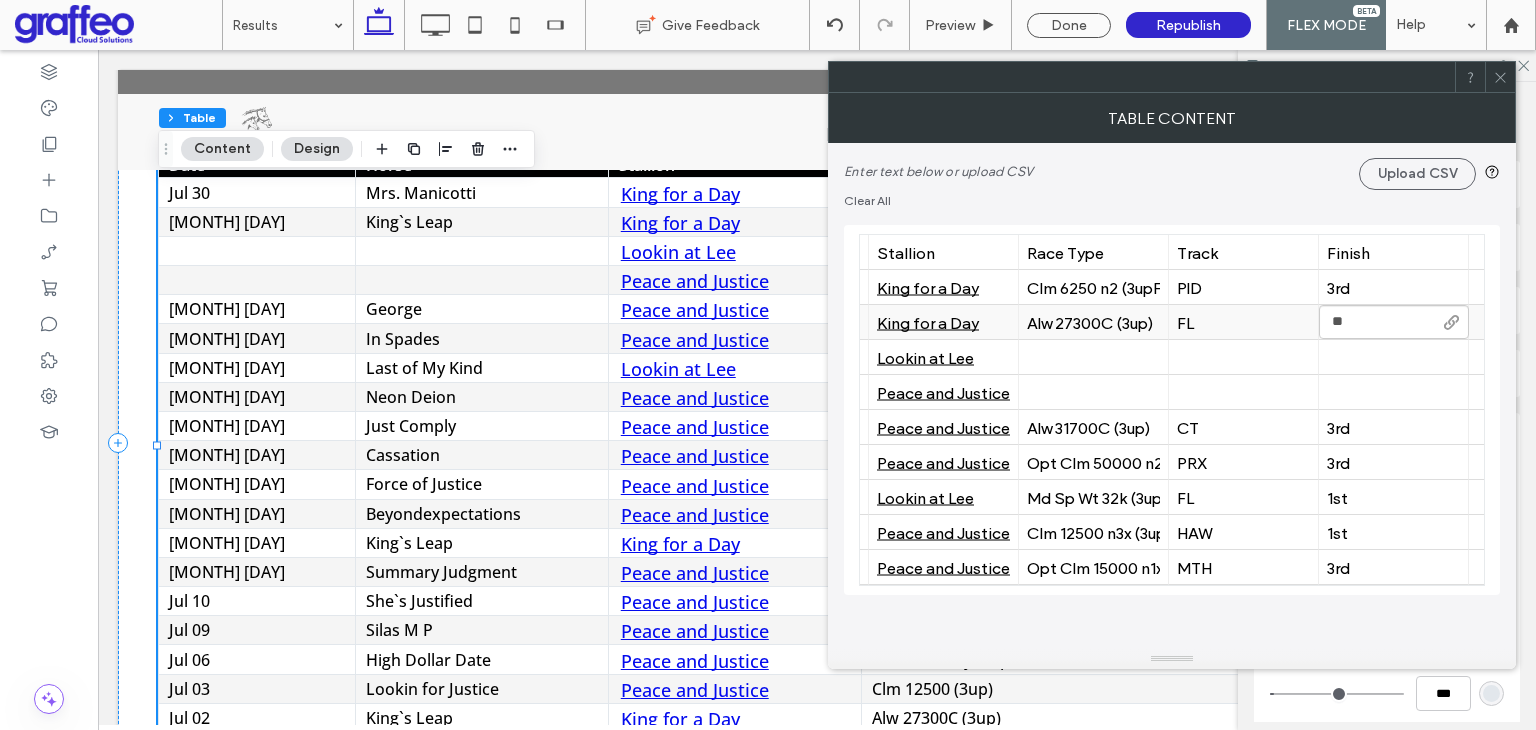 type on "***" 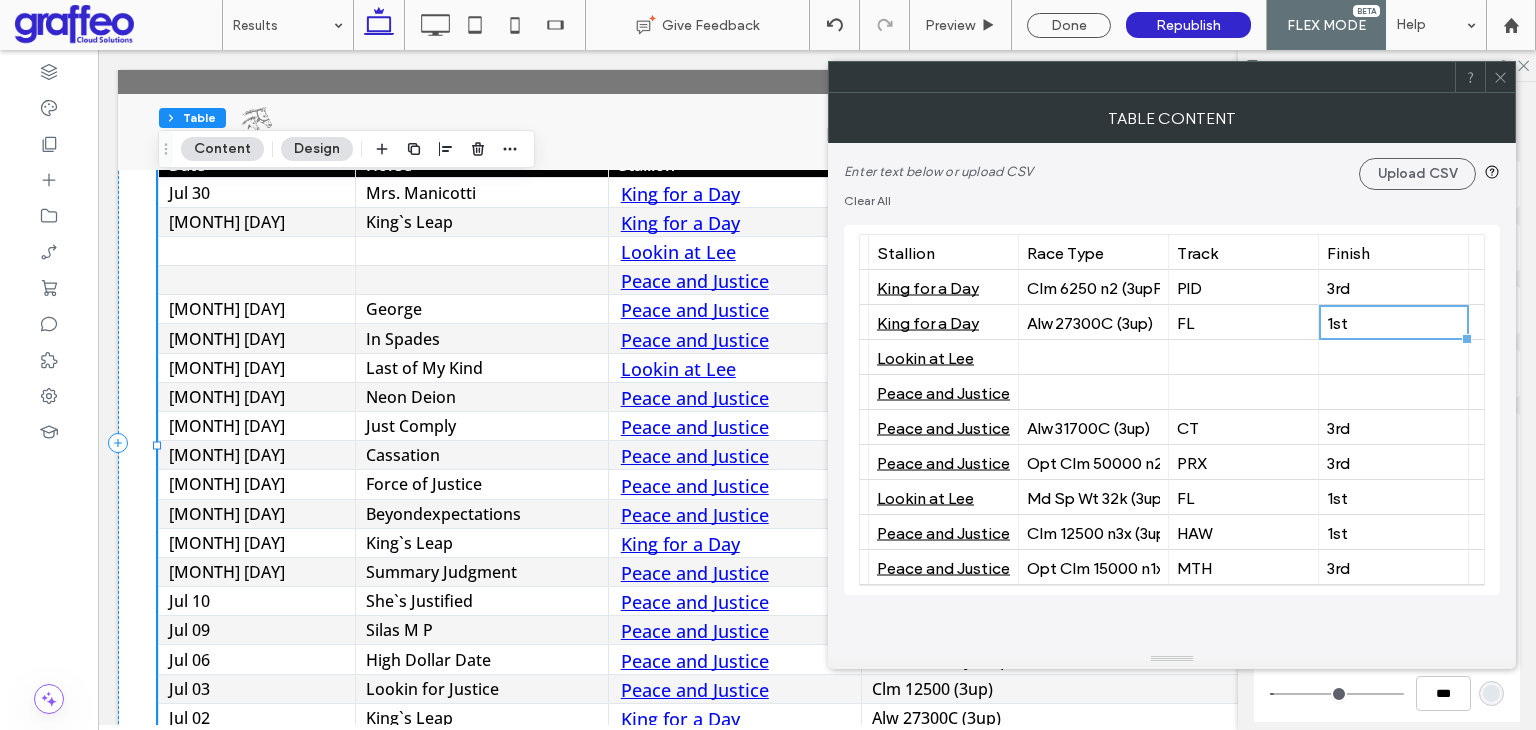 scroll, scrollTop: 0, scrollLeft: 0, axis: both 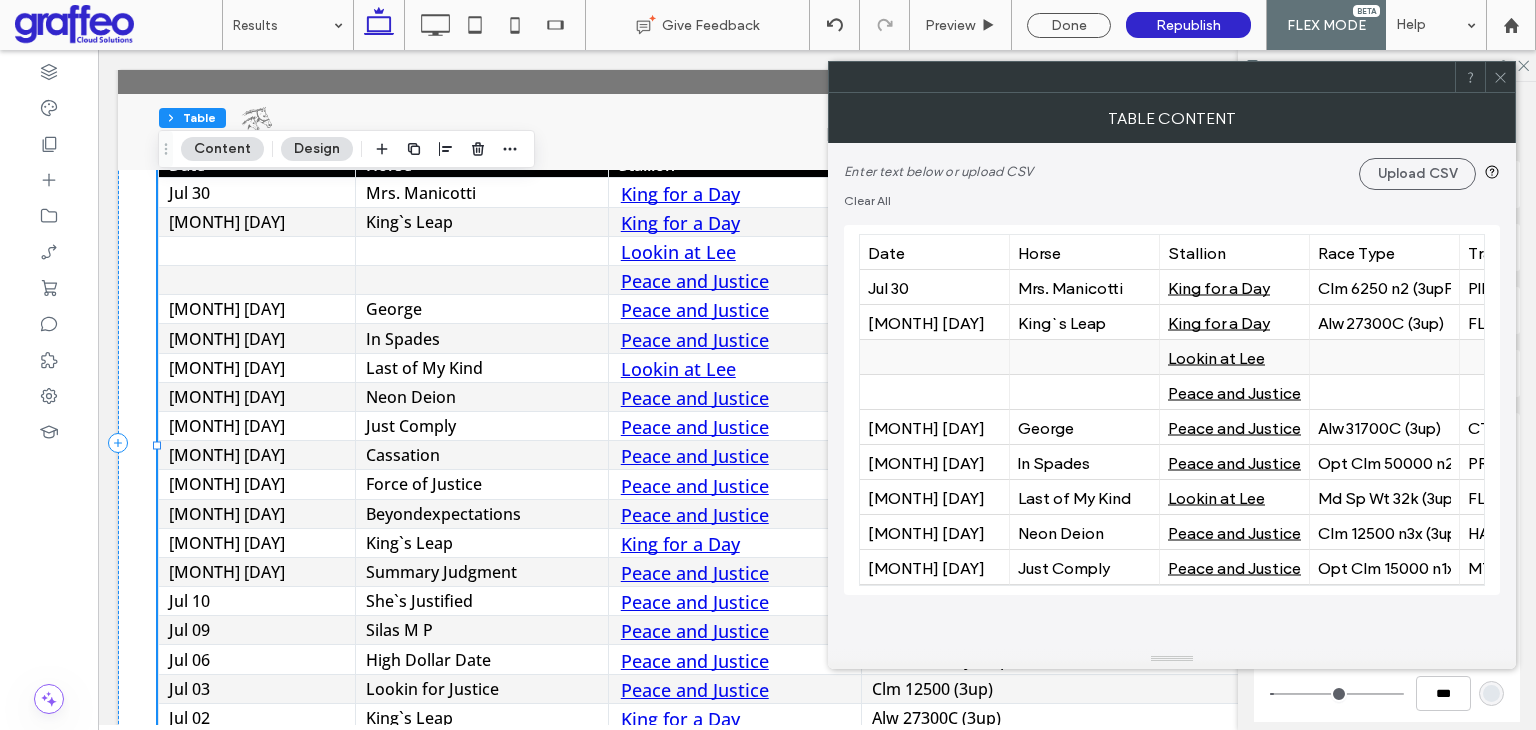 click at bounding box center [934, 357] 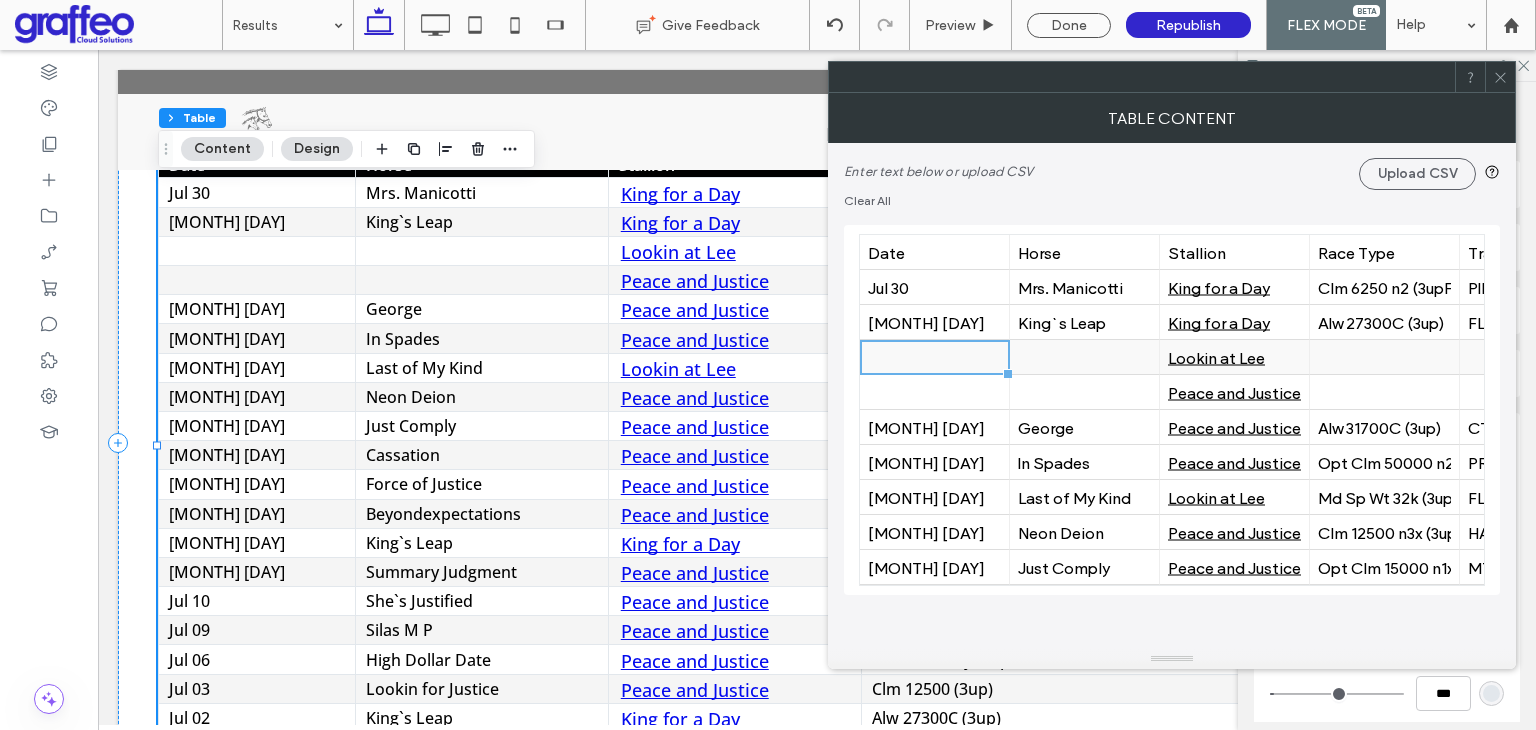 click at bounding box center [934, 357] 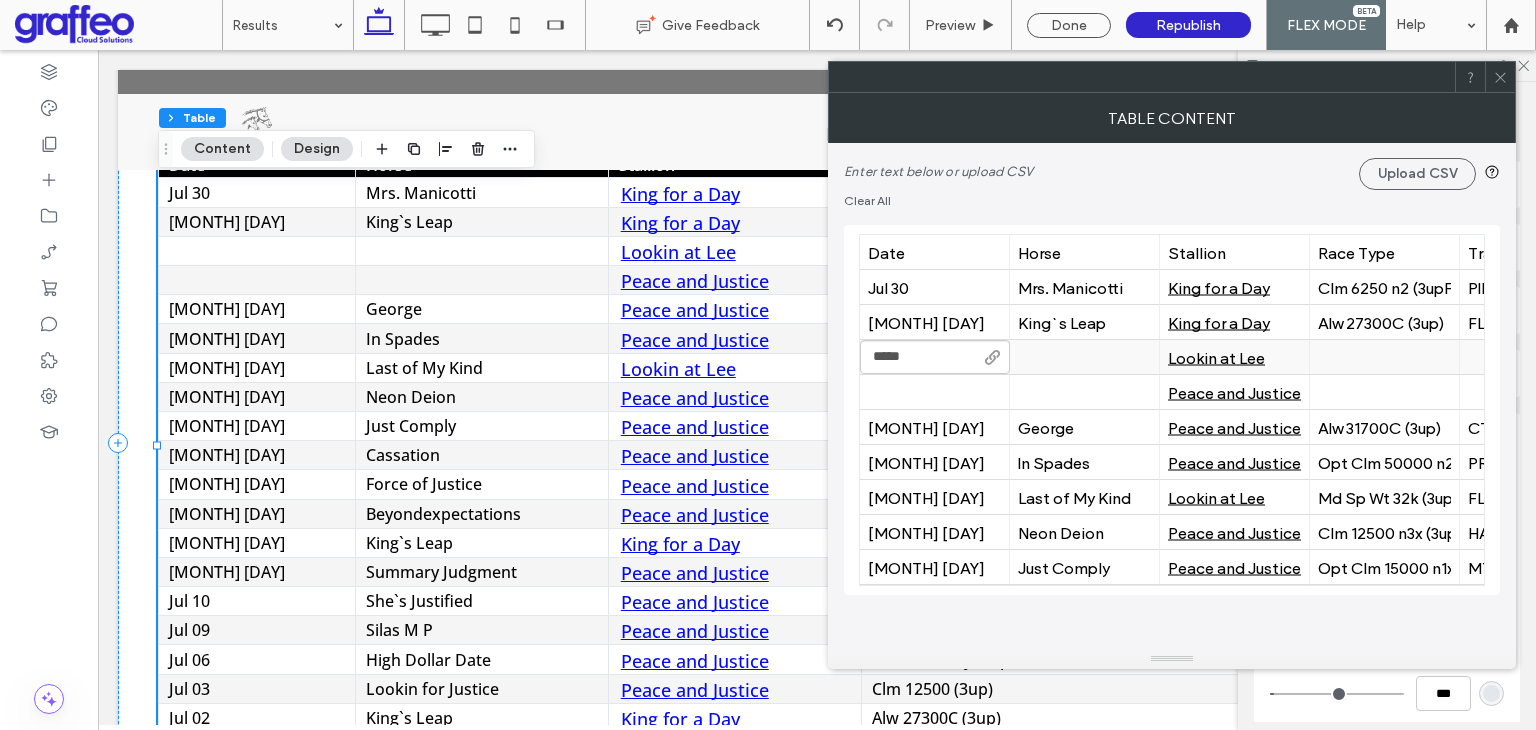type on "******" 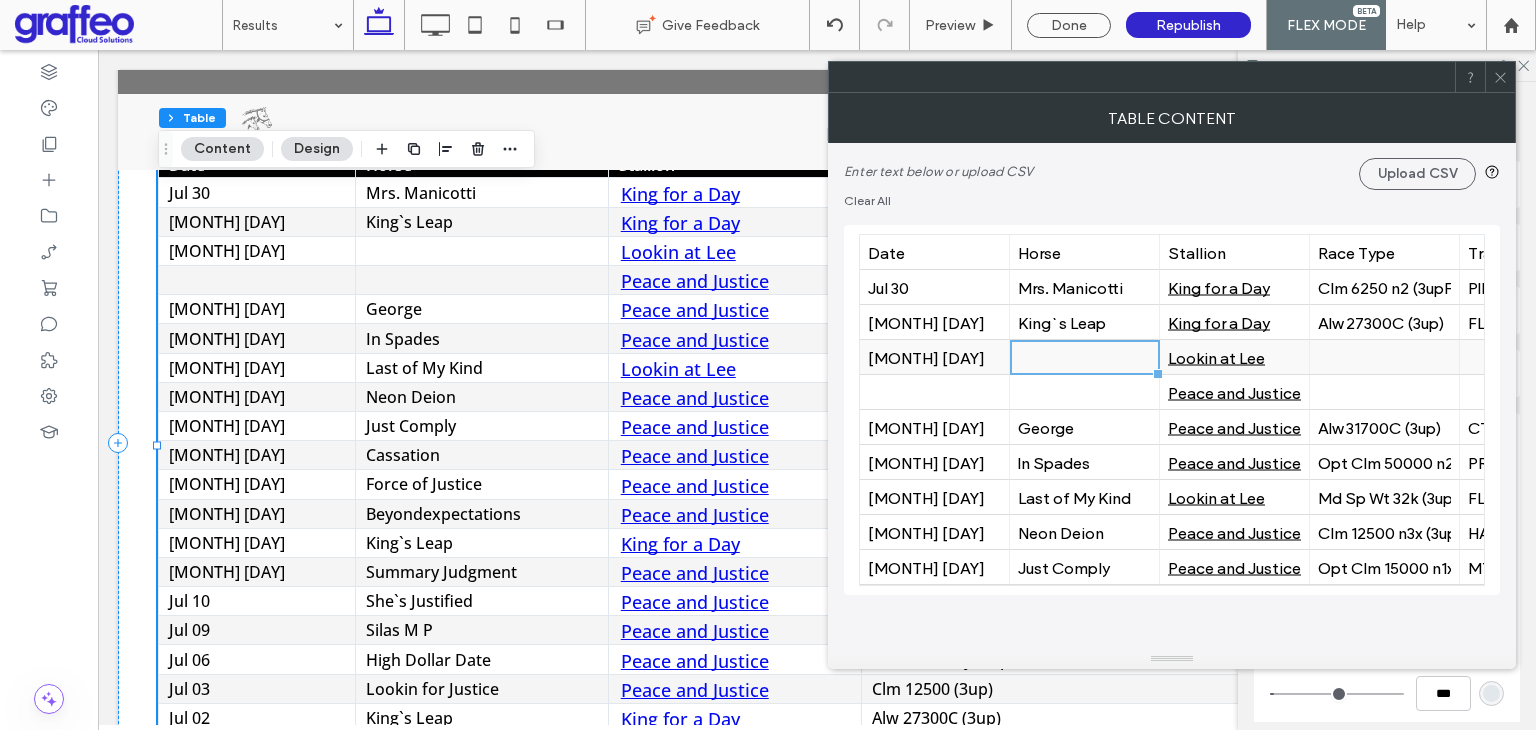 click at bounding box center [1084, 357] 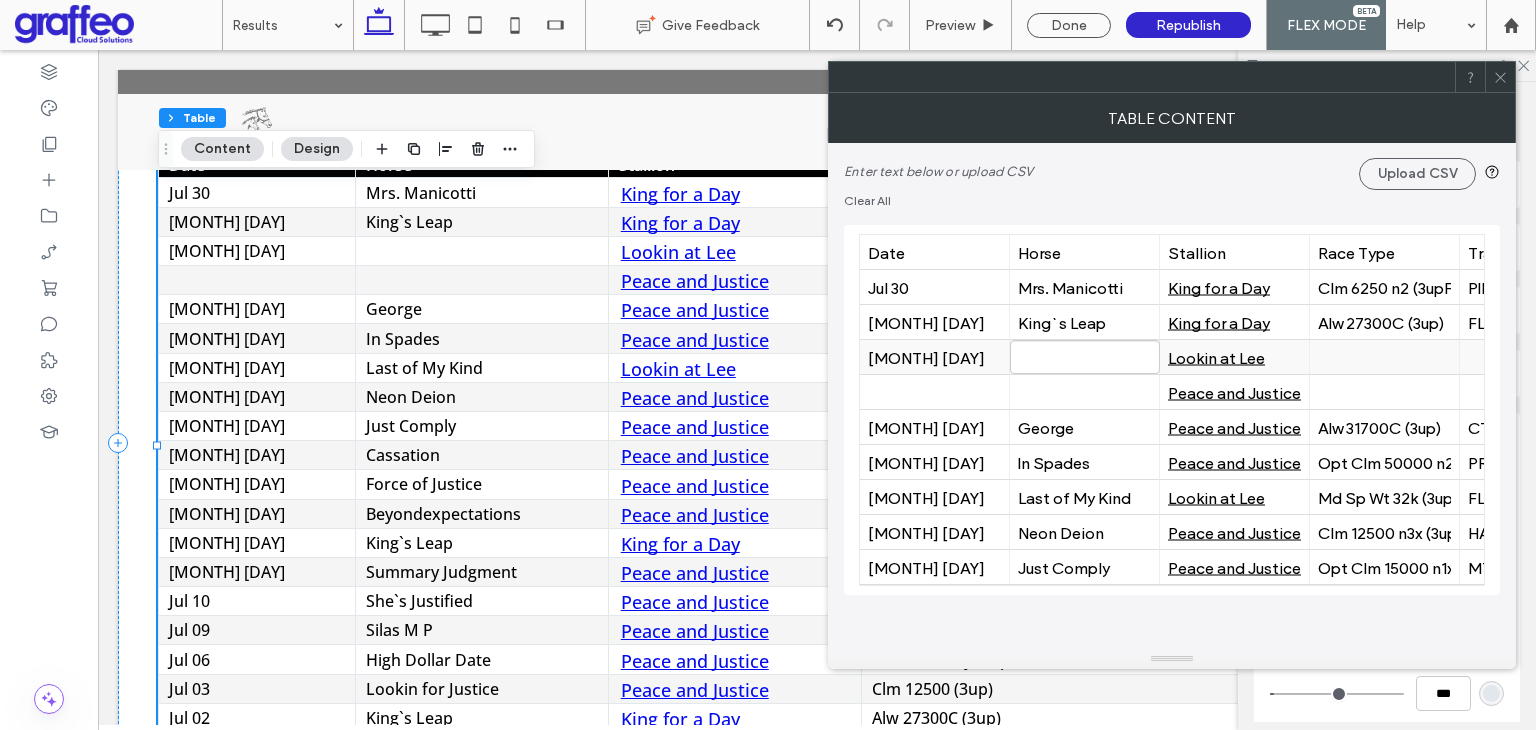 type on "*********" 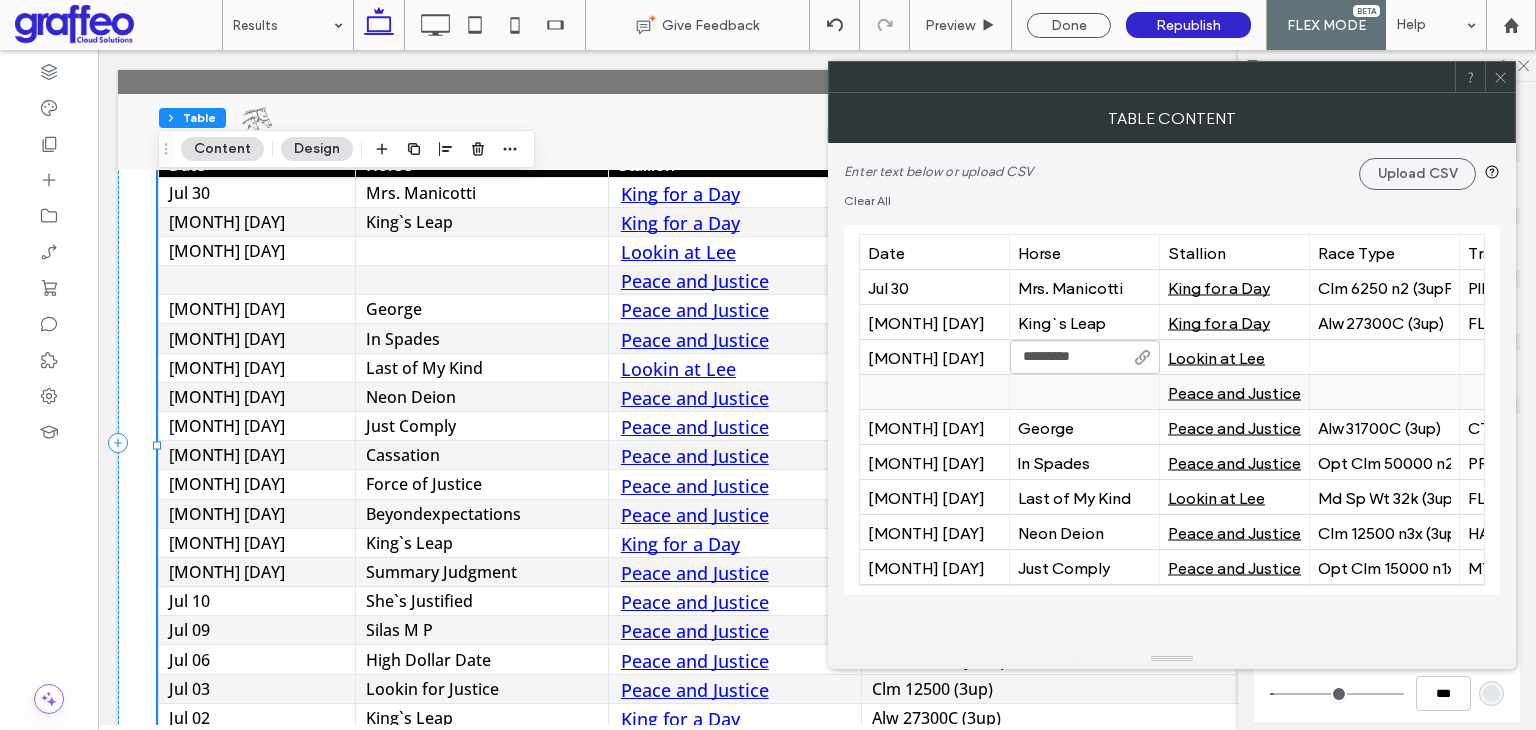 click on "Peace and Justice" at bounding box center [1234, 392] 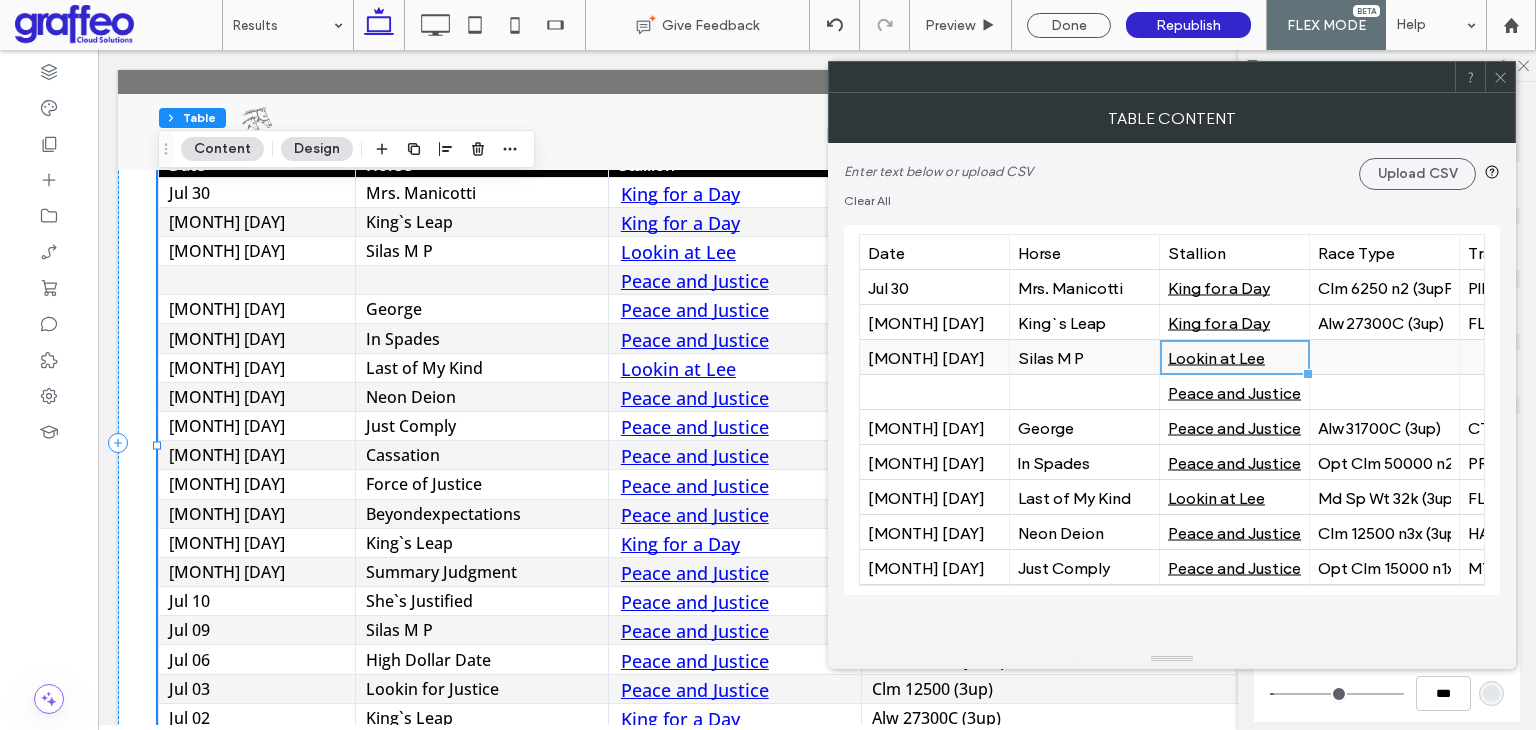 click on "Lookin at Lee" at bounding box center (1234, 357) 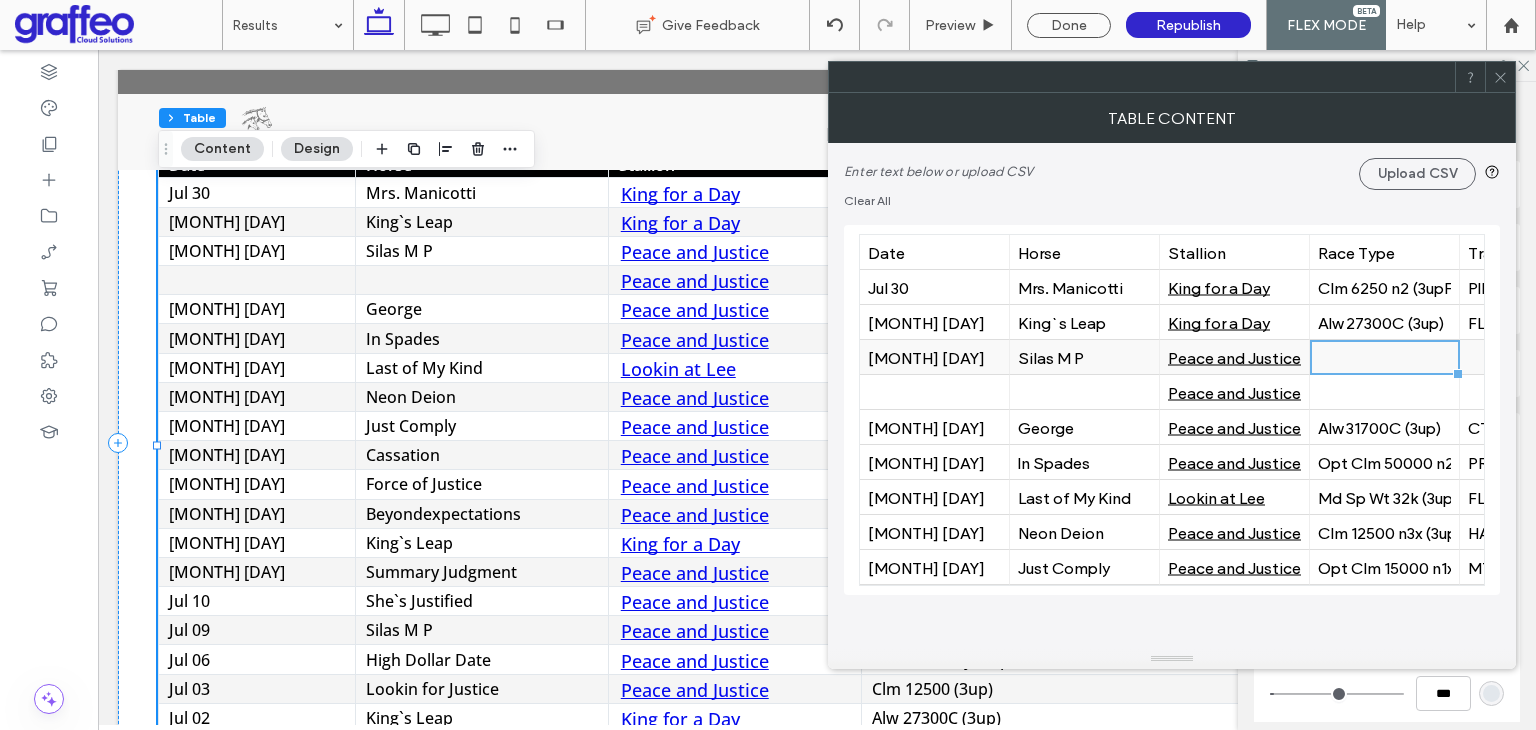 click at bounding box center (1384, 357) 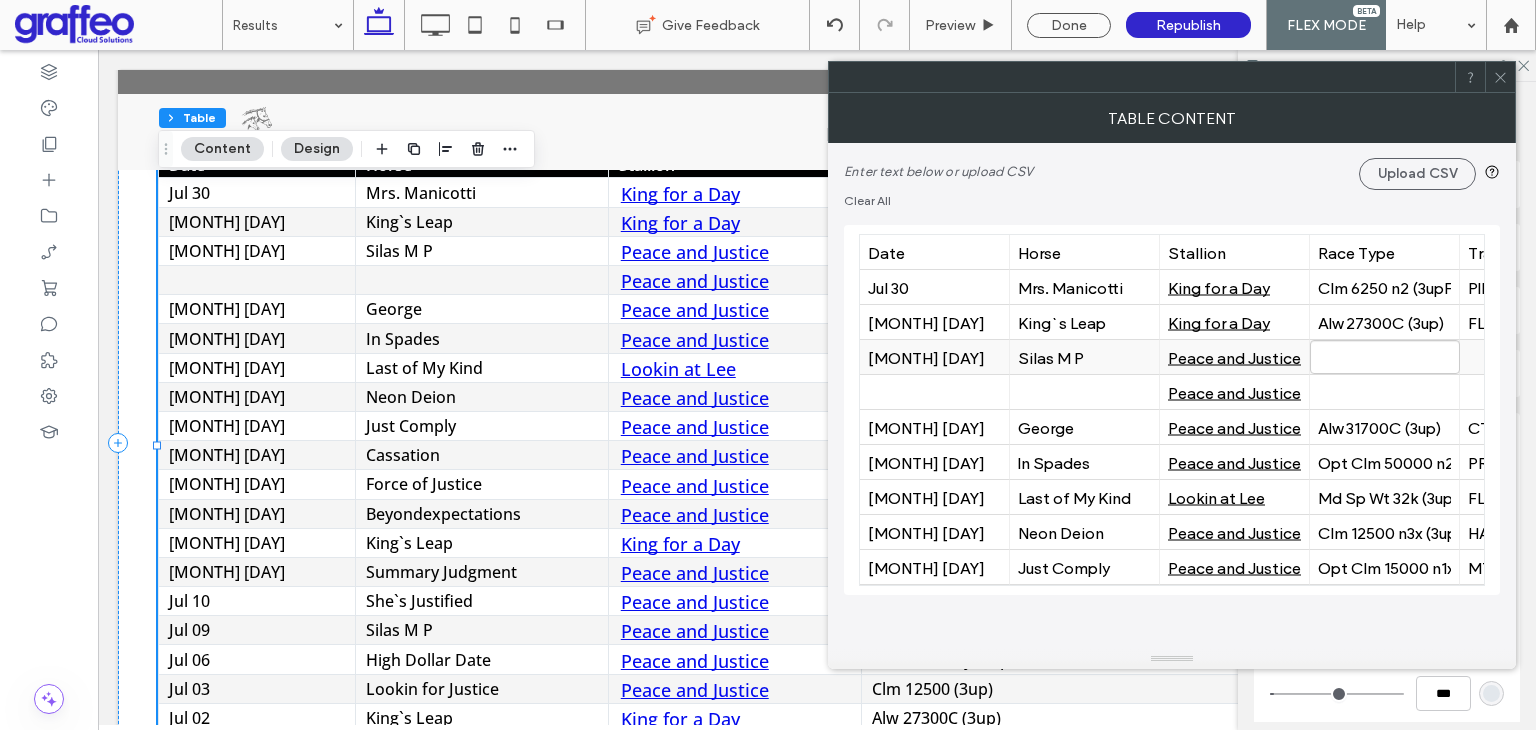 type on "**********" 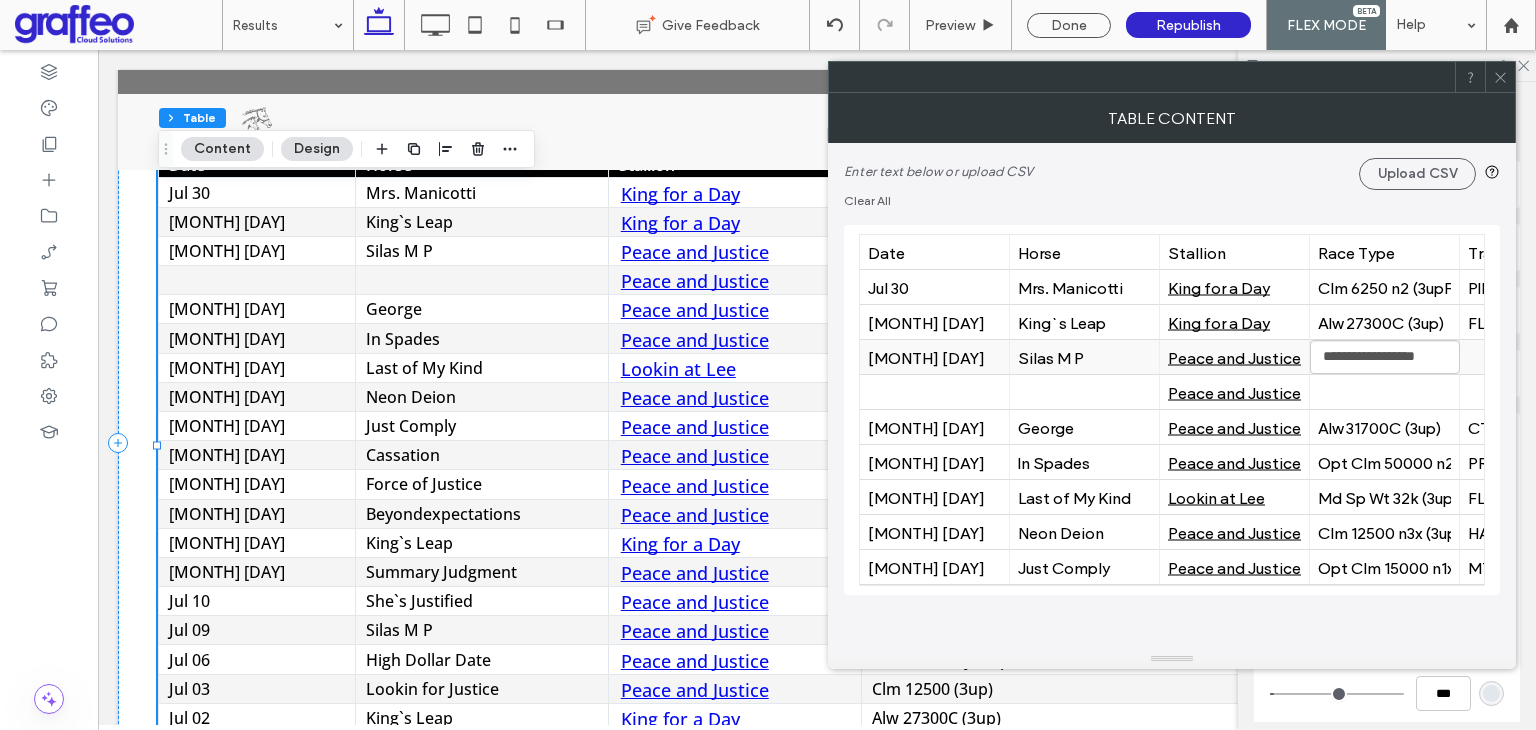 scroll, scrollTop: 0, scrollLeft: 27, axis: horizontal 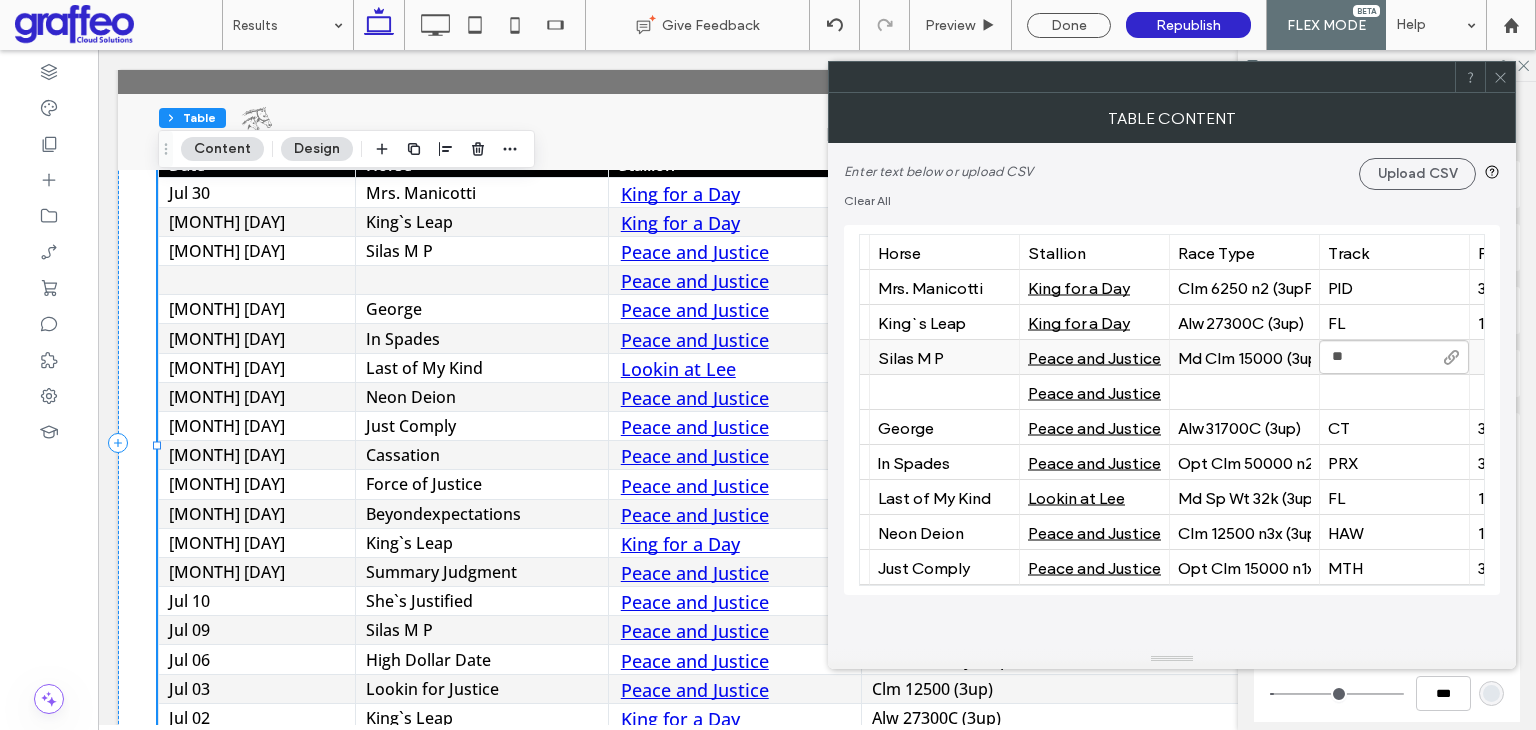 type on "***" 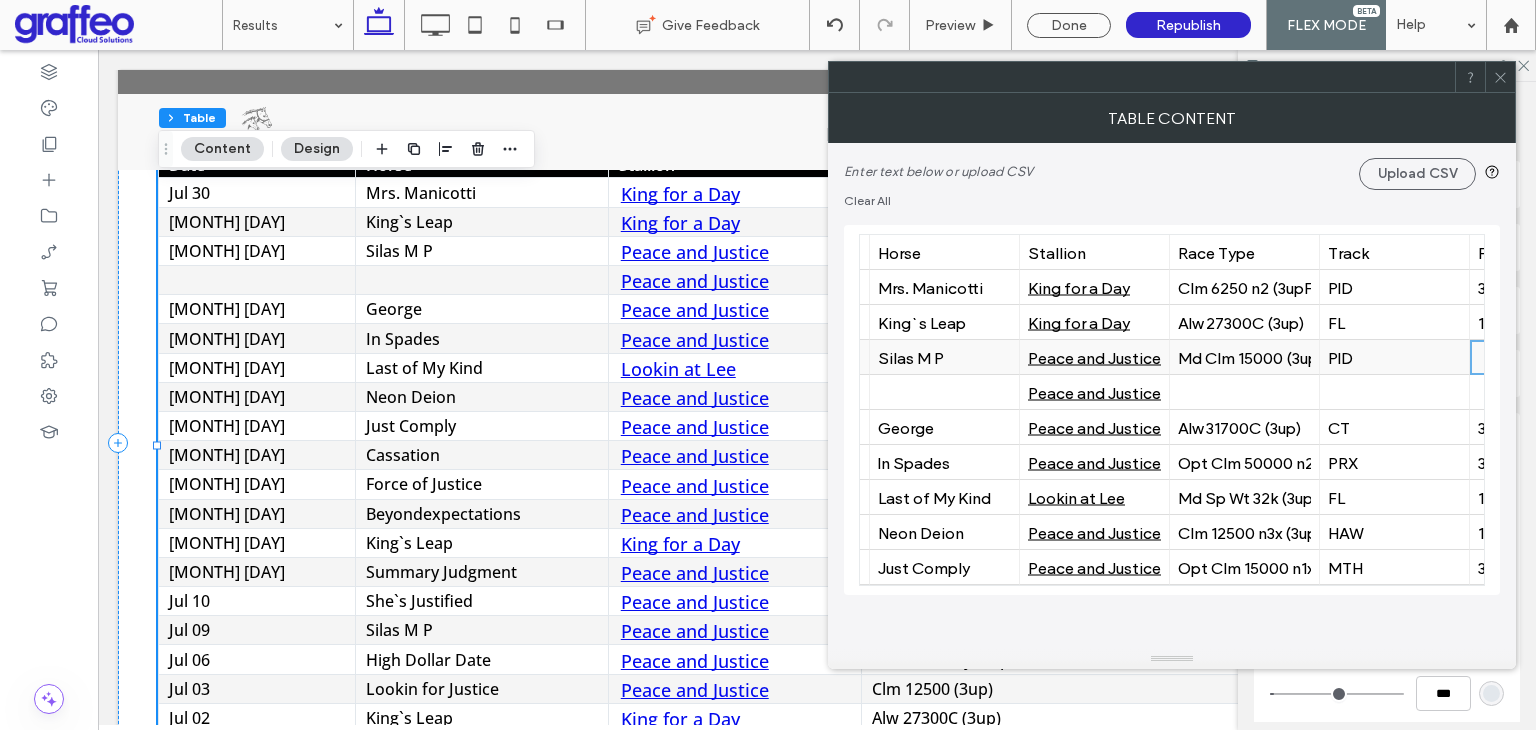 scroll, scrollTop: 0, scrollLeft: 291, axis: horizontal 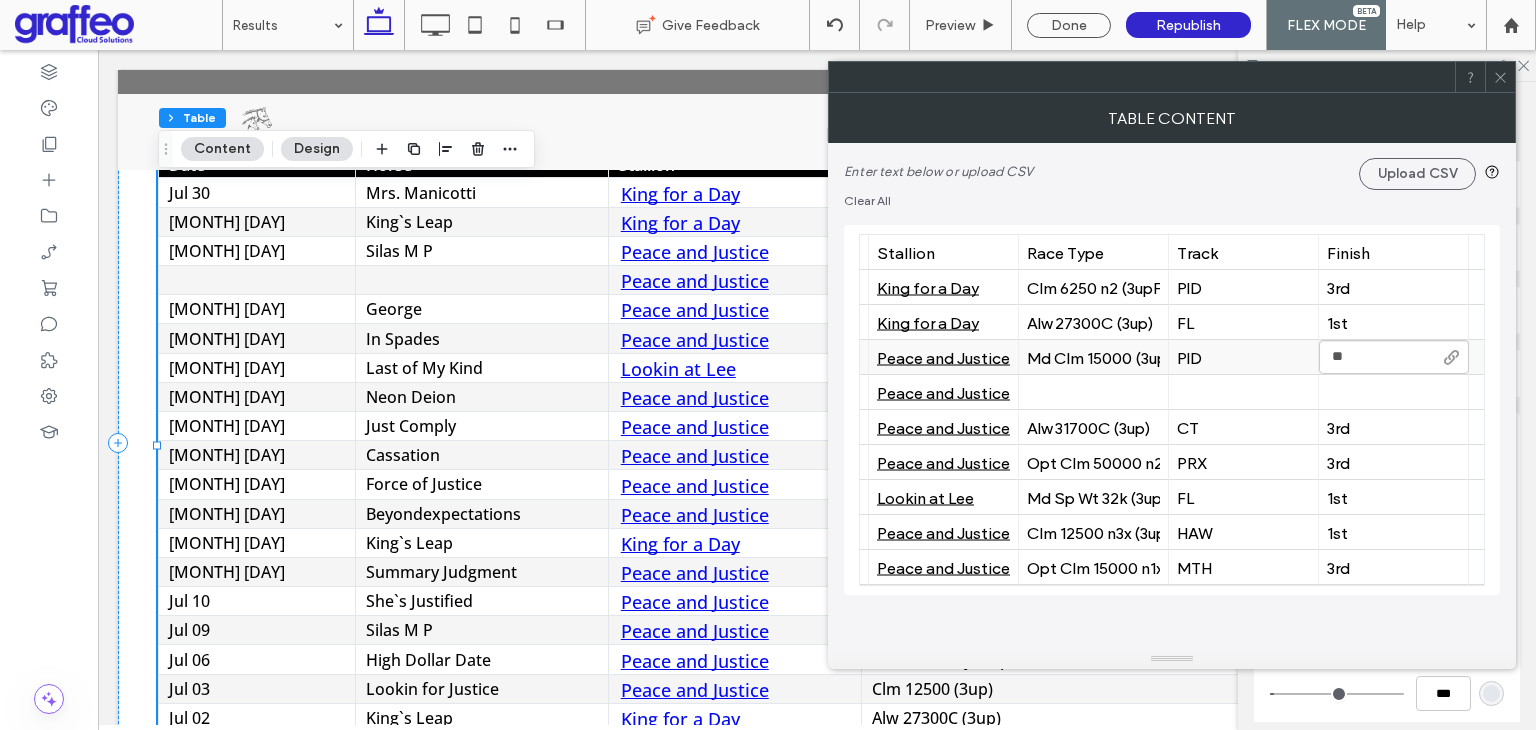 type on "***" 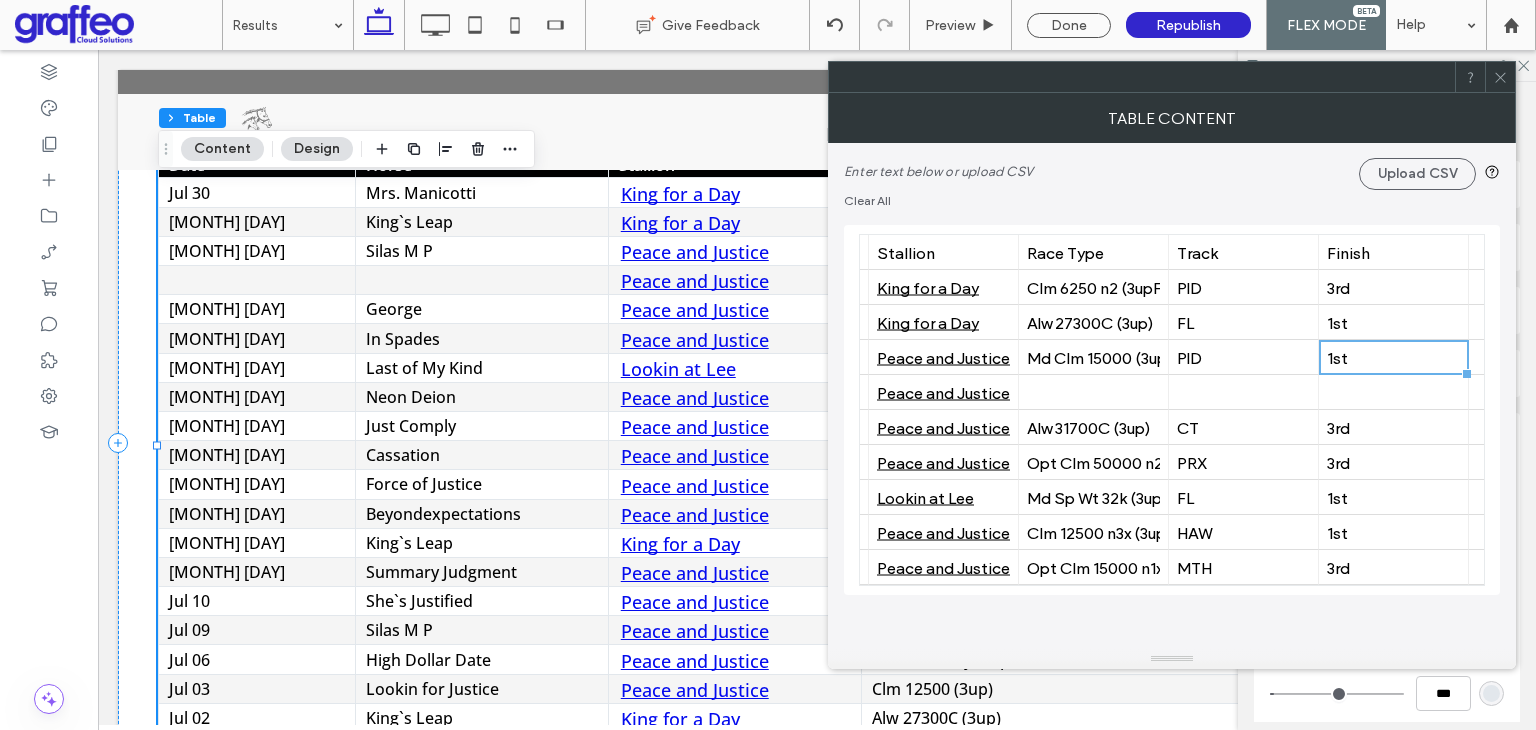 scroll, scrollTop: 0, scrollLeft: 0, axis: both 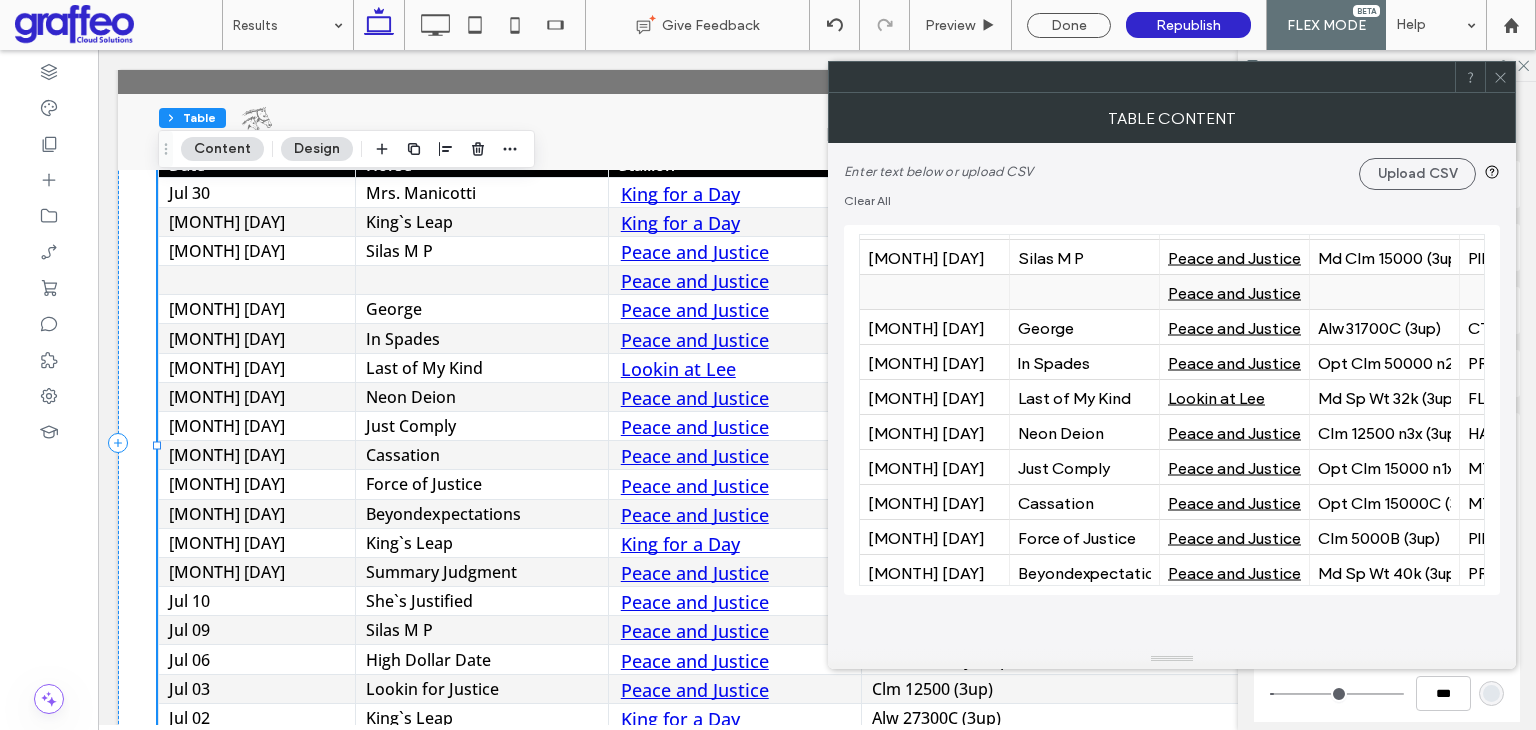 click at bounding box center [934, 292] 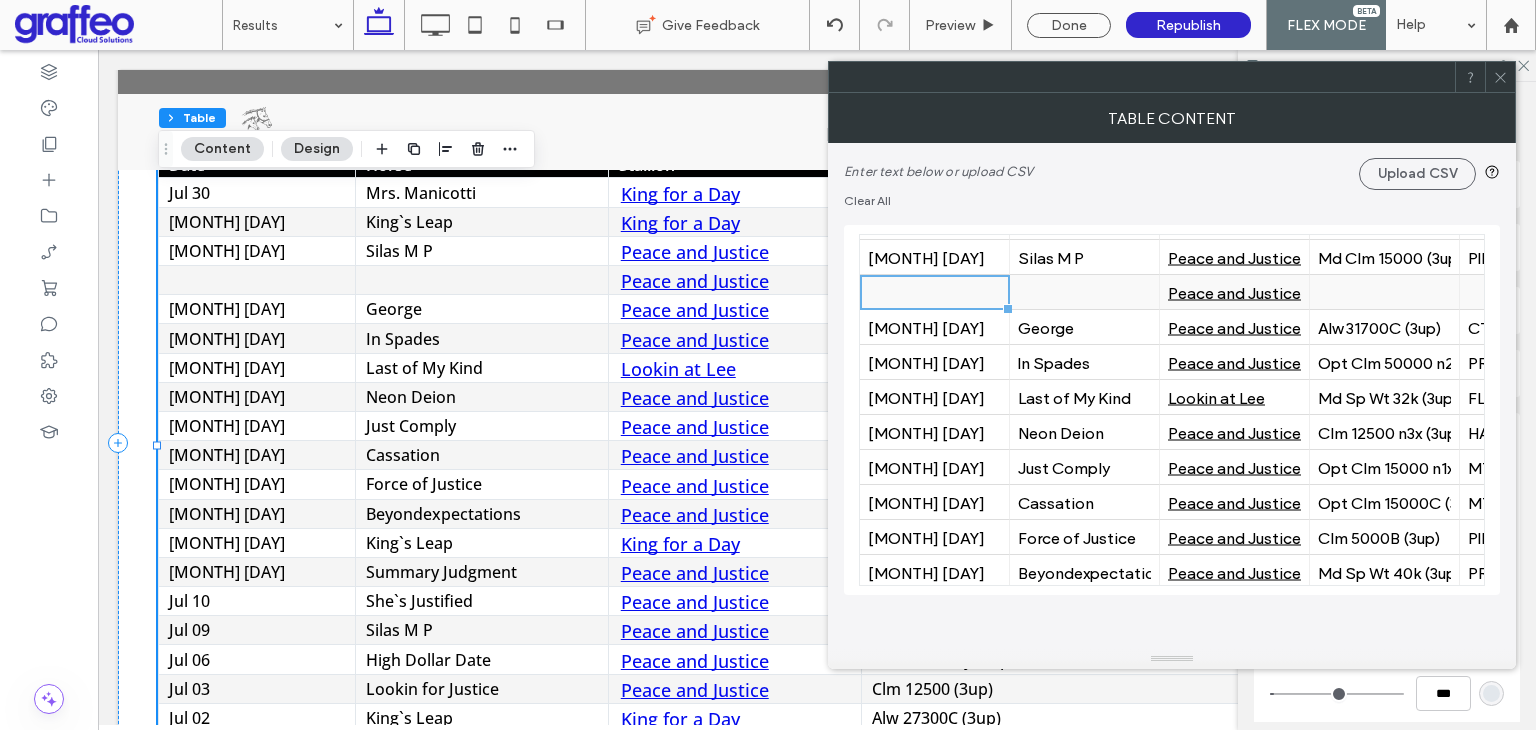 click at bounding box center [934, 292] 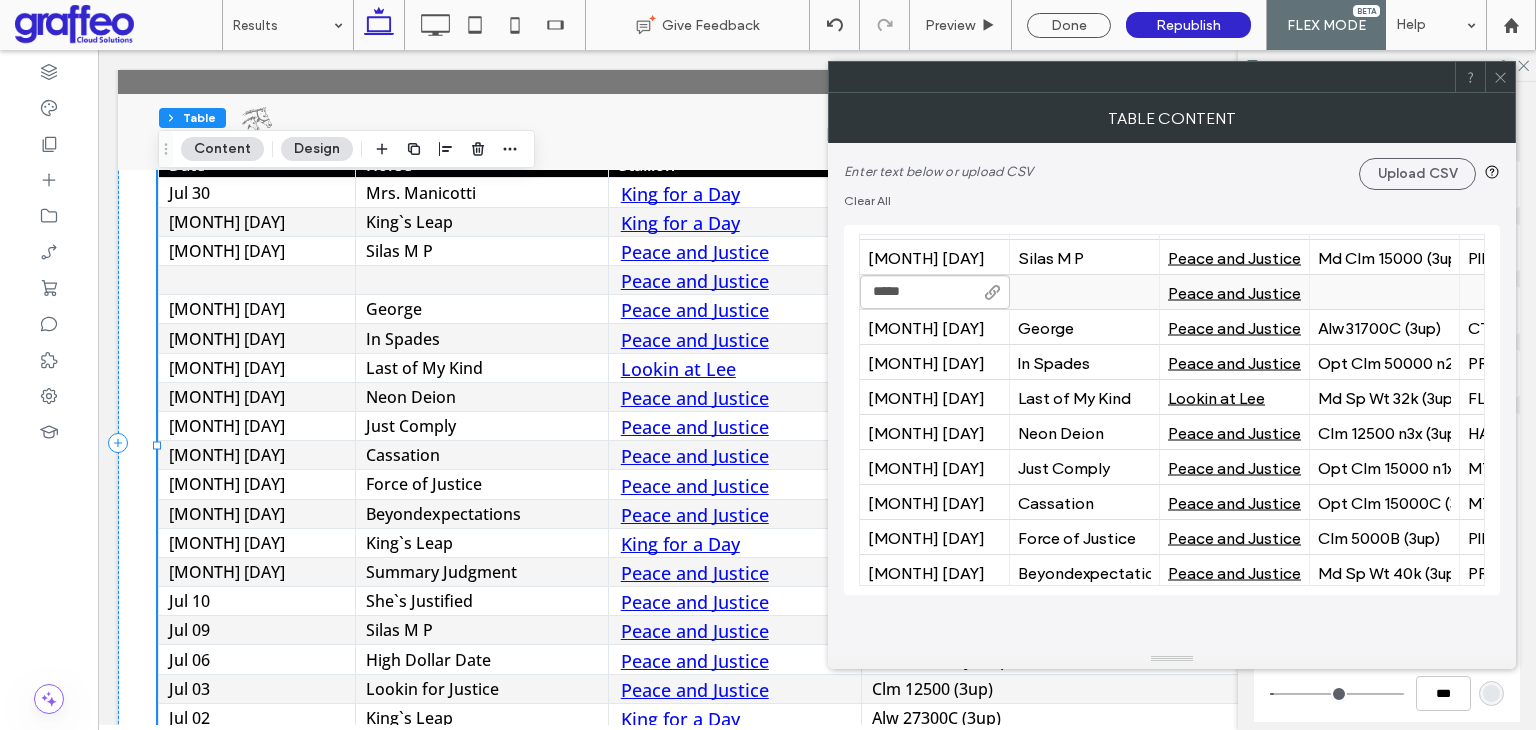 type on "******" 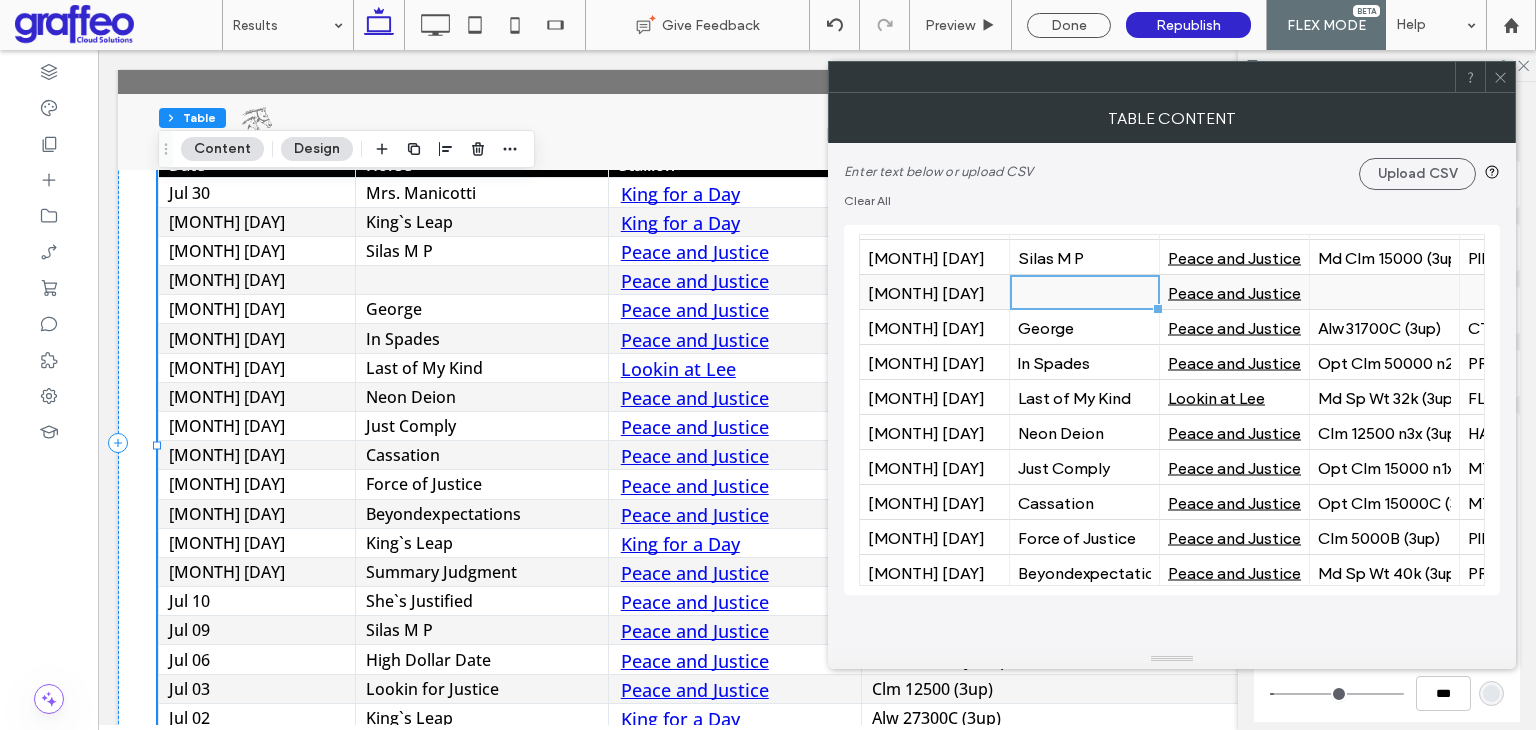click at bounding box center (1084, 292) 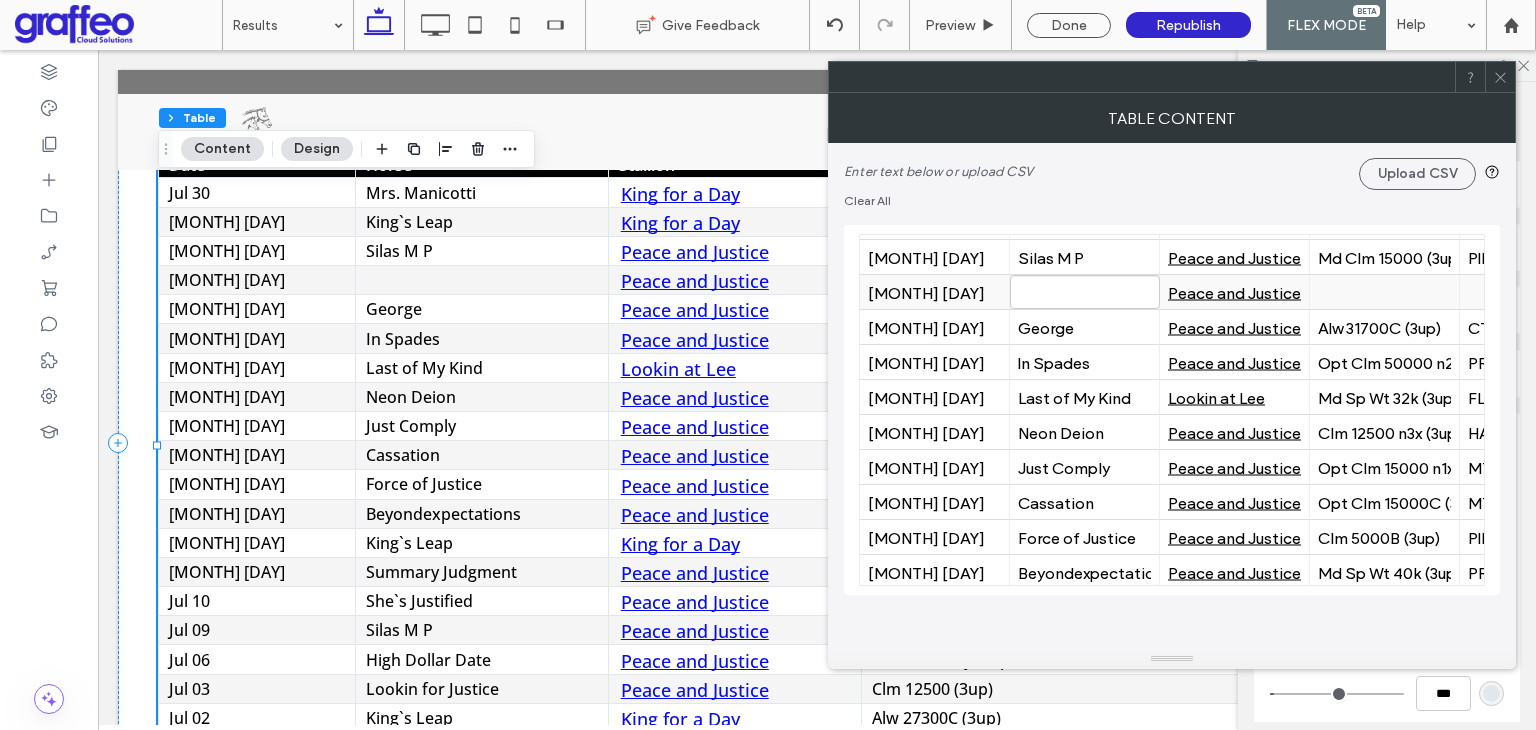 type on "**********" 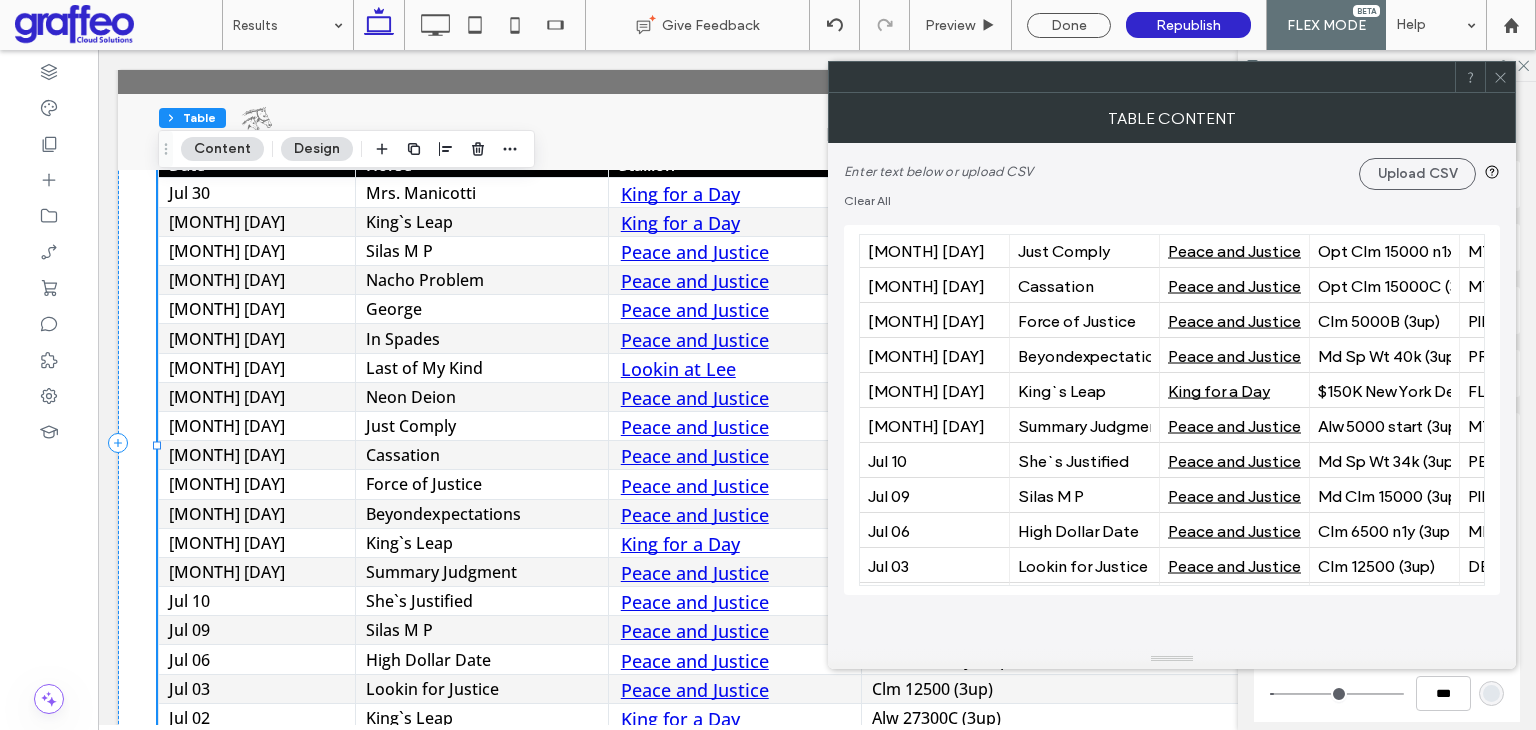 scroll, scrollTop: 300, scrollLeft: 0, axis: vertical 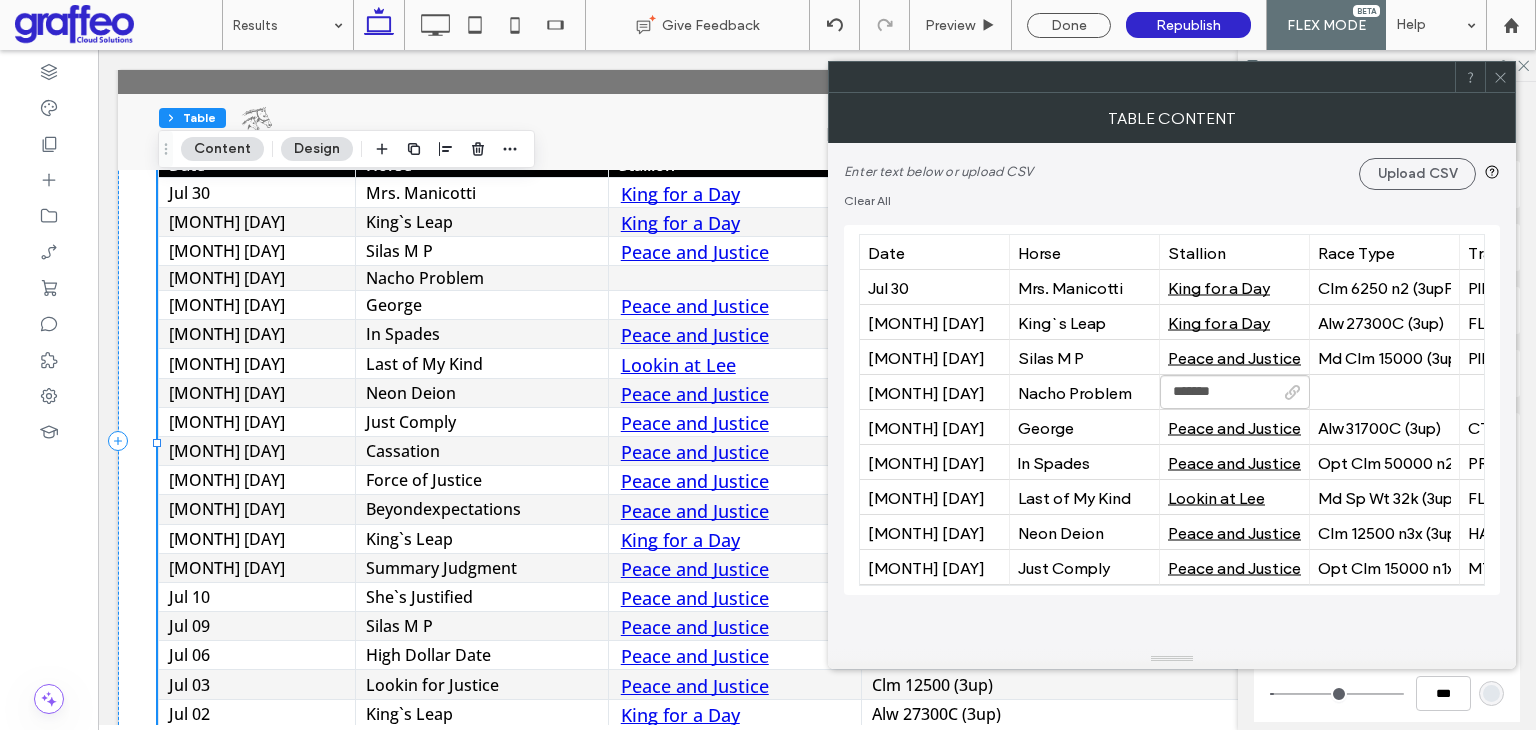 type on "*******" 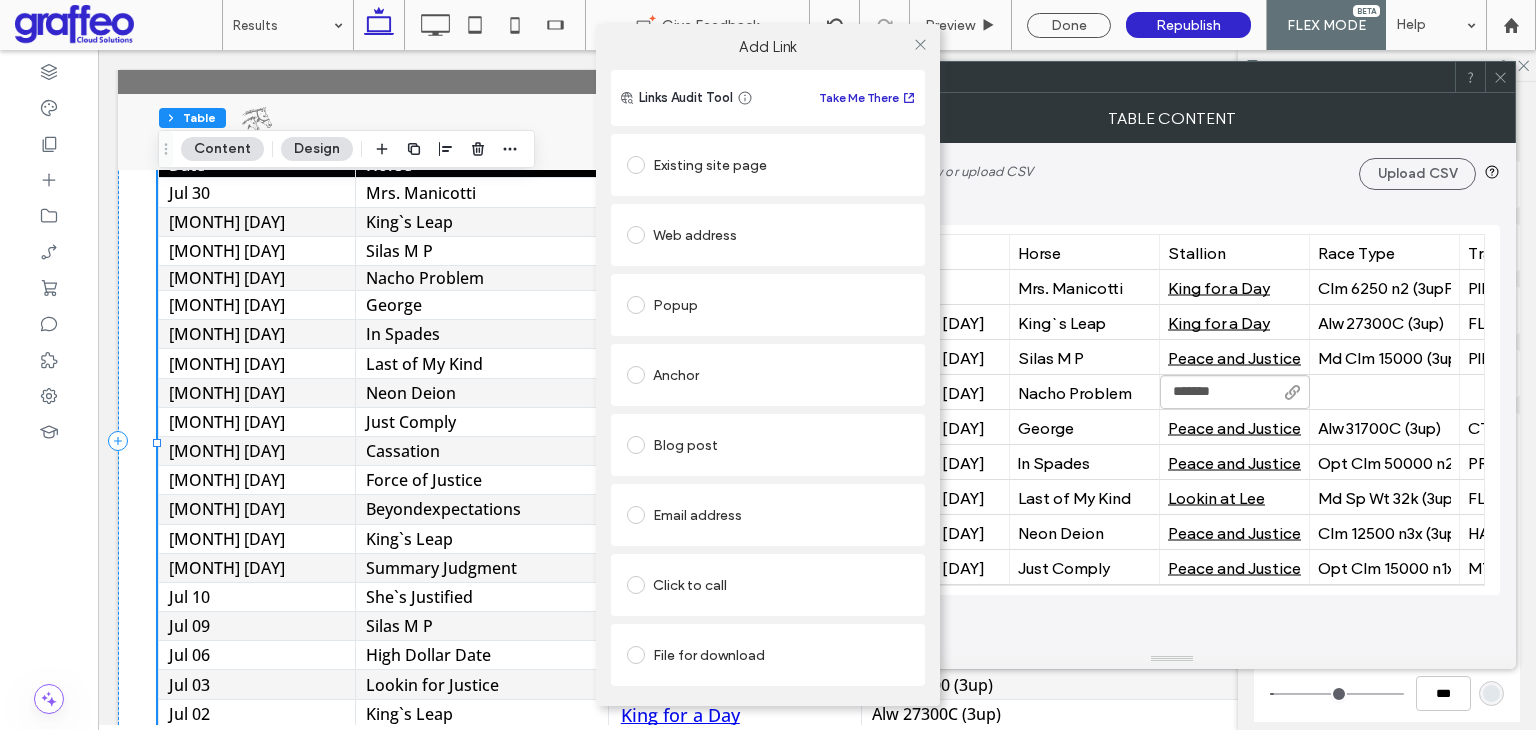 click on "Existing site page" at bounding box center [768, 165] 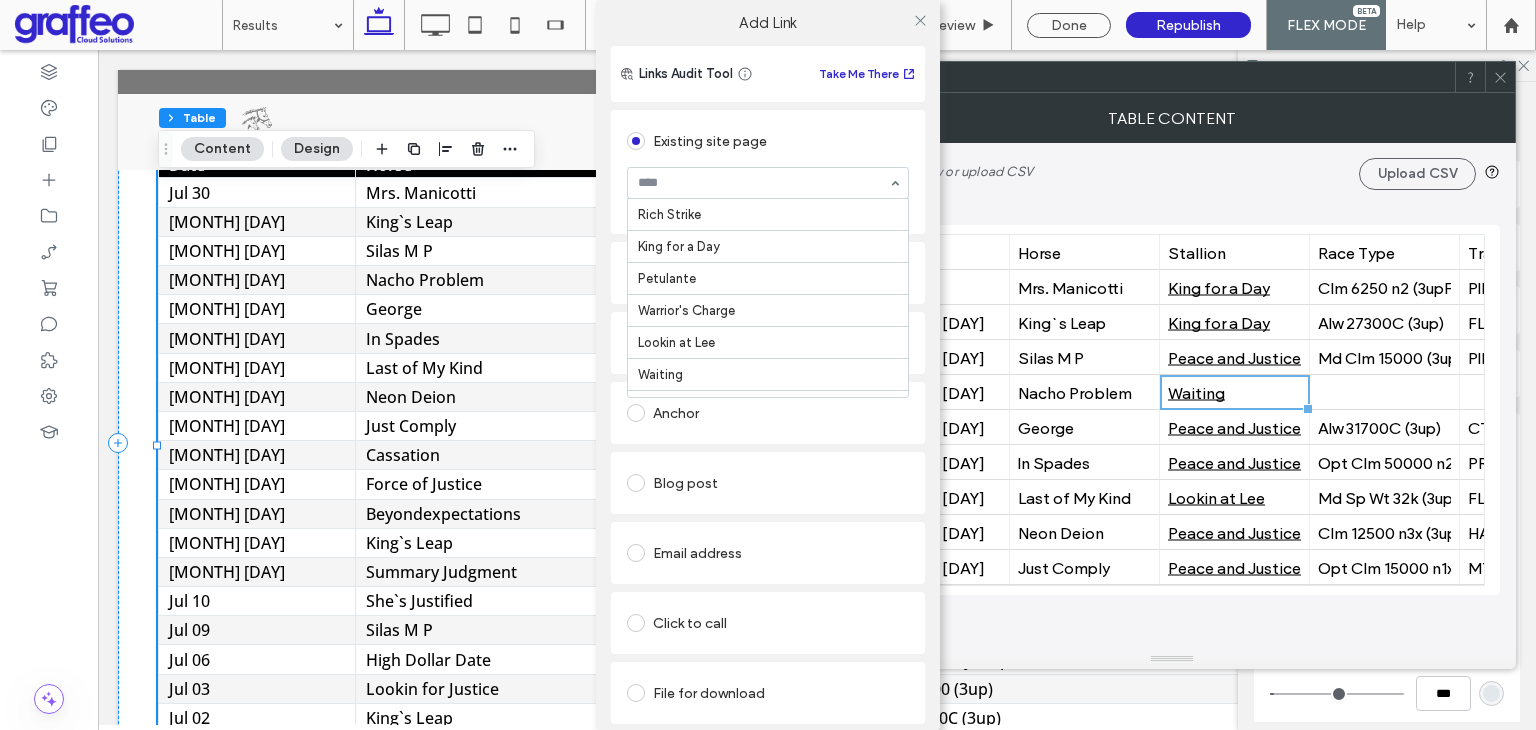 scroll, scrollTop: 200, scrollLeft: 0, axis: vertical 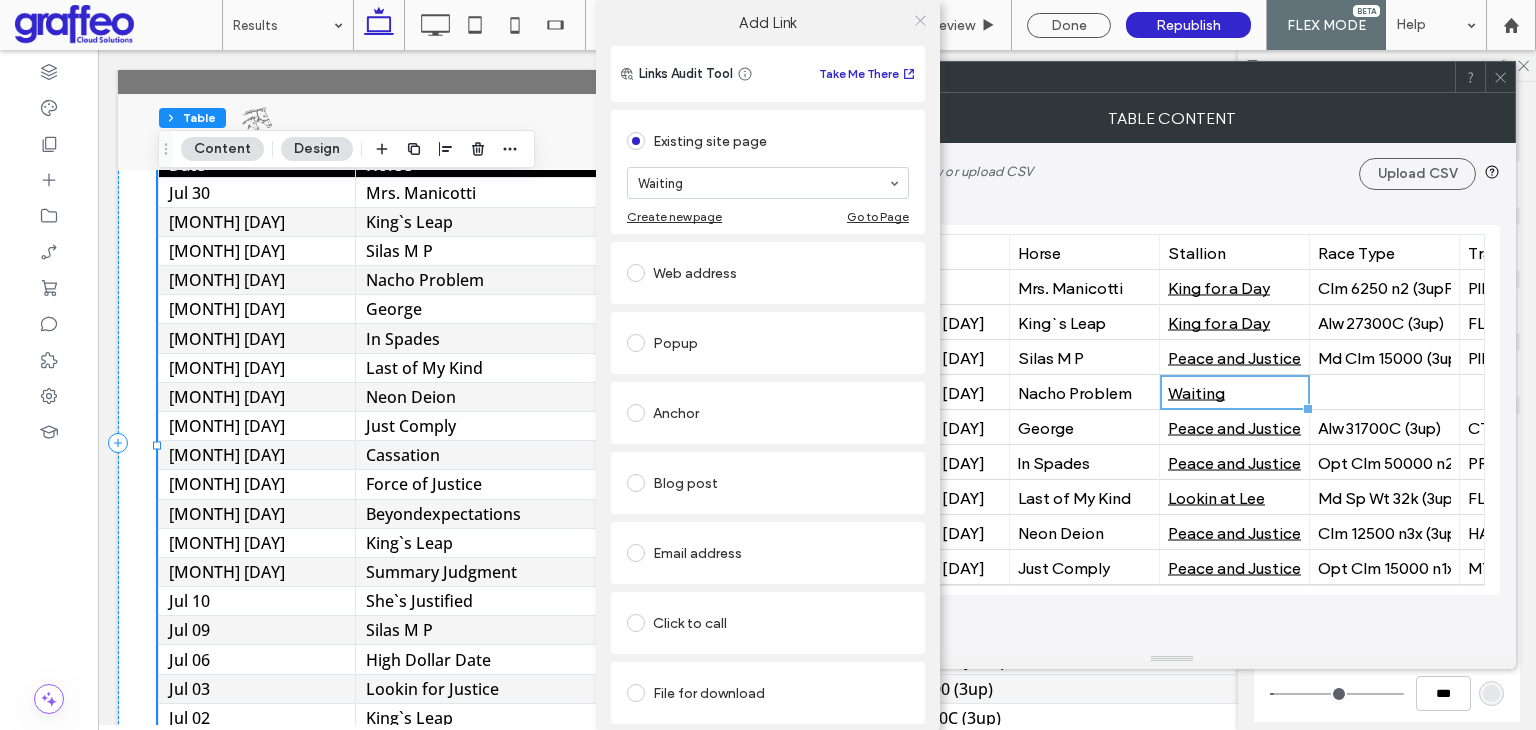 click 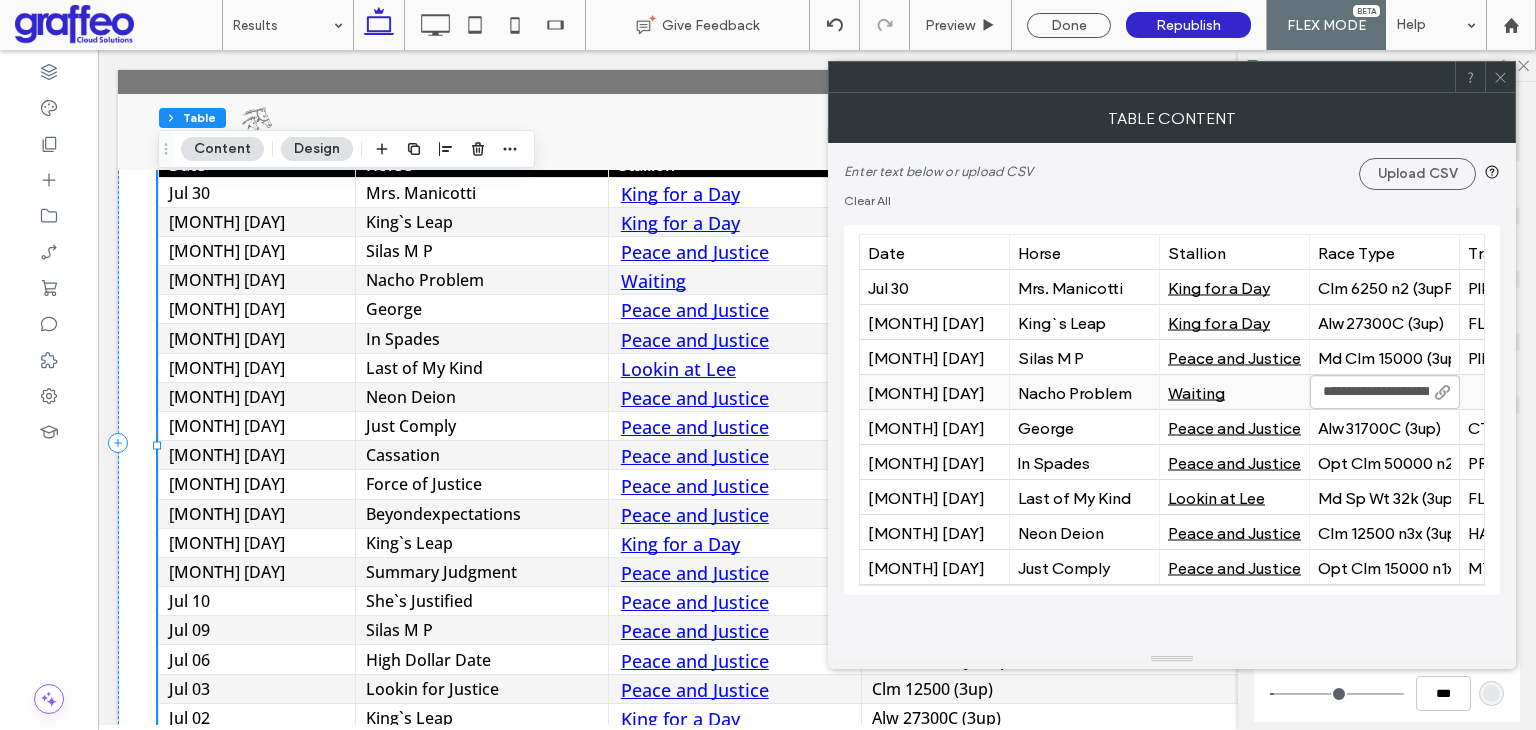 scroll, scrollTop: 0, scrollLeft: 44, axis: horizontal 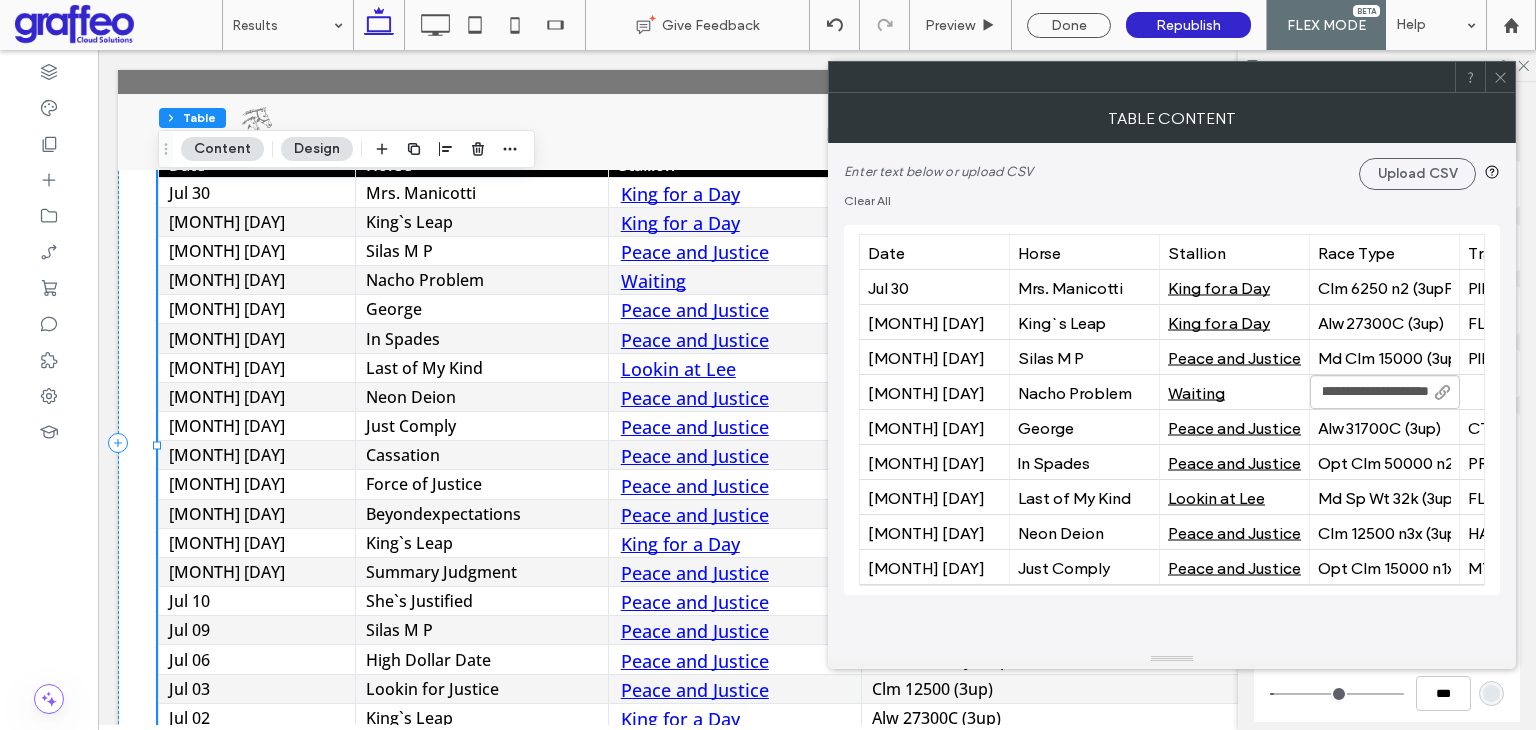 click on "**********" at bounding box center (1385, 392) 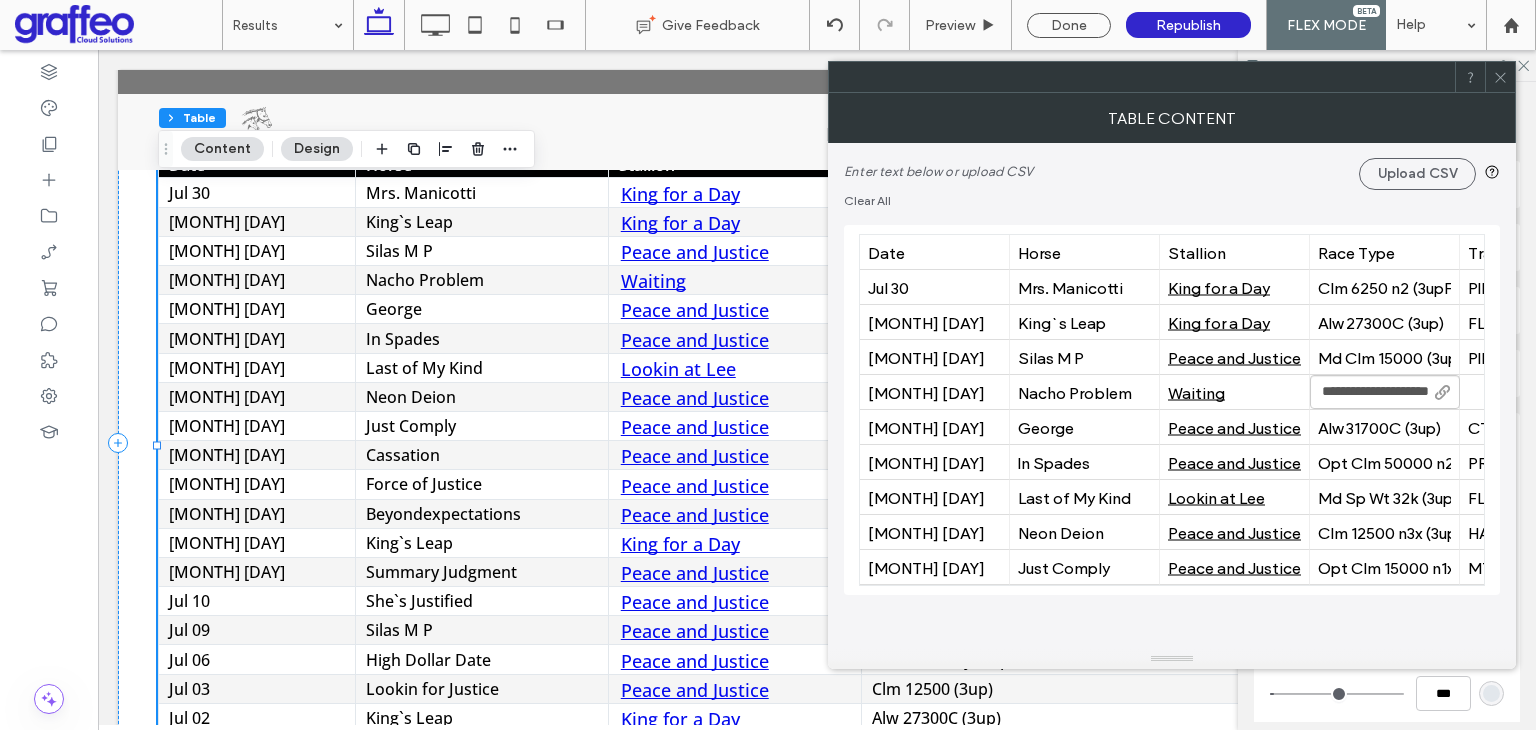 type on "**********" 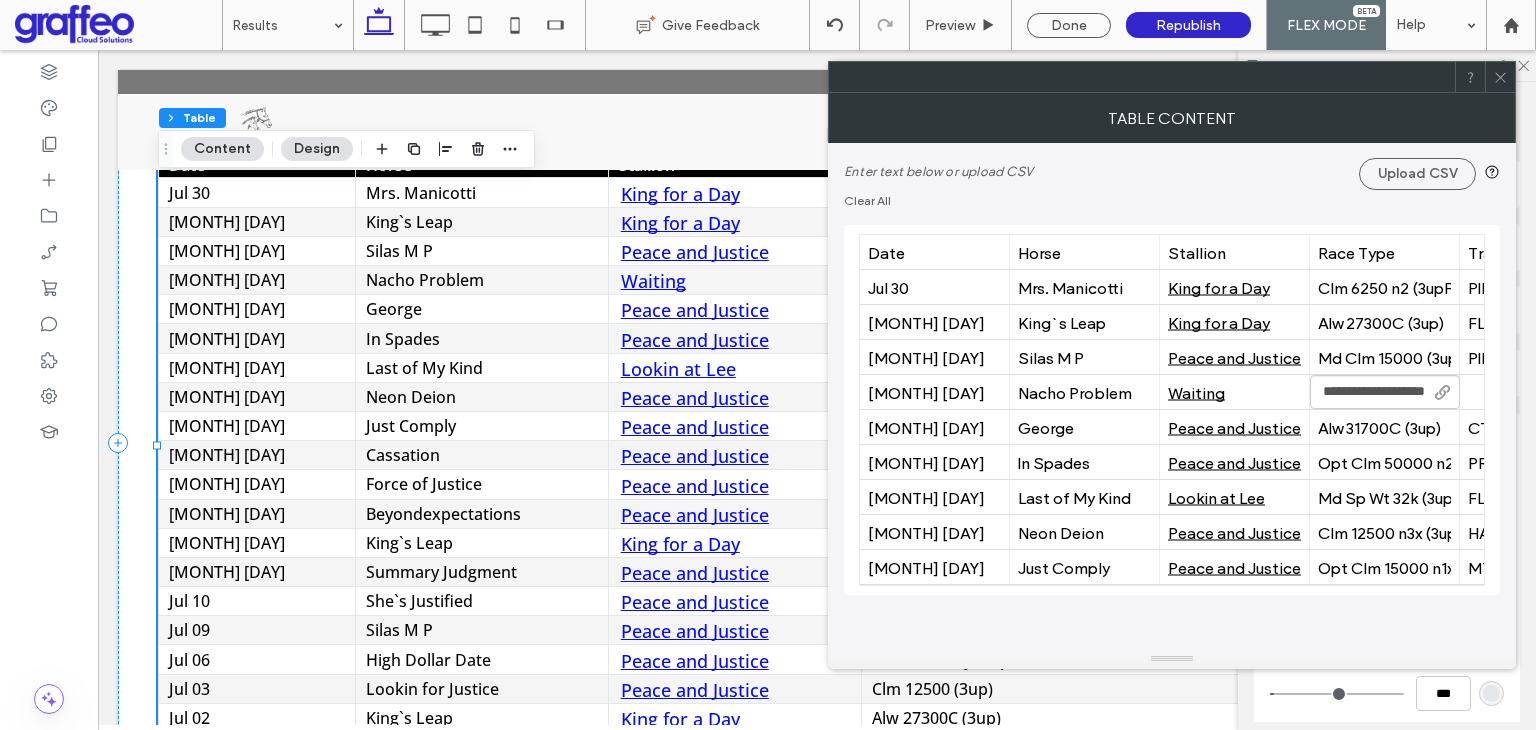 scroll, scrollTop: 0, scrollLeft: 36, axis: horizontal 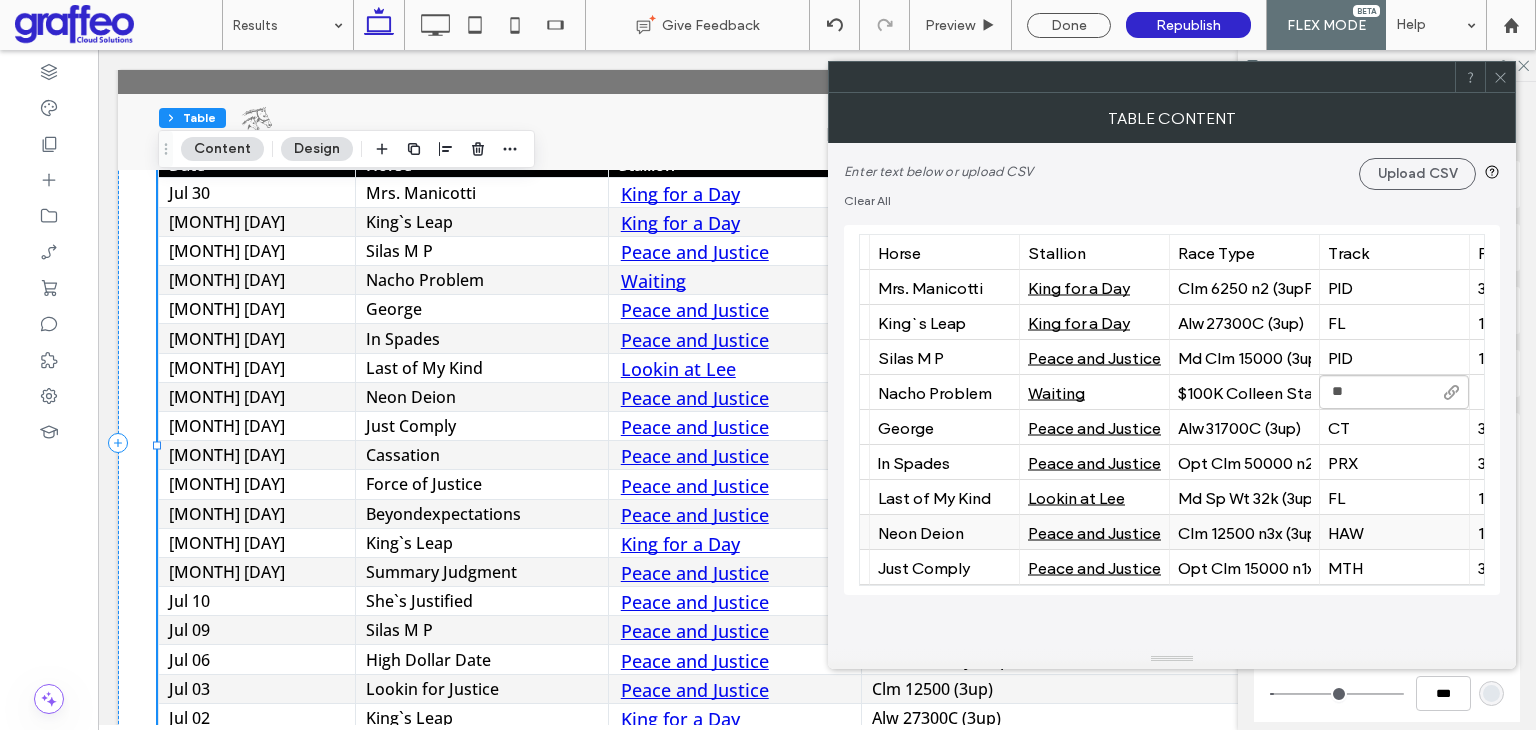 type on "***" 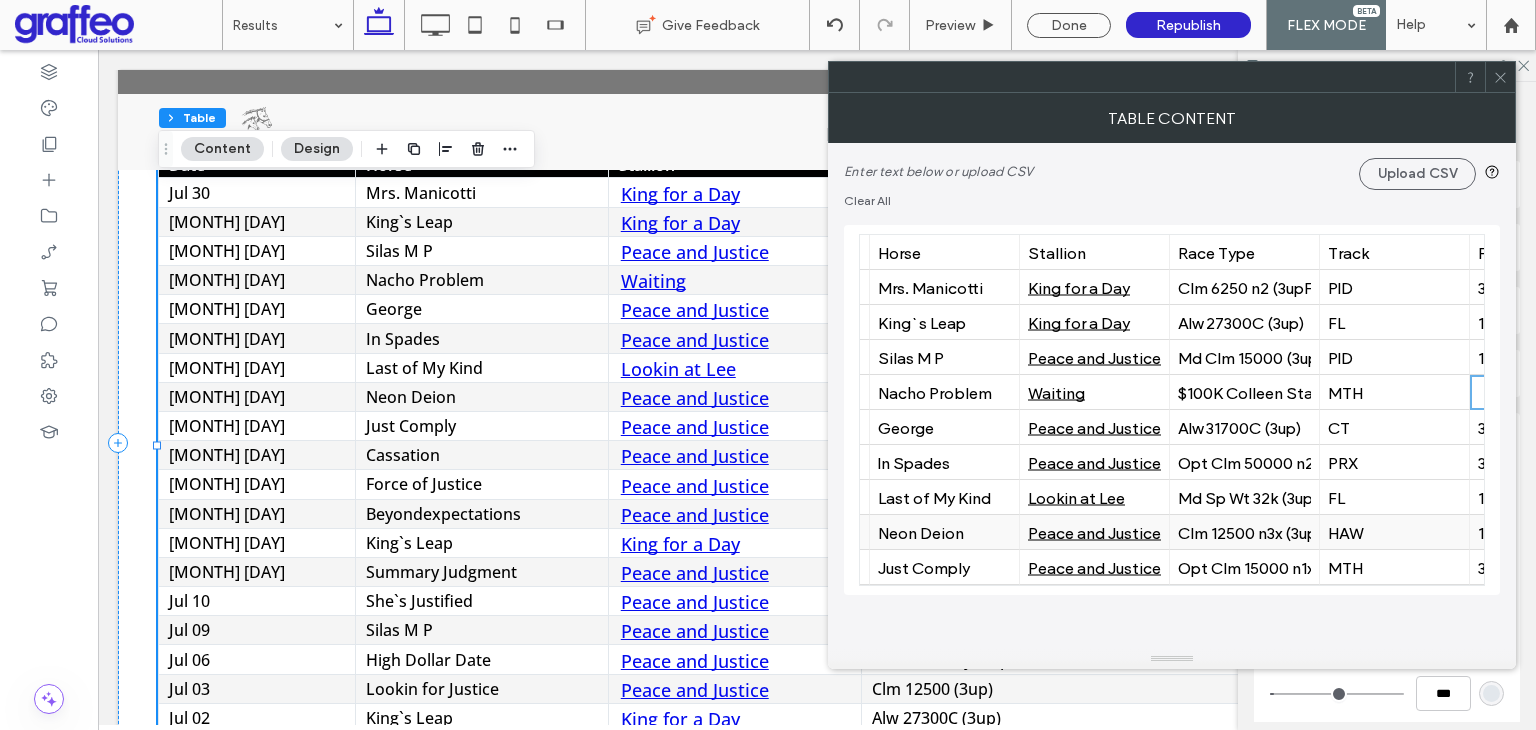 scroll, scrollTop: 0, scrollLeft: 291, axis: horizontal 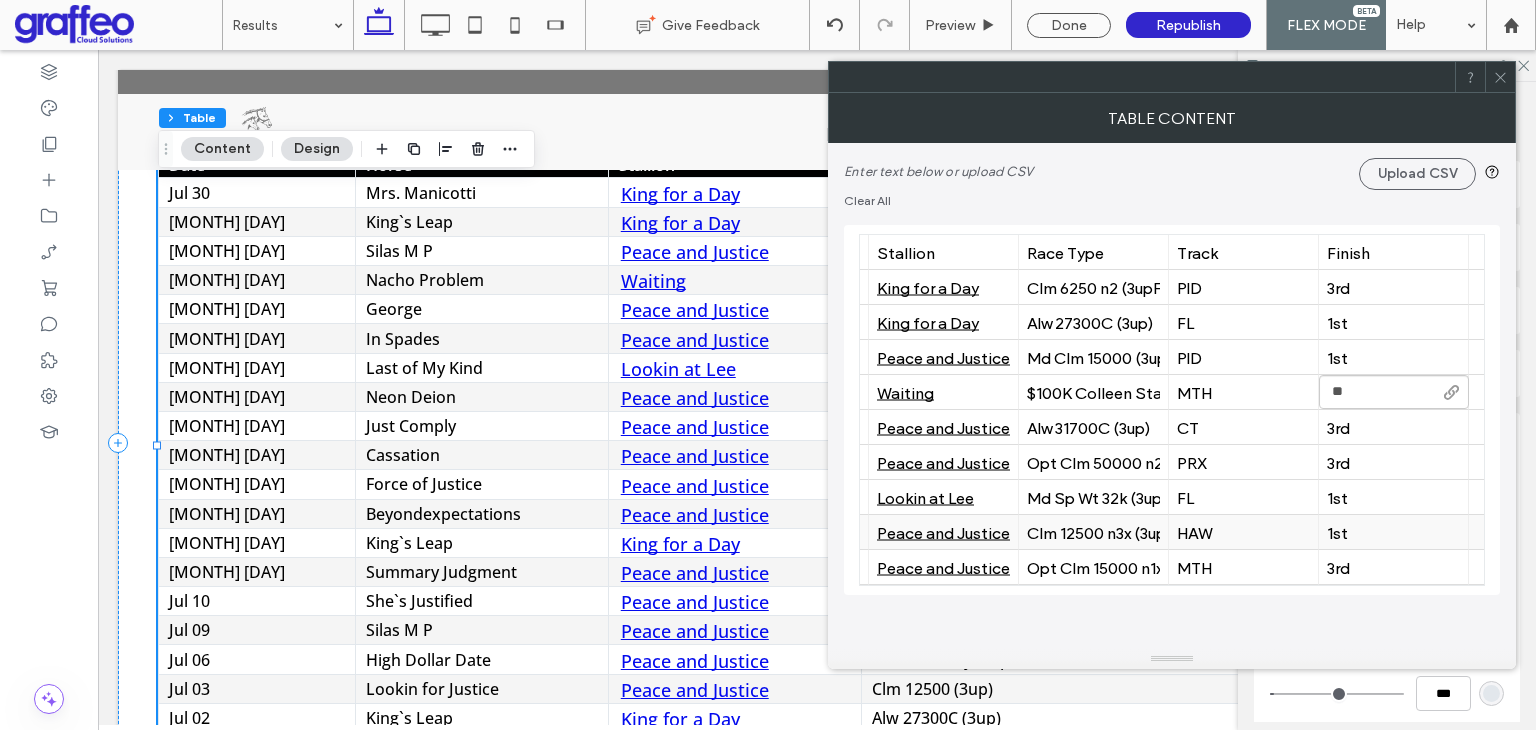 type on "***" 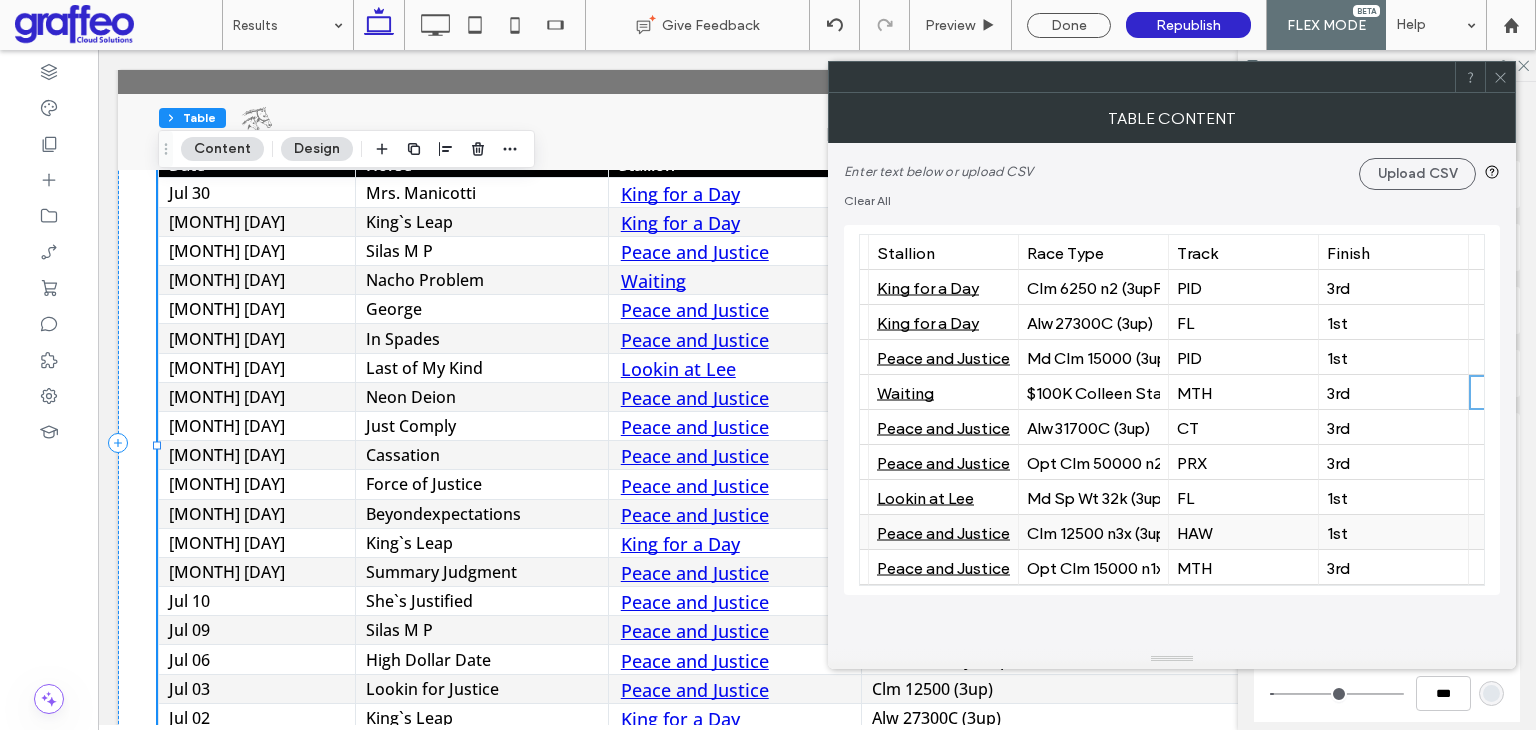 scroll, scrollTop: 0, scrollLeft: 440, axis: horizontal 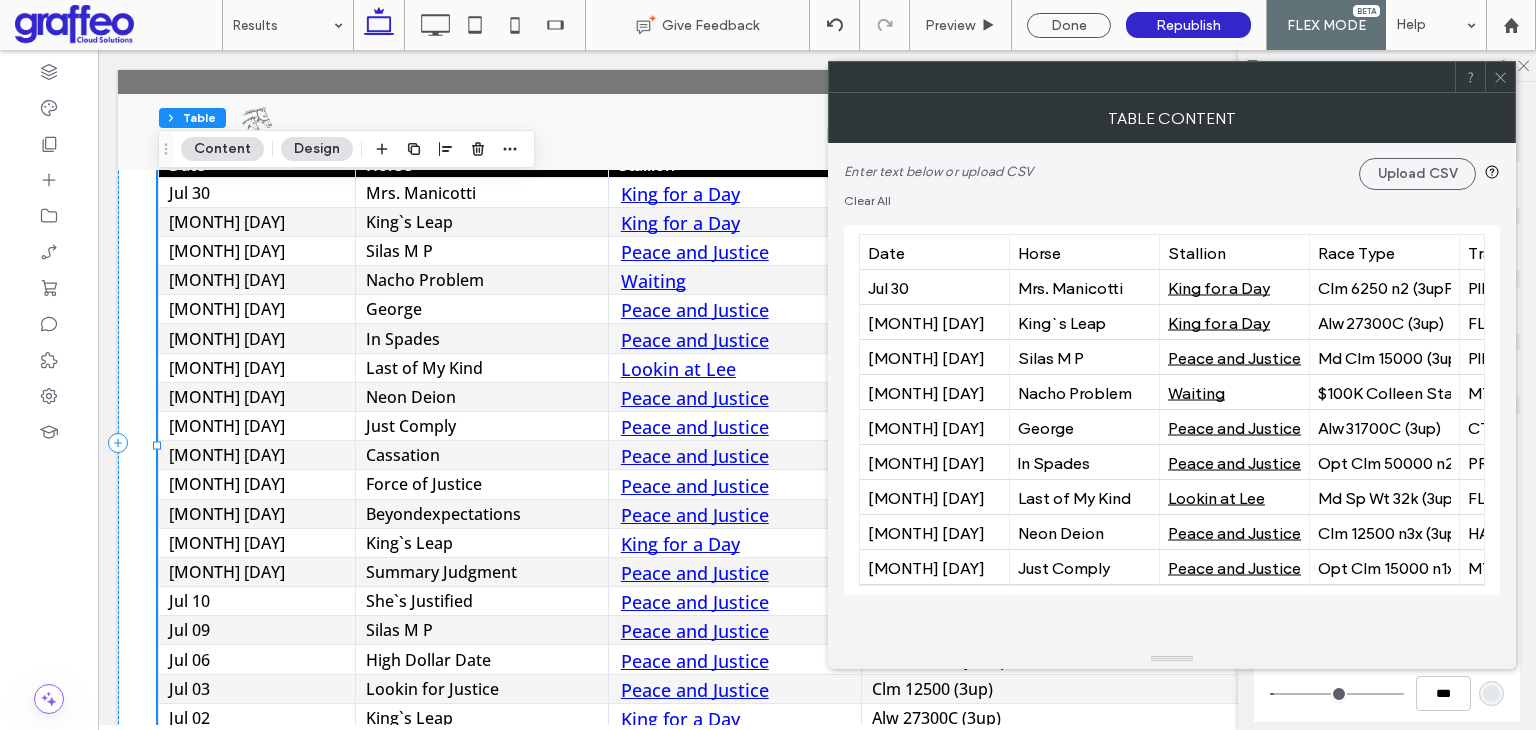 click 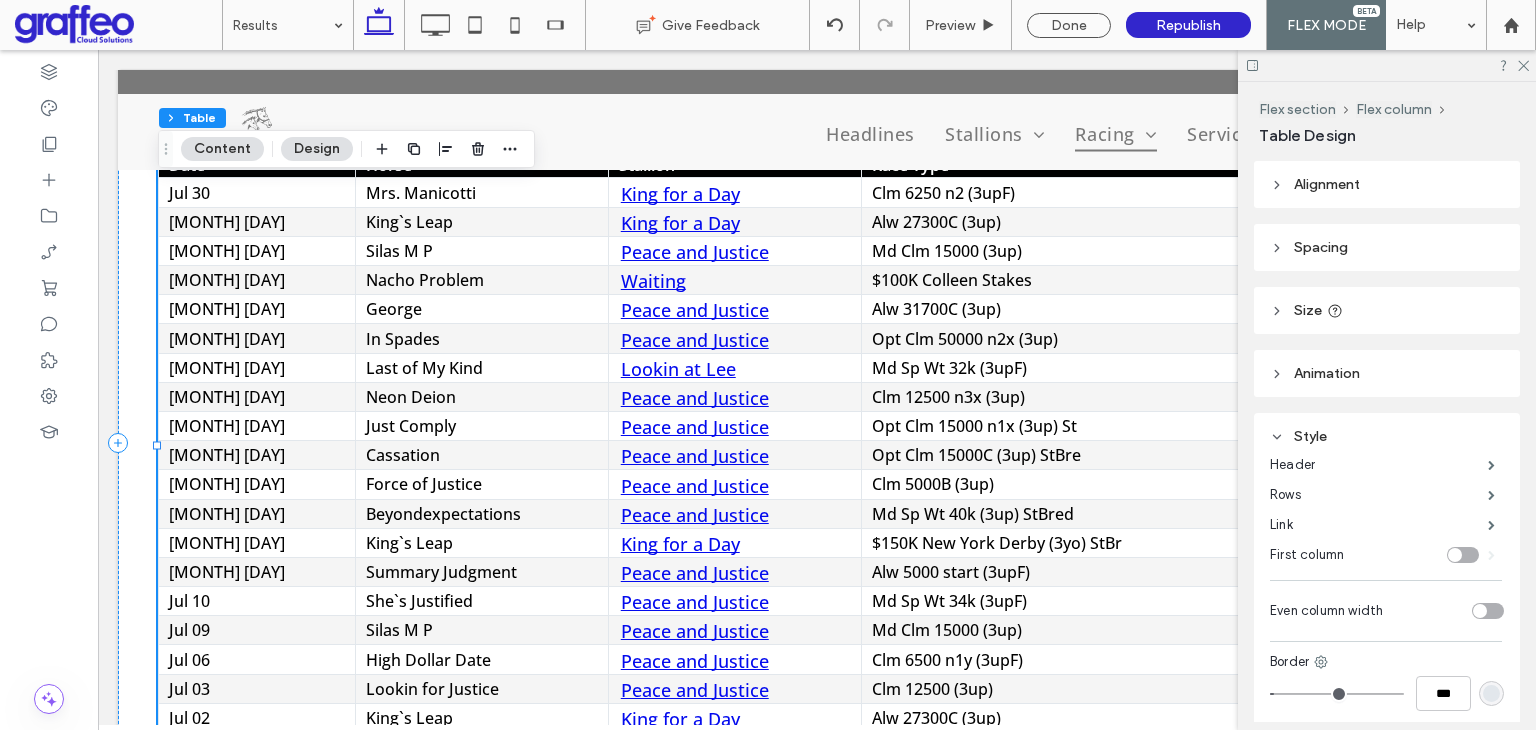 scroll, scrollTop: 0, scrollLeft: 670, axis: horizontal 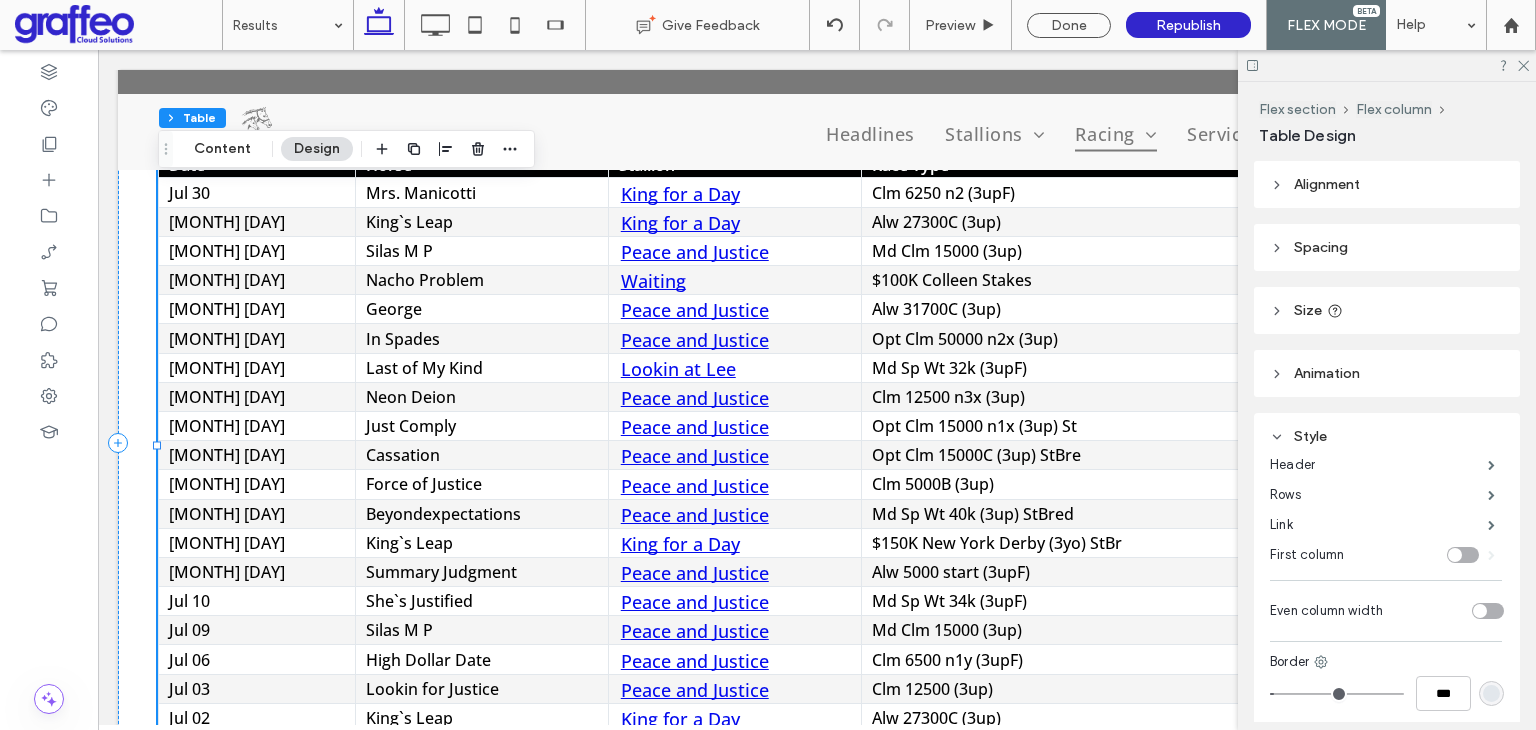 click at bounding box center (1387, 65) 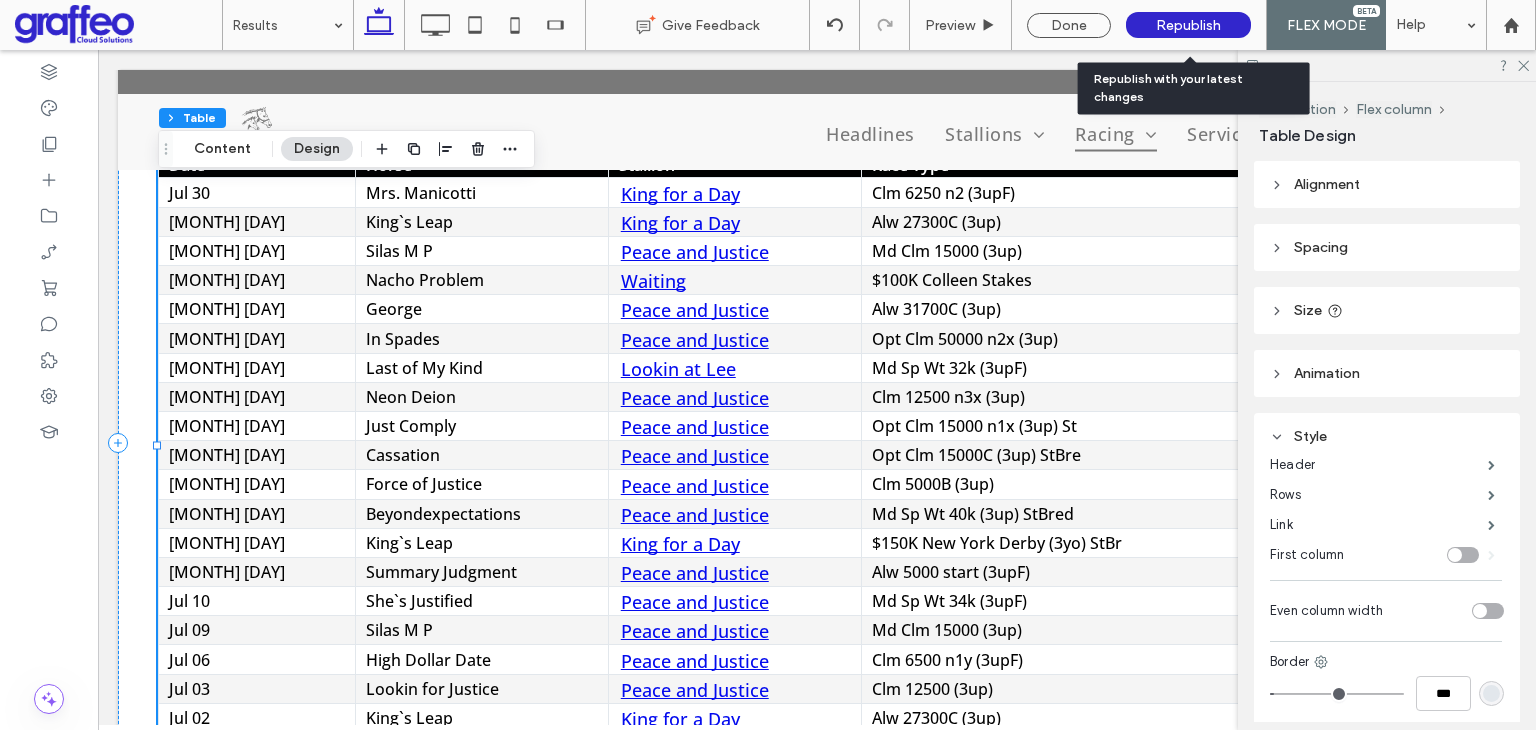 click on "Republish" at bounding box center [1188, 25] 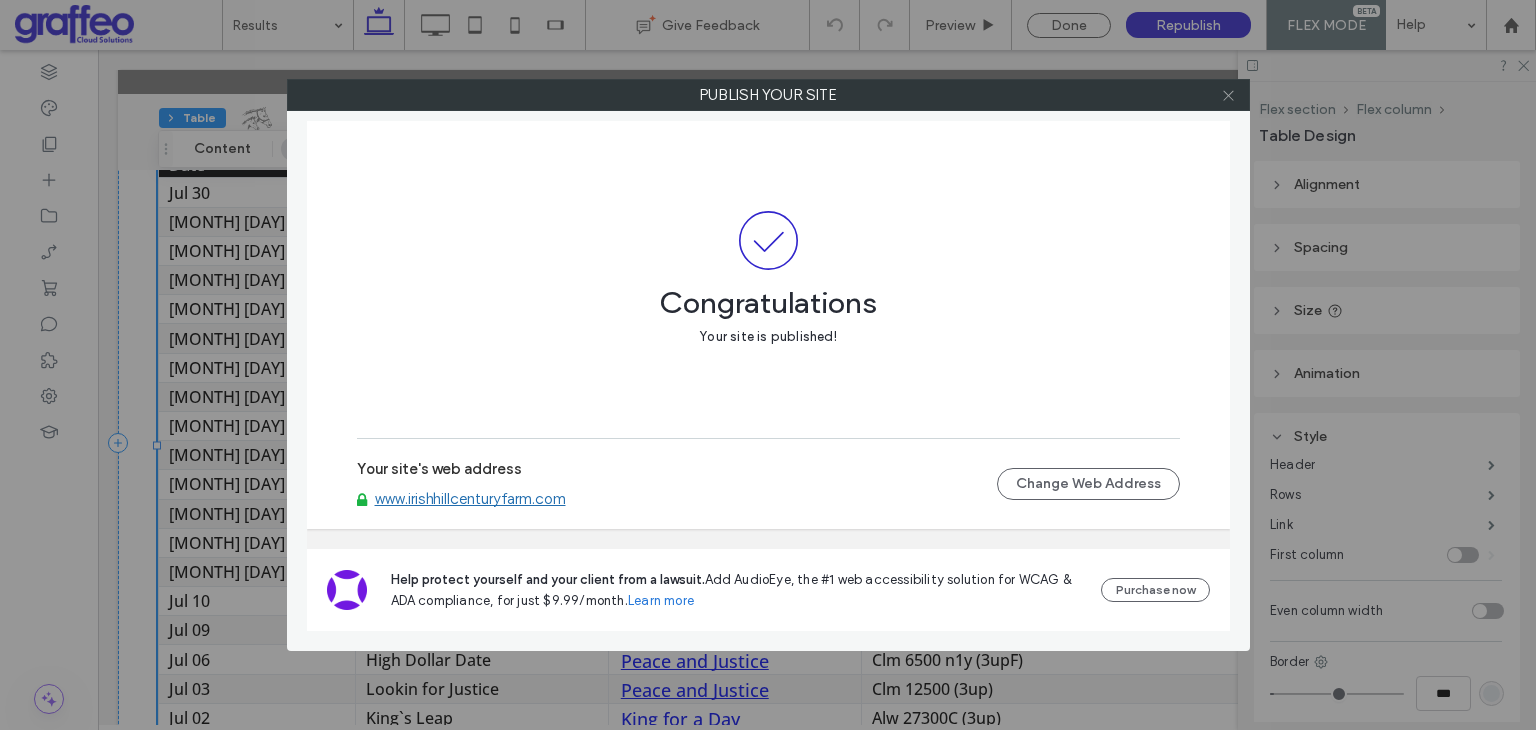 click 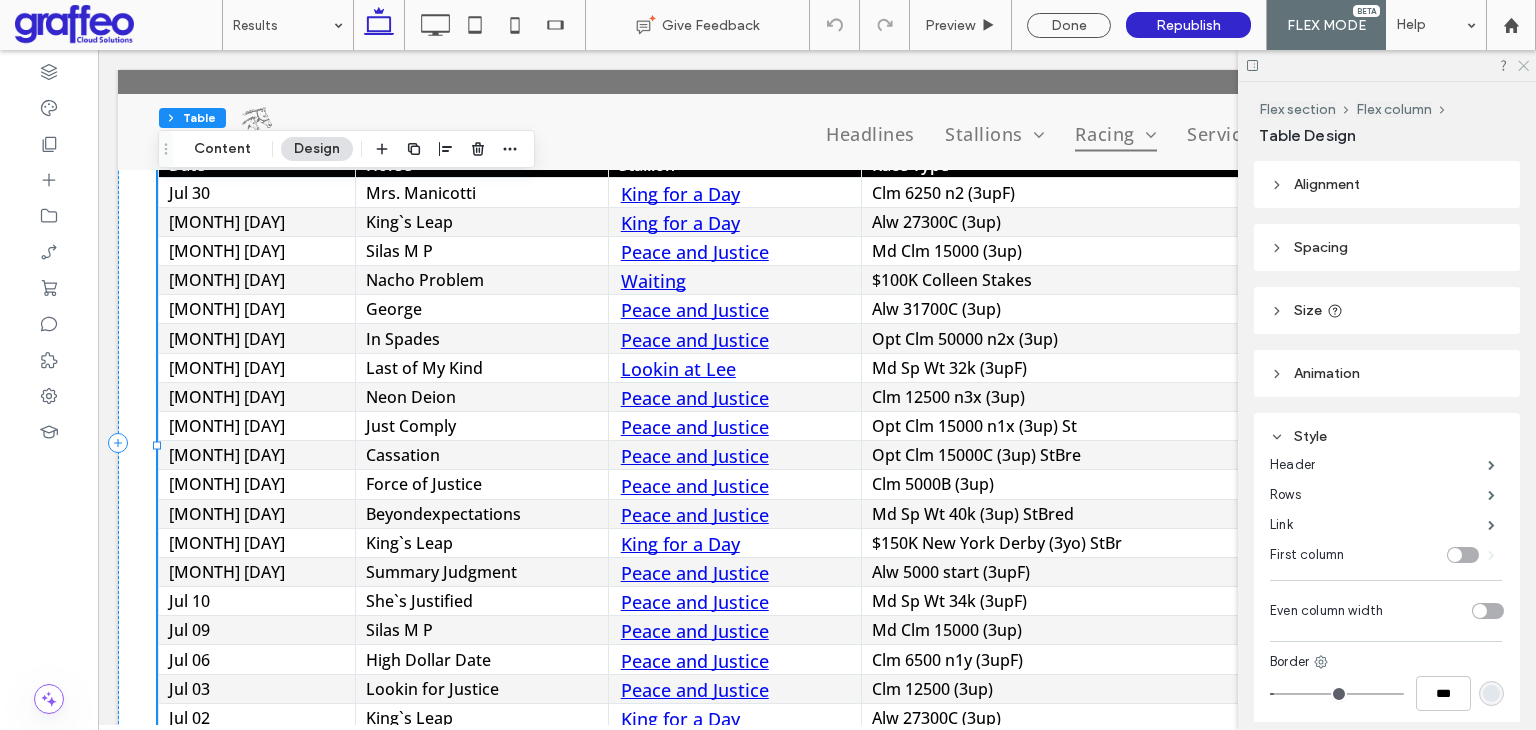 click 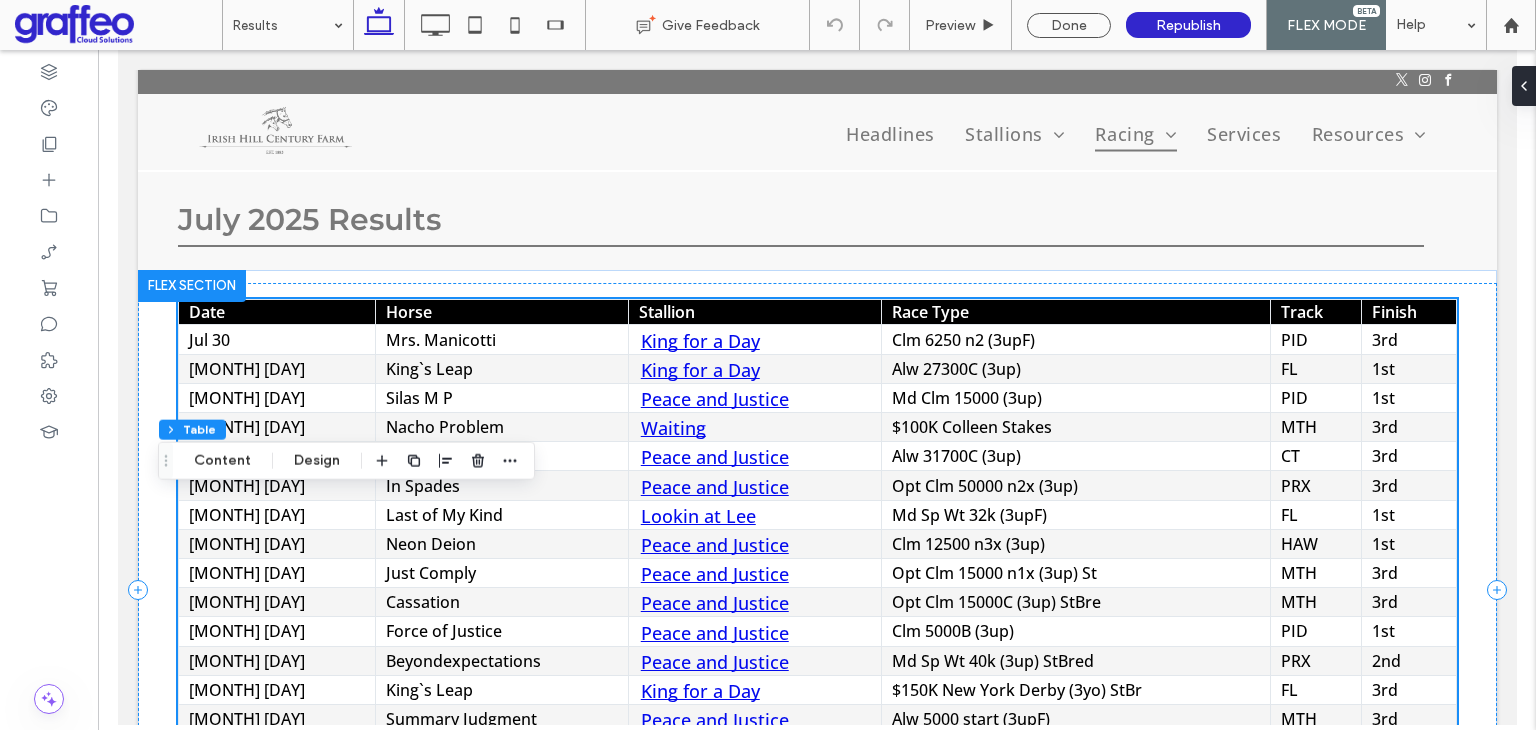 scroll, scrollTop: 73, scrollLeft: 0, axis: vertical 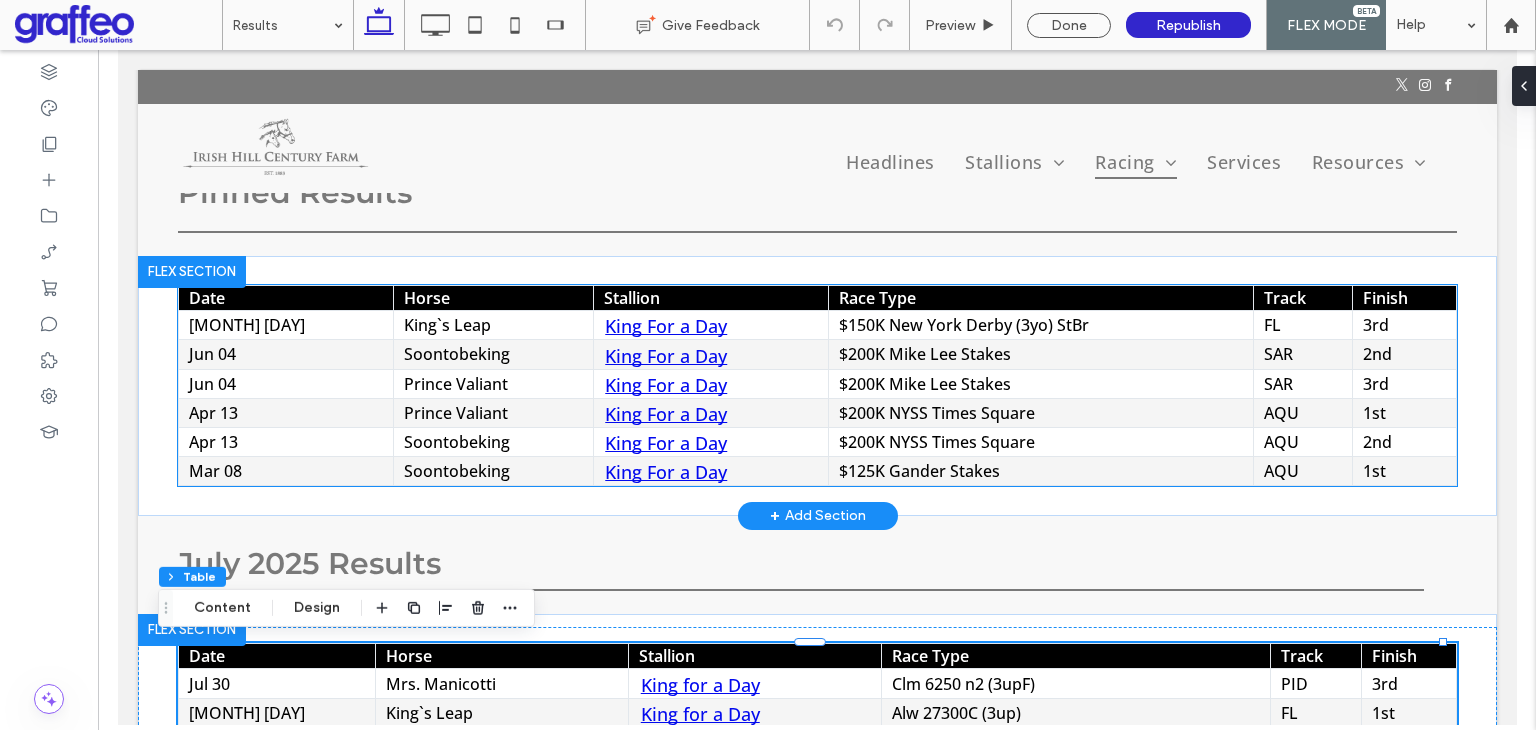click on "Prince Valiant" at bounding box center [492, 383] 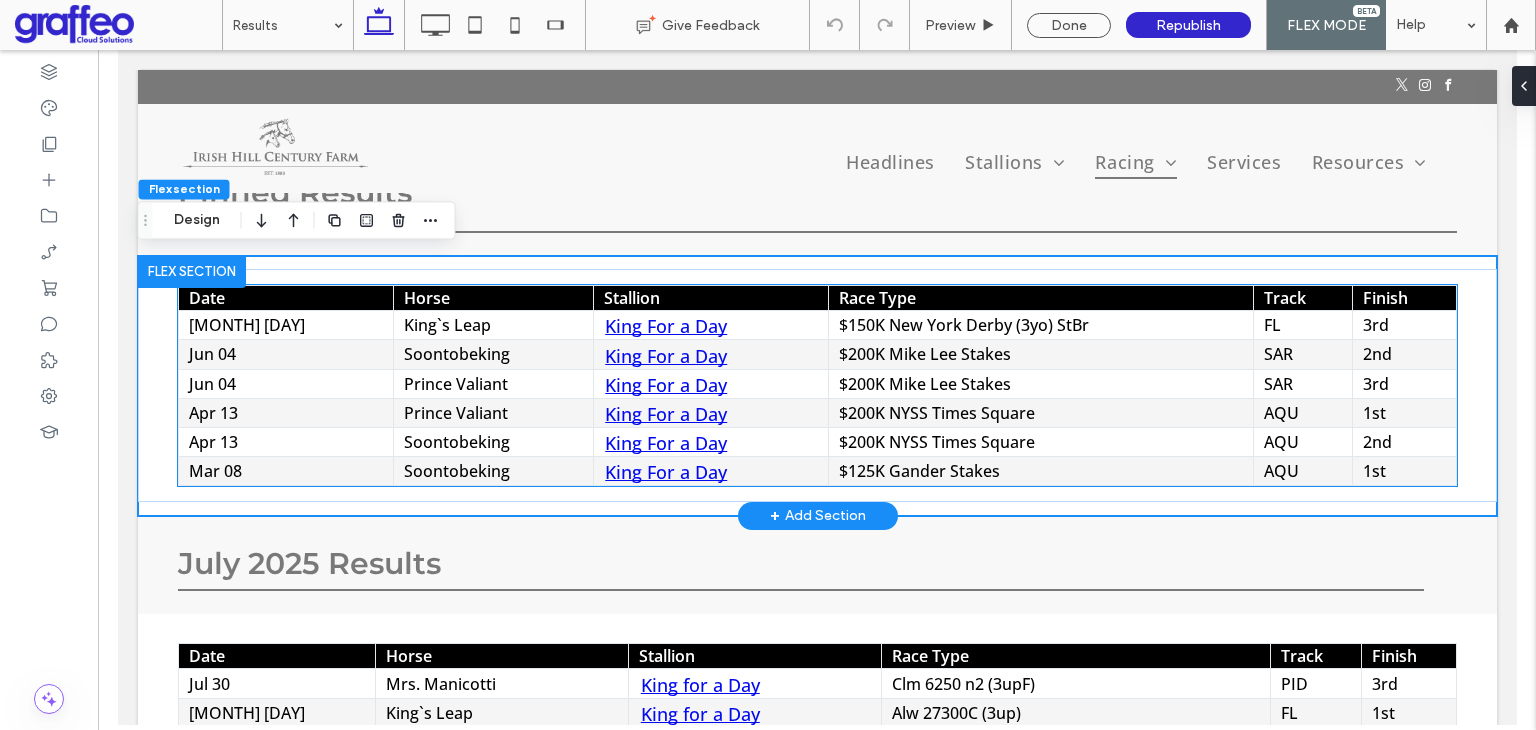 click on "Prince Valiant" at bounding box center [492, 383] 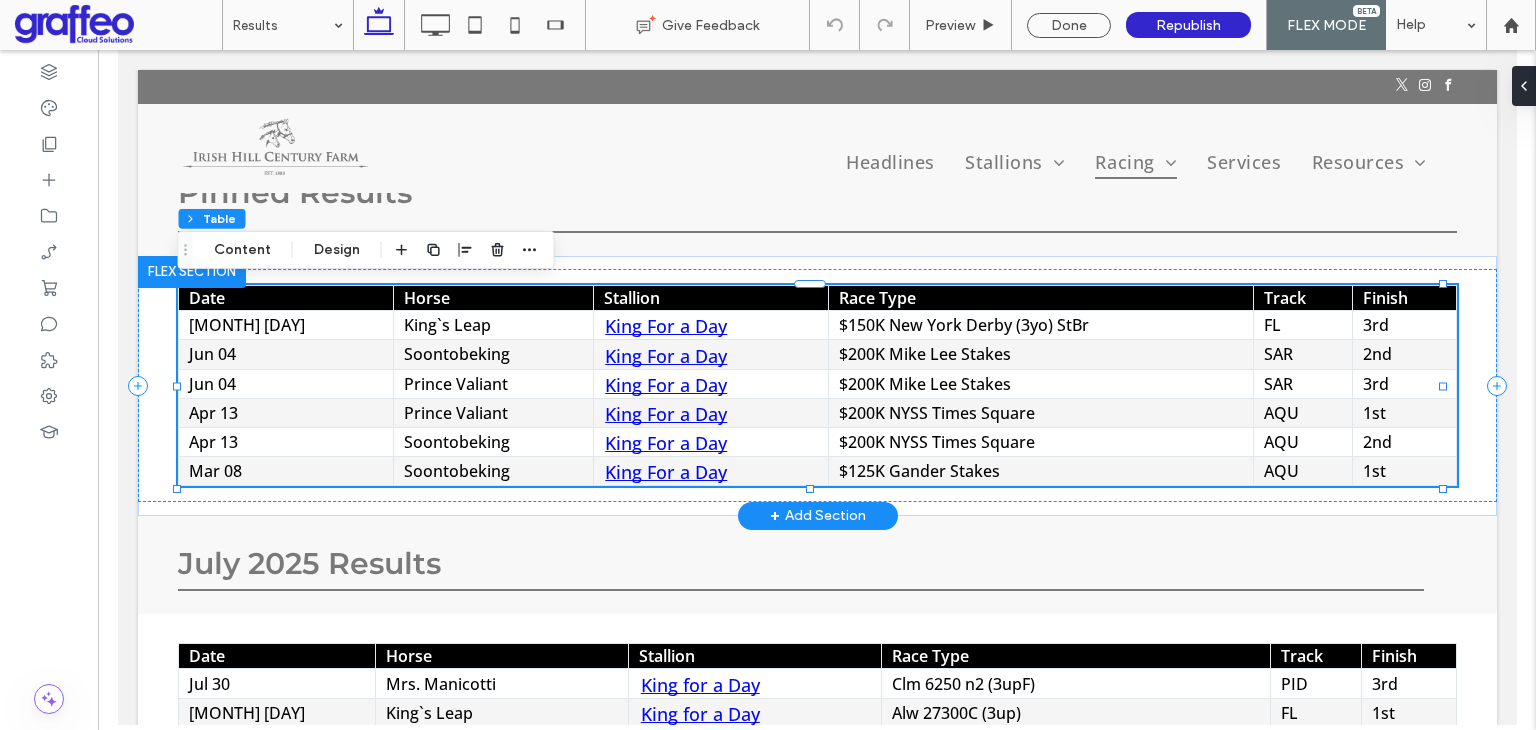 type on "*" 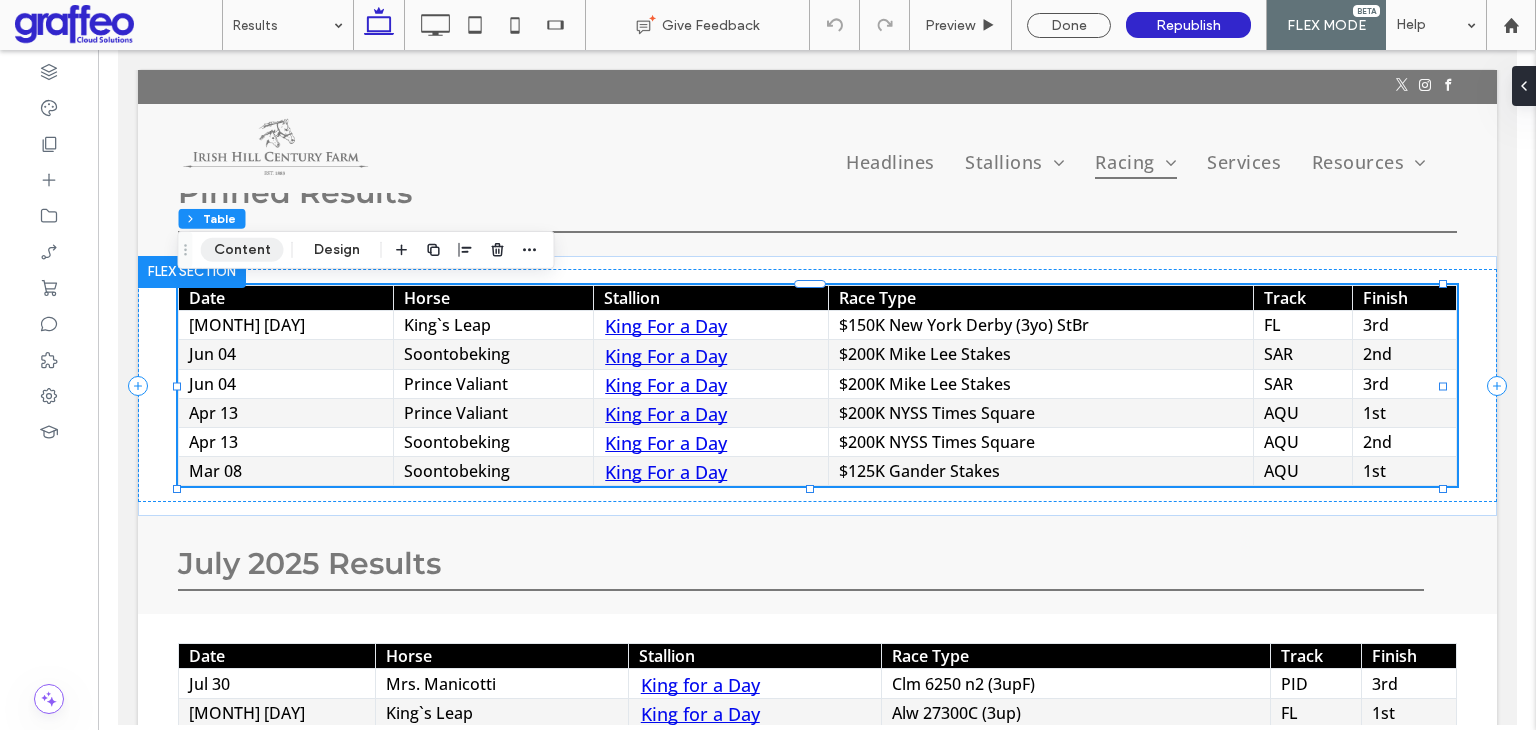 drag, startPoint x: 230, startPoint y: 246, endPoint x: 132, endPoint y: 277, distance: 102.78619 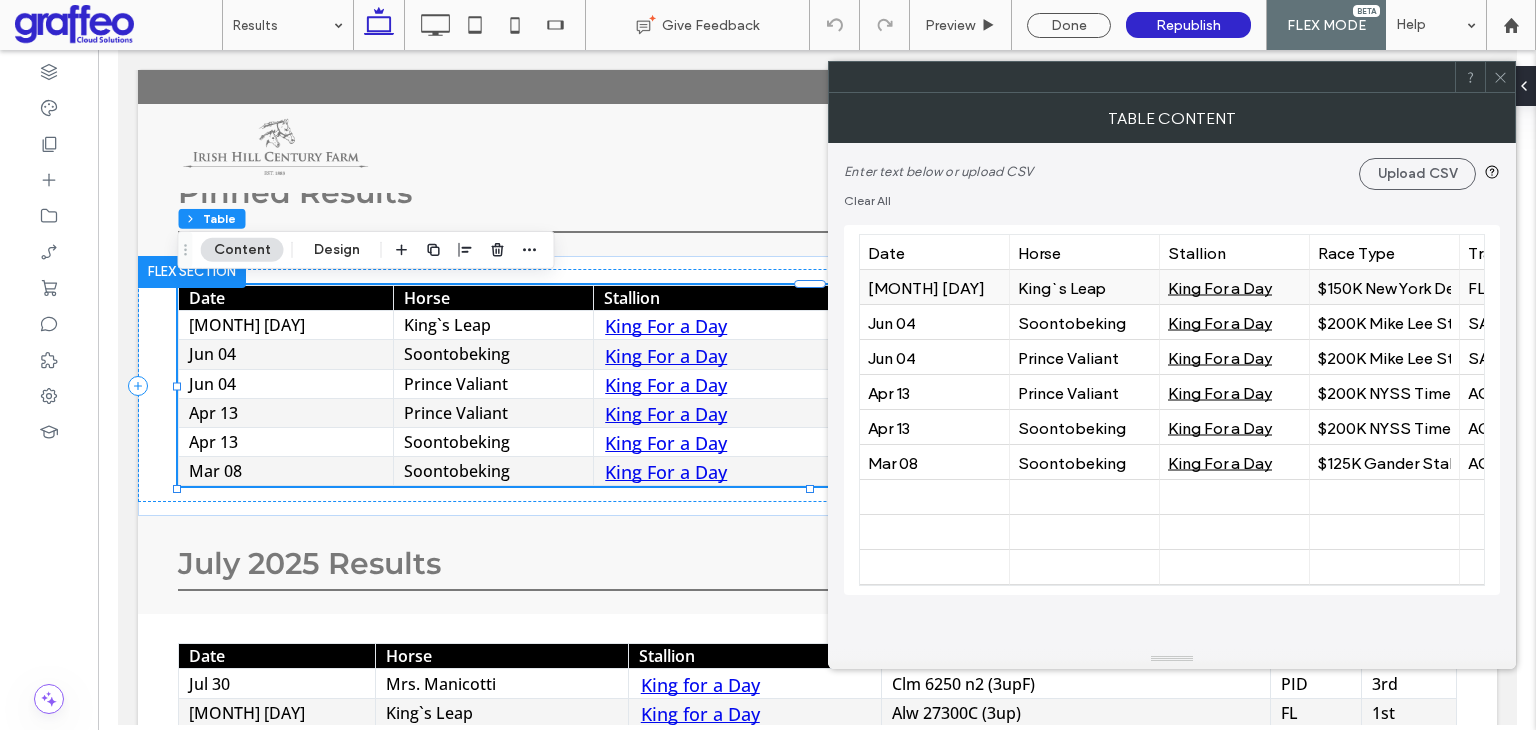 click on "Jul 14" at bounding box center [934, 287] 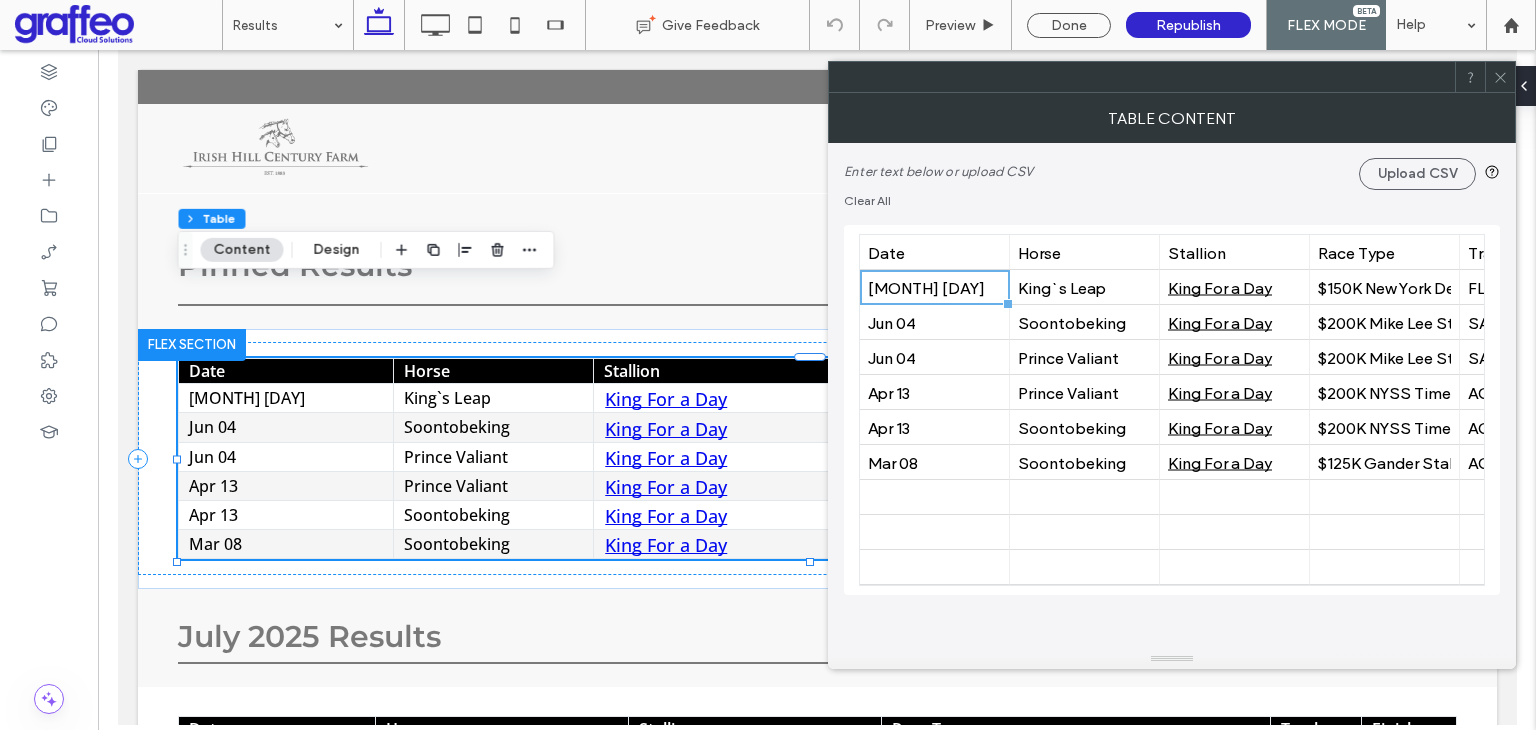 scroll, scrollTop: 73, scrollLeft: 0, axis: vertical 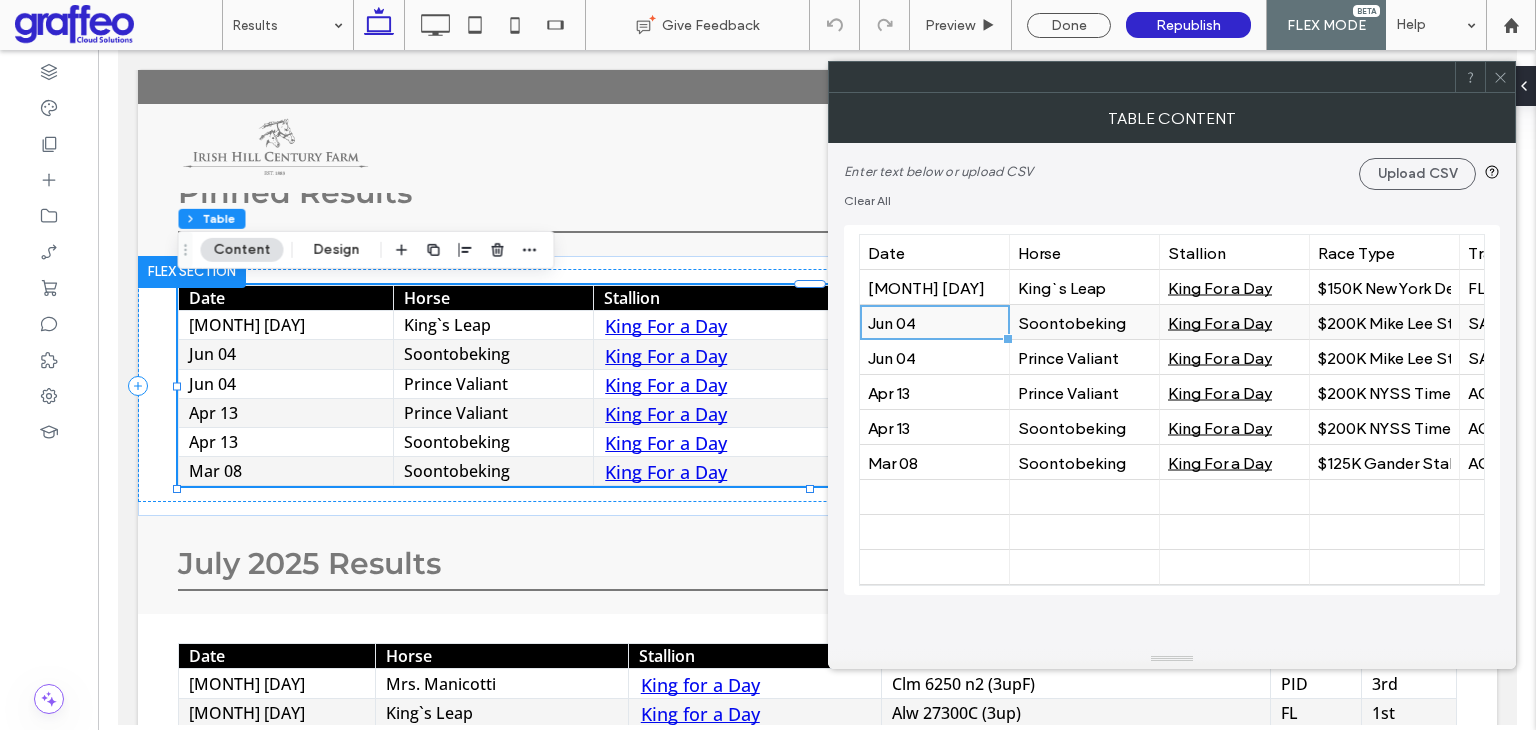 click on "Jun 04" at bounding box center [934, 322] 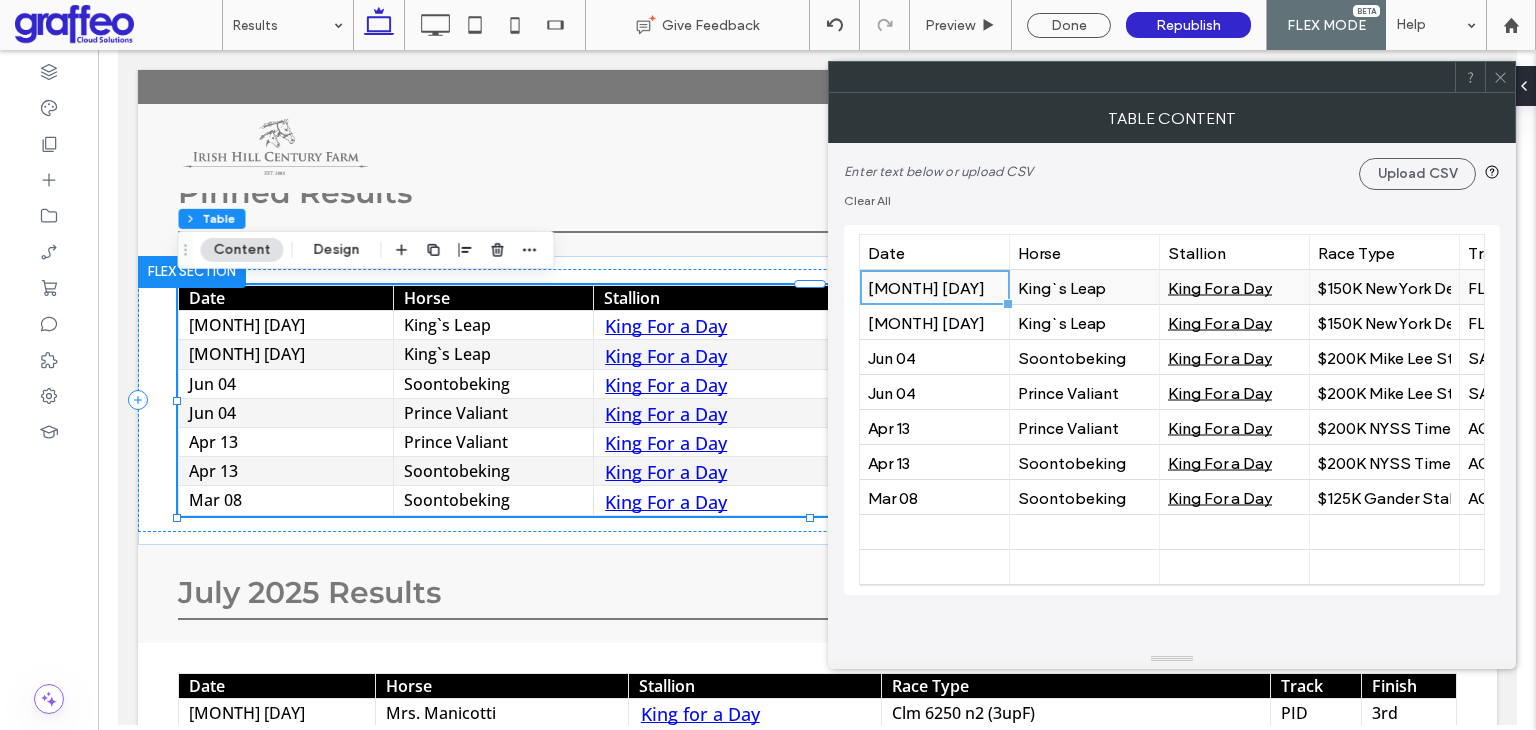 click on "Jul 14" at bounding box center [934, 287] 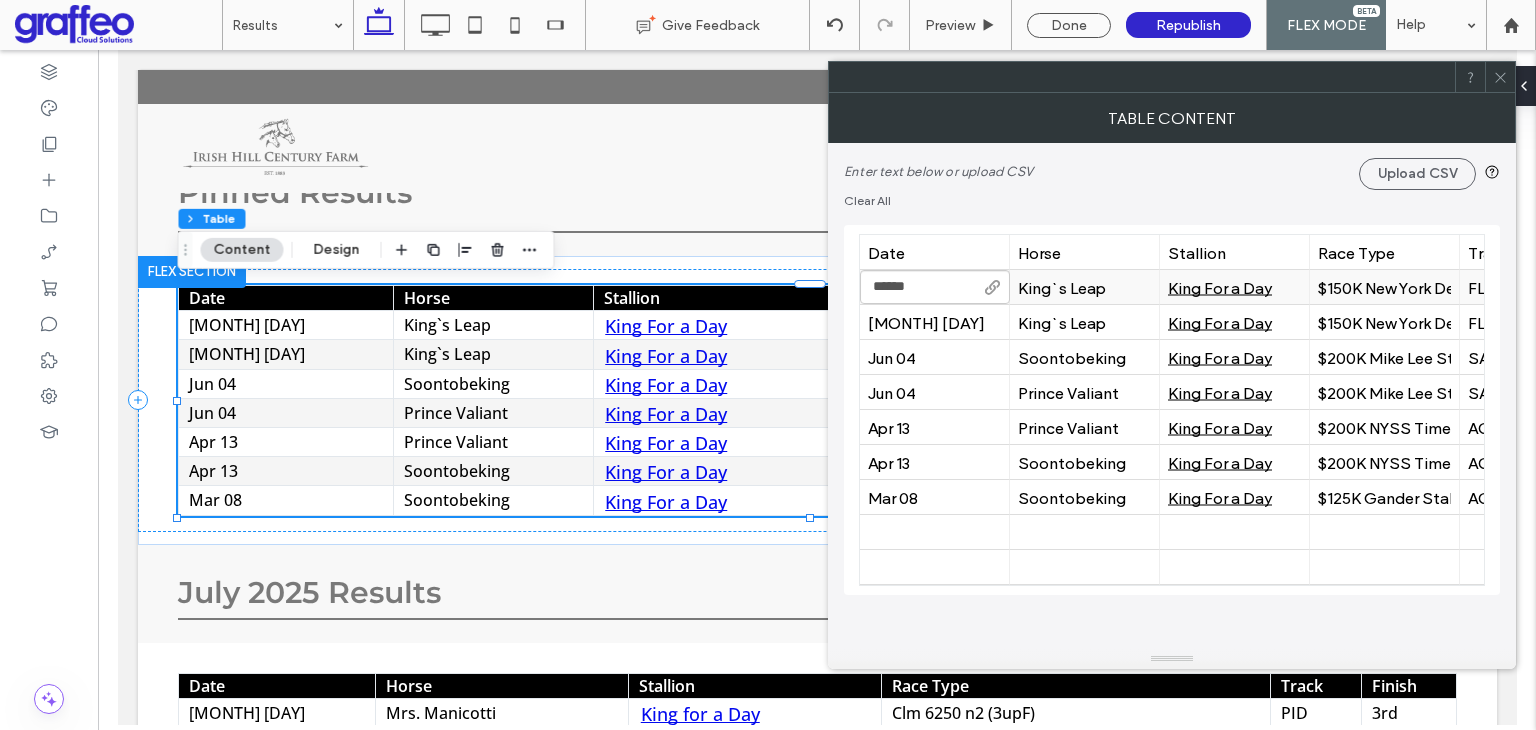 click on "******" at bounding box center (935, 287) 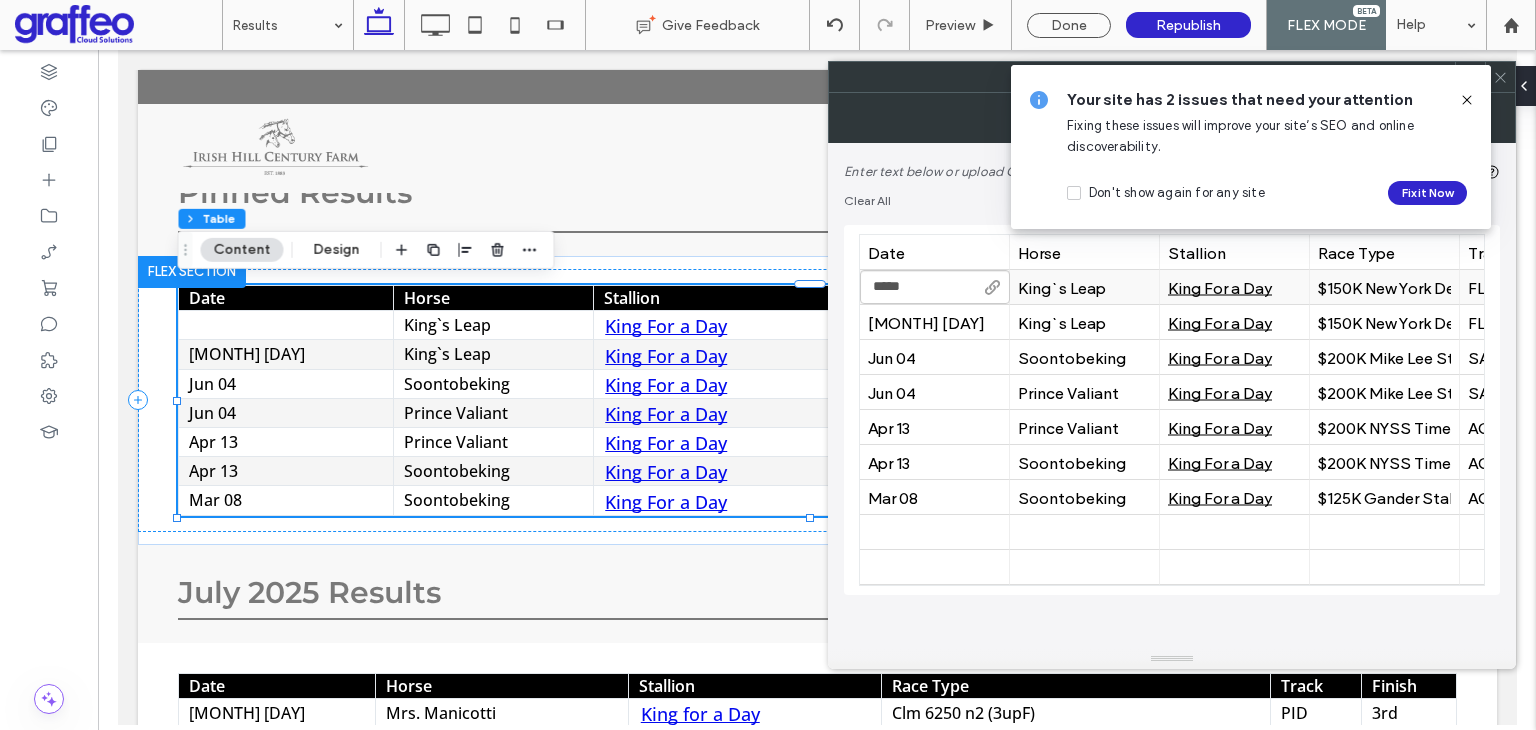 type on "******" 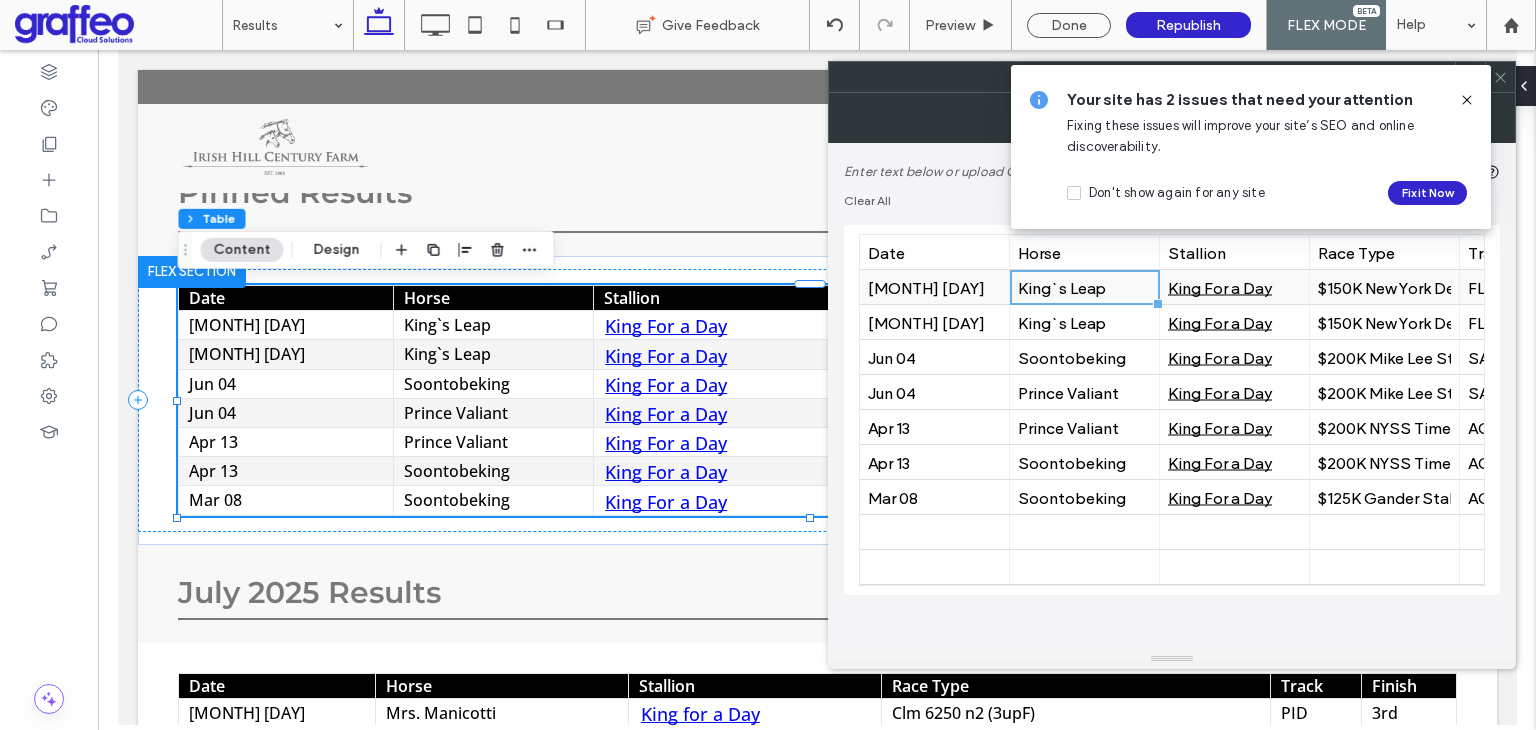 click on "King`s Leap" at bounding box center [1084, 287] 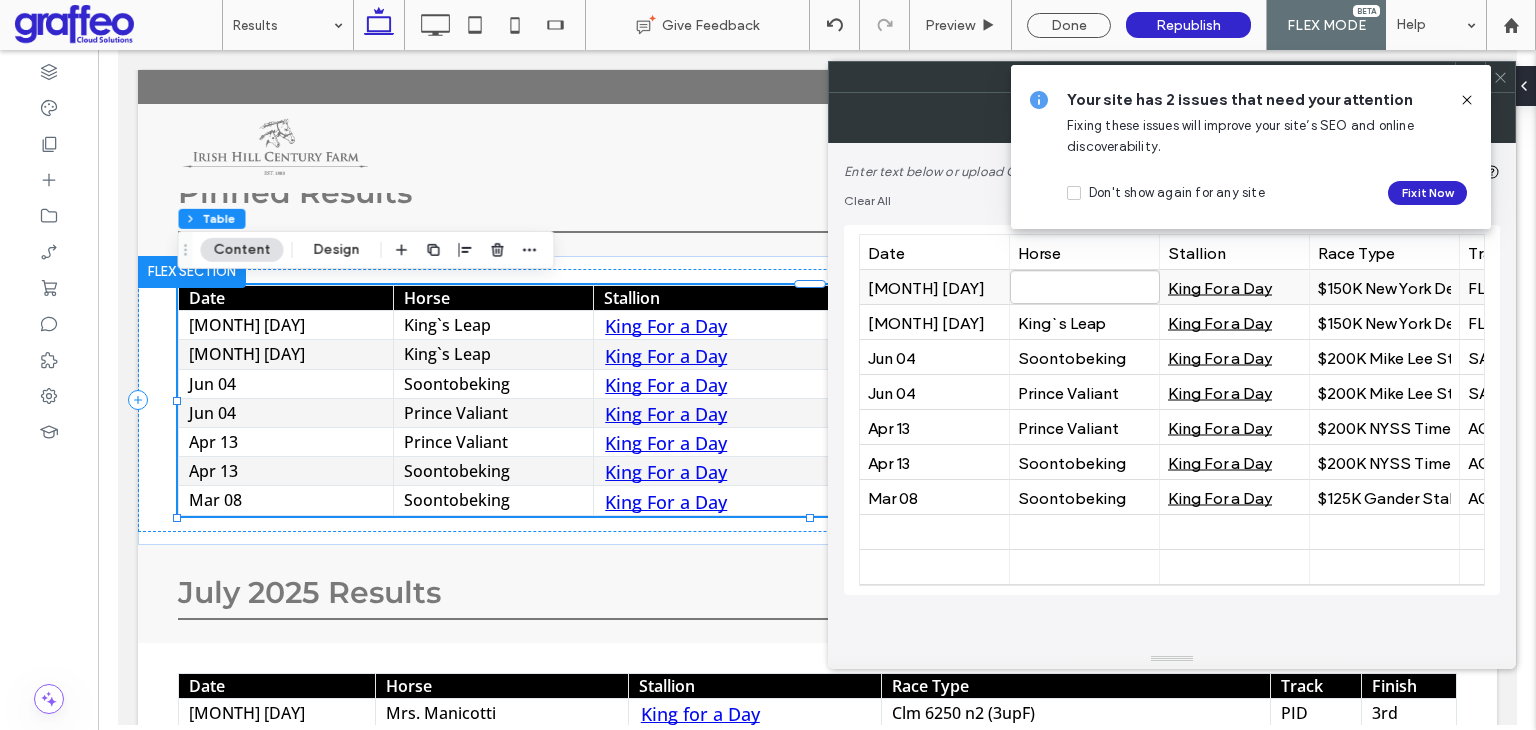 type on "**********" 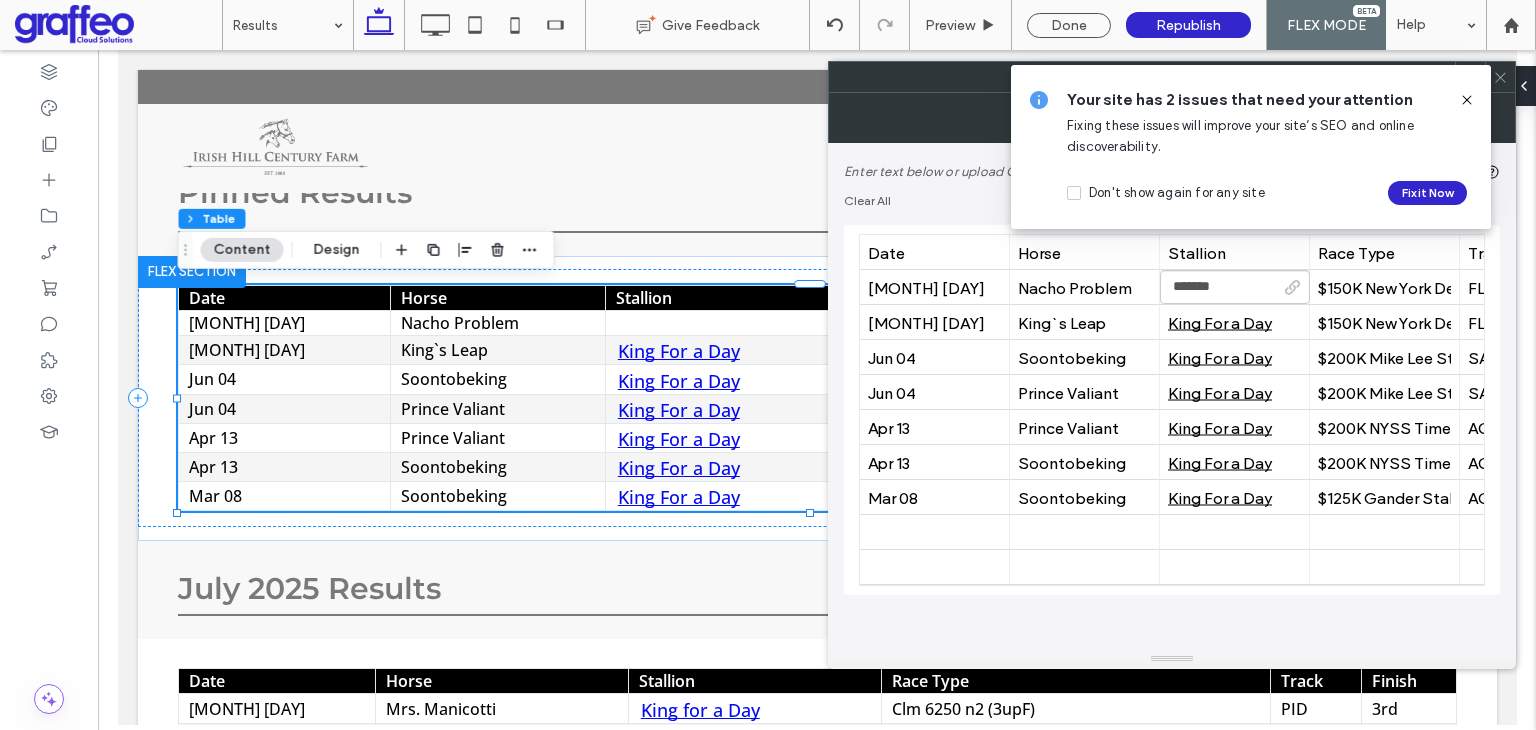 type on "*******" 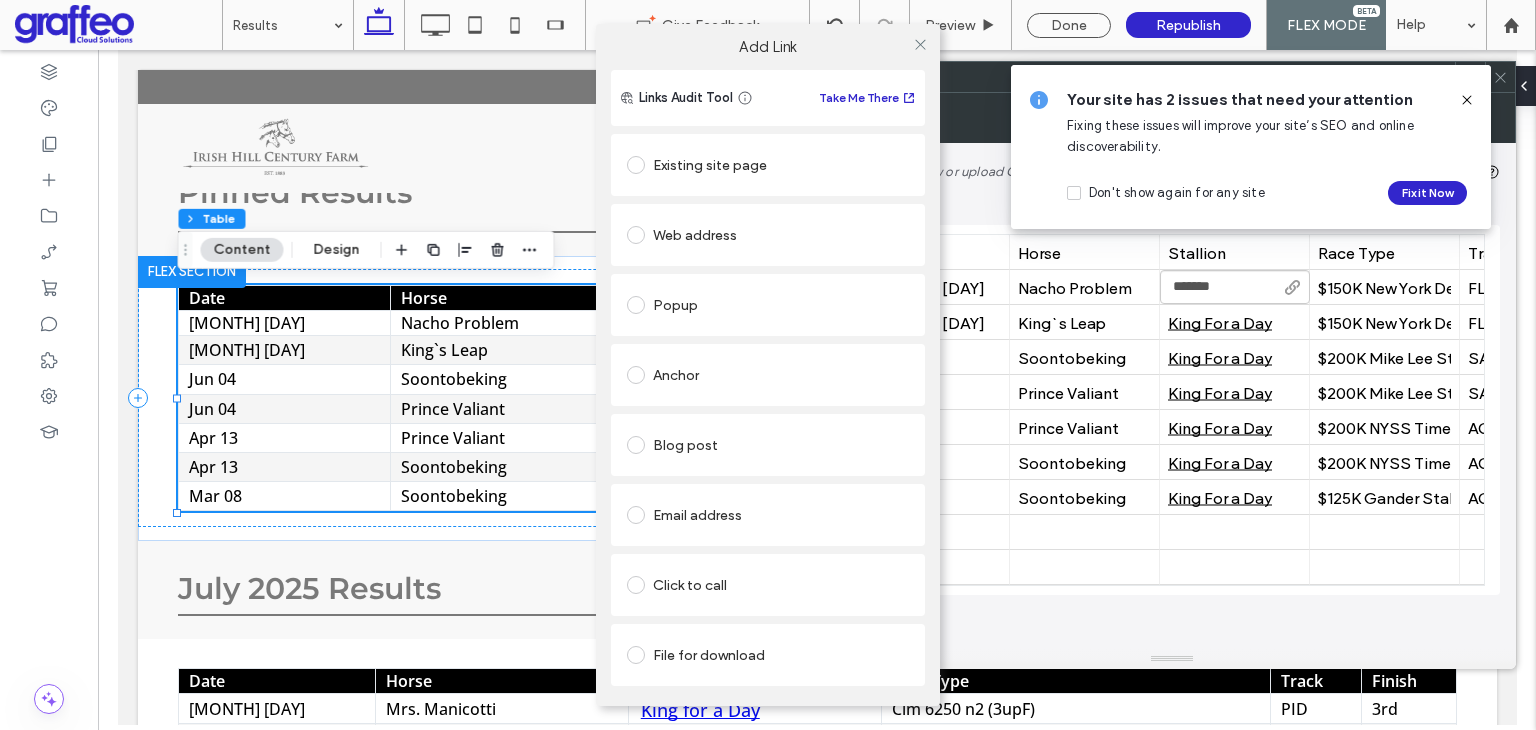 click on "Existing site page" at bounding box center [768, 165] 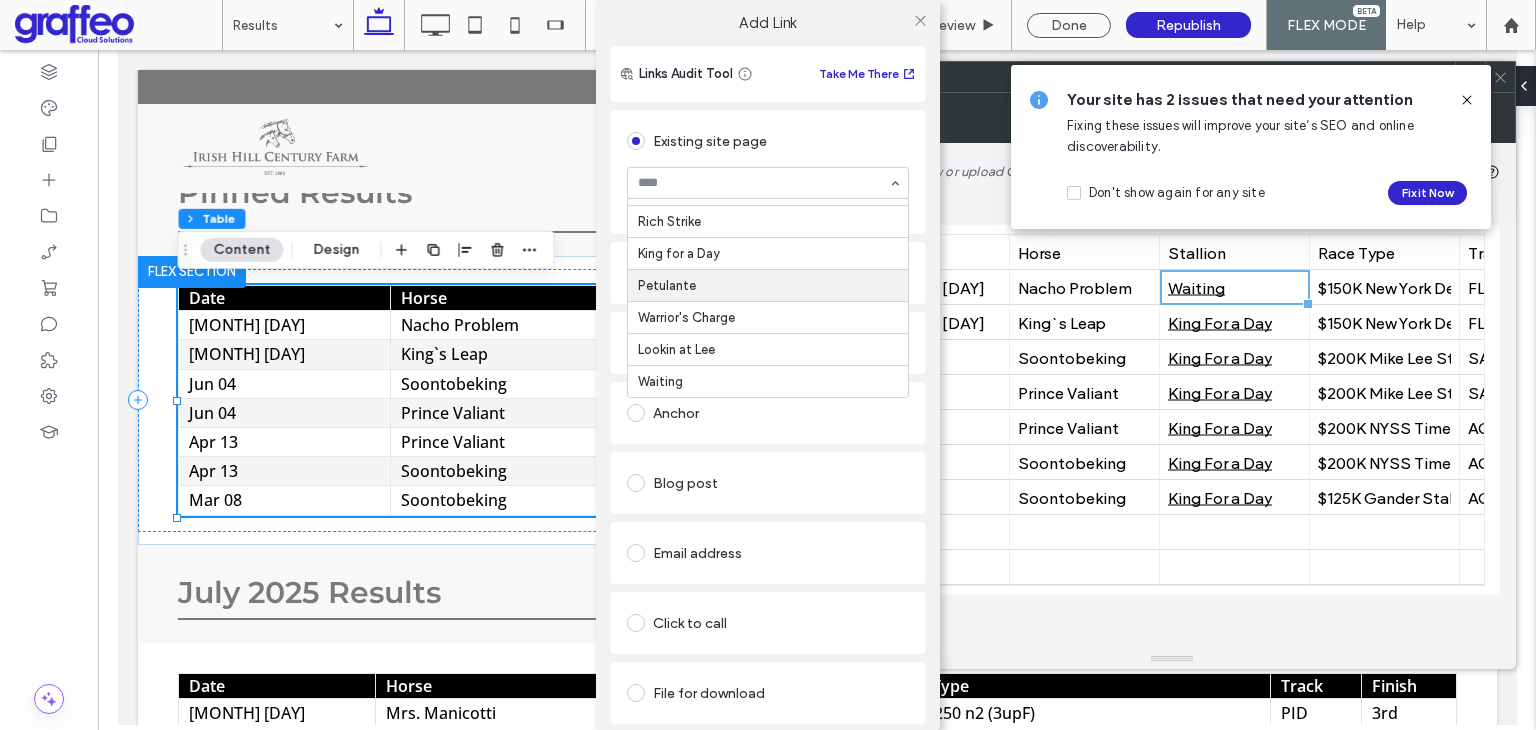 scroll, scrollTop: 200, scrollLeft: 0, axis: vertical 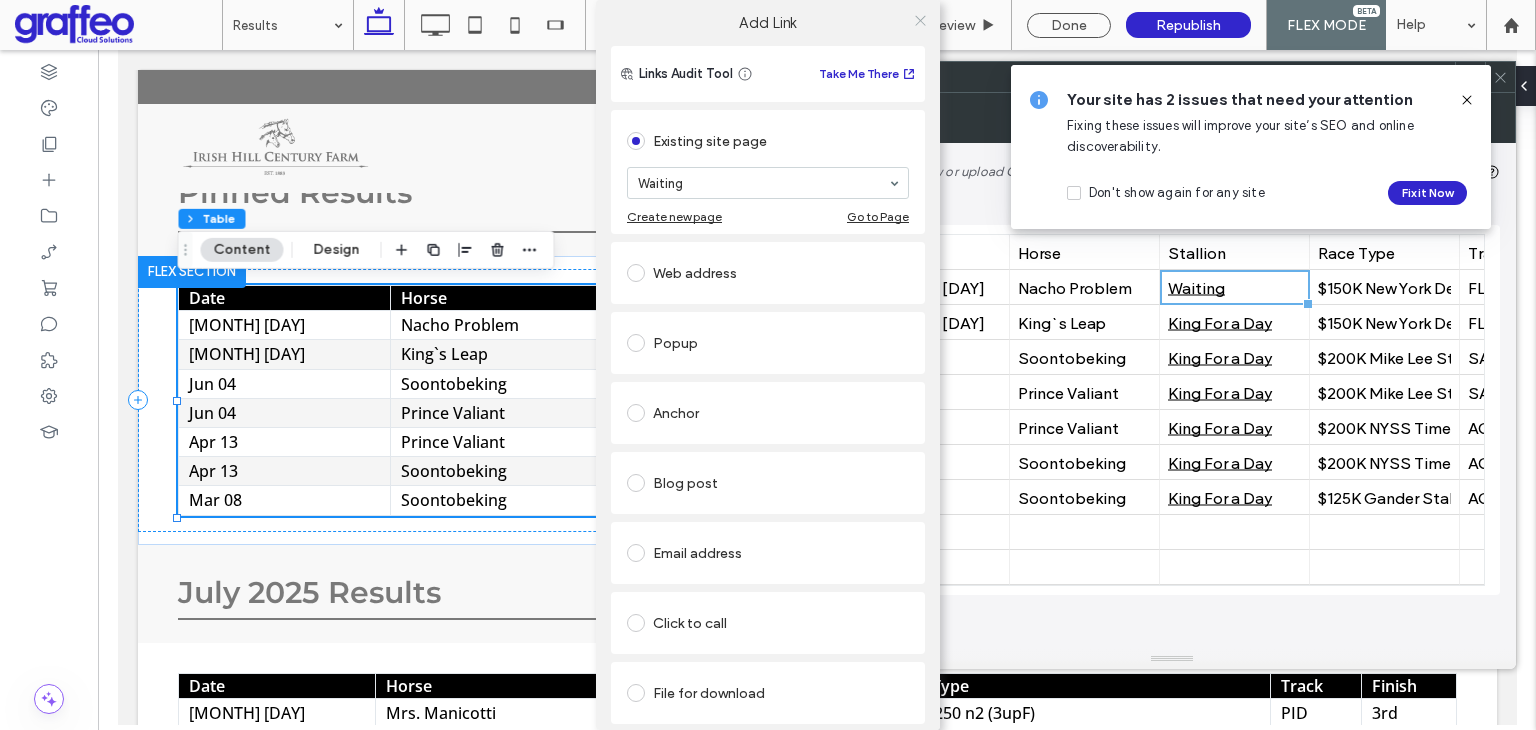 click 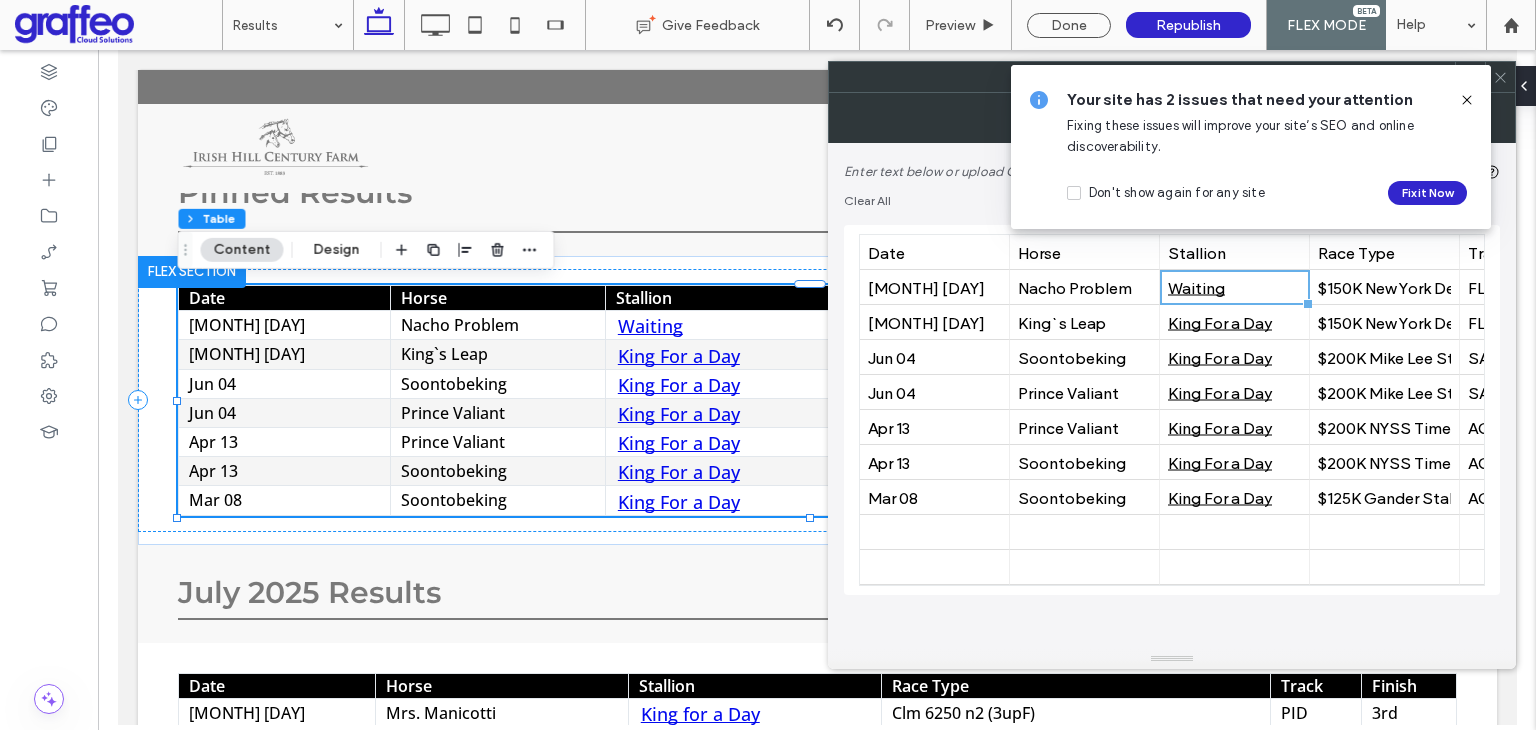 click 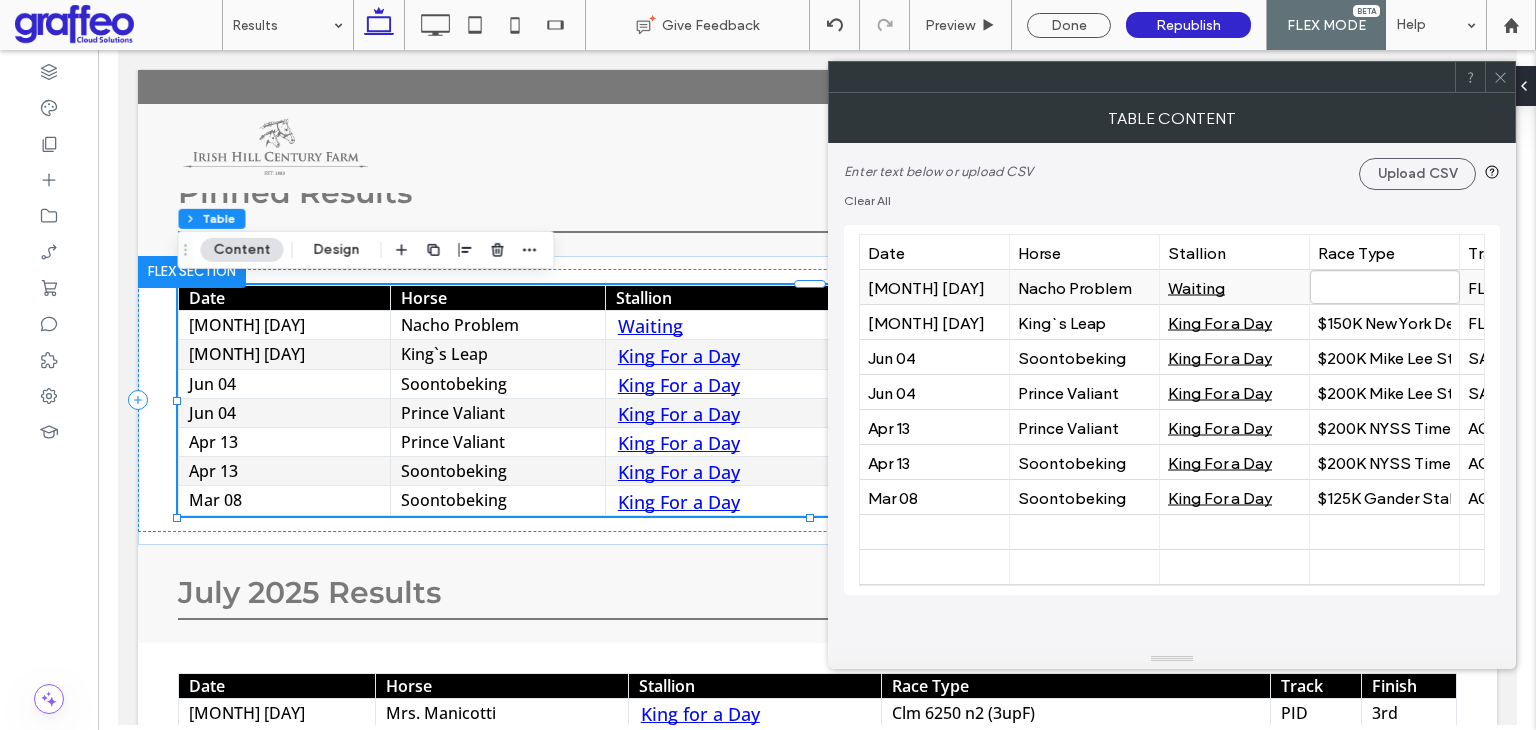 type on "**********" 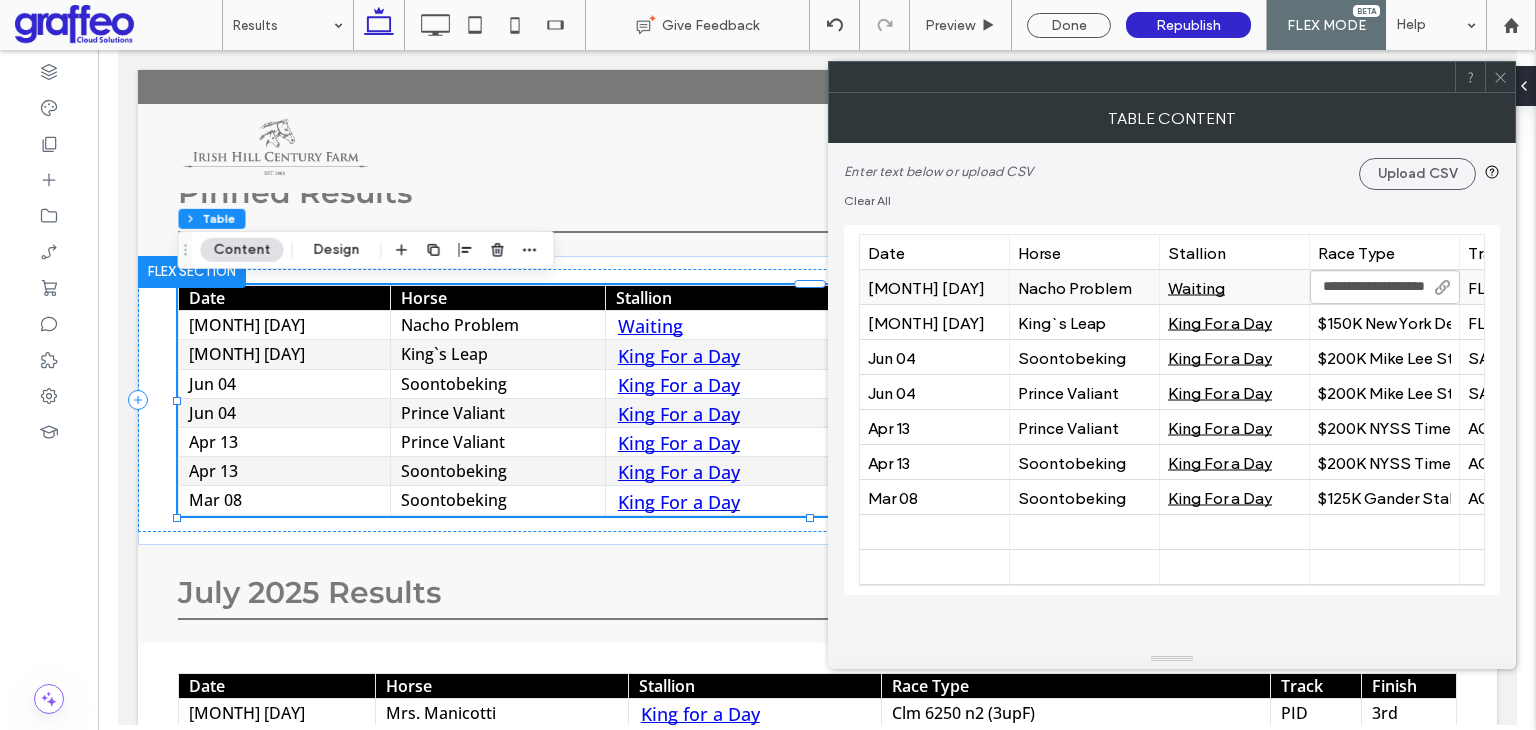 scroll, scrollTop: 0, scrollLeft: 36, axis: horizontal 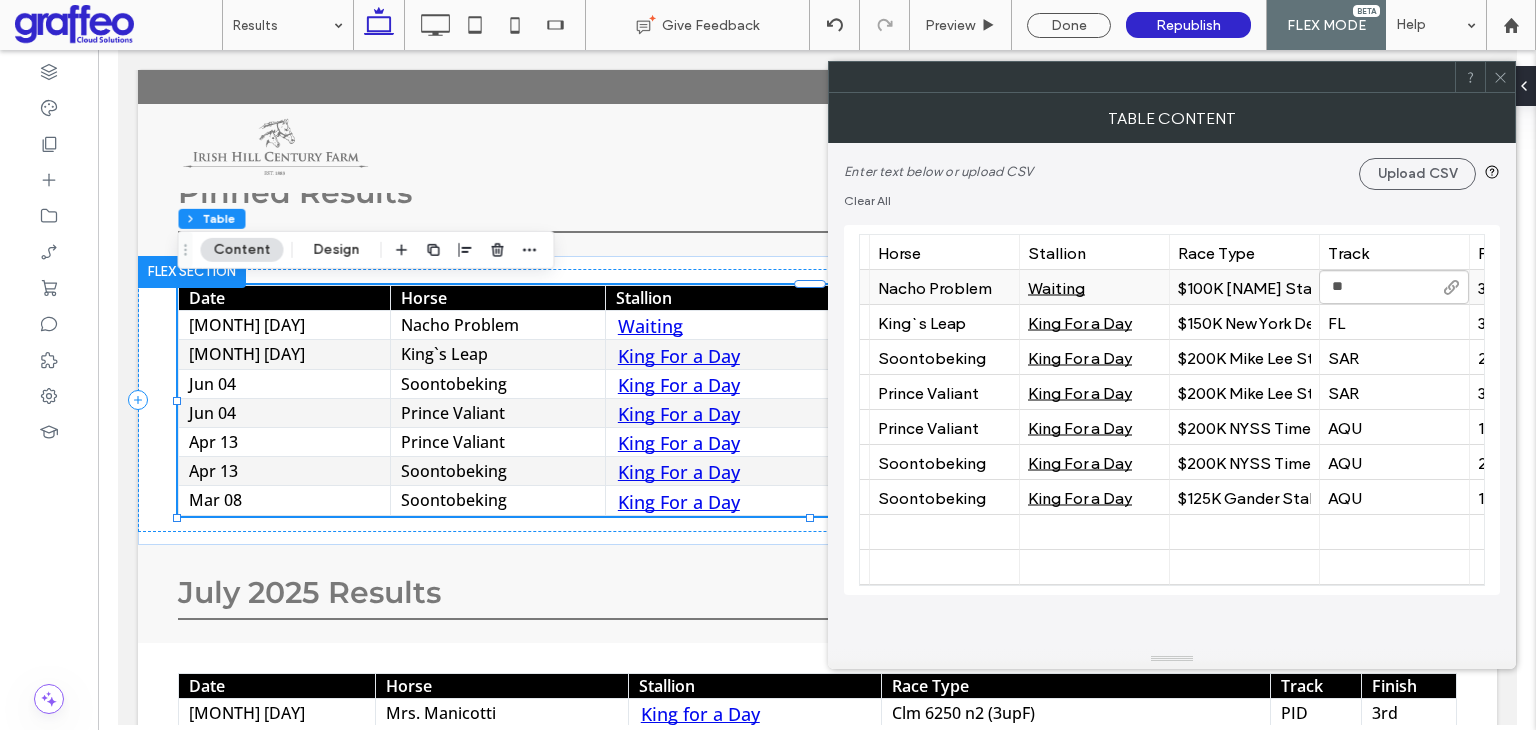 type on "***" 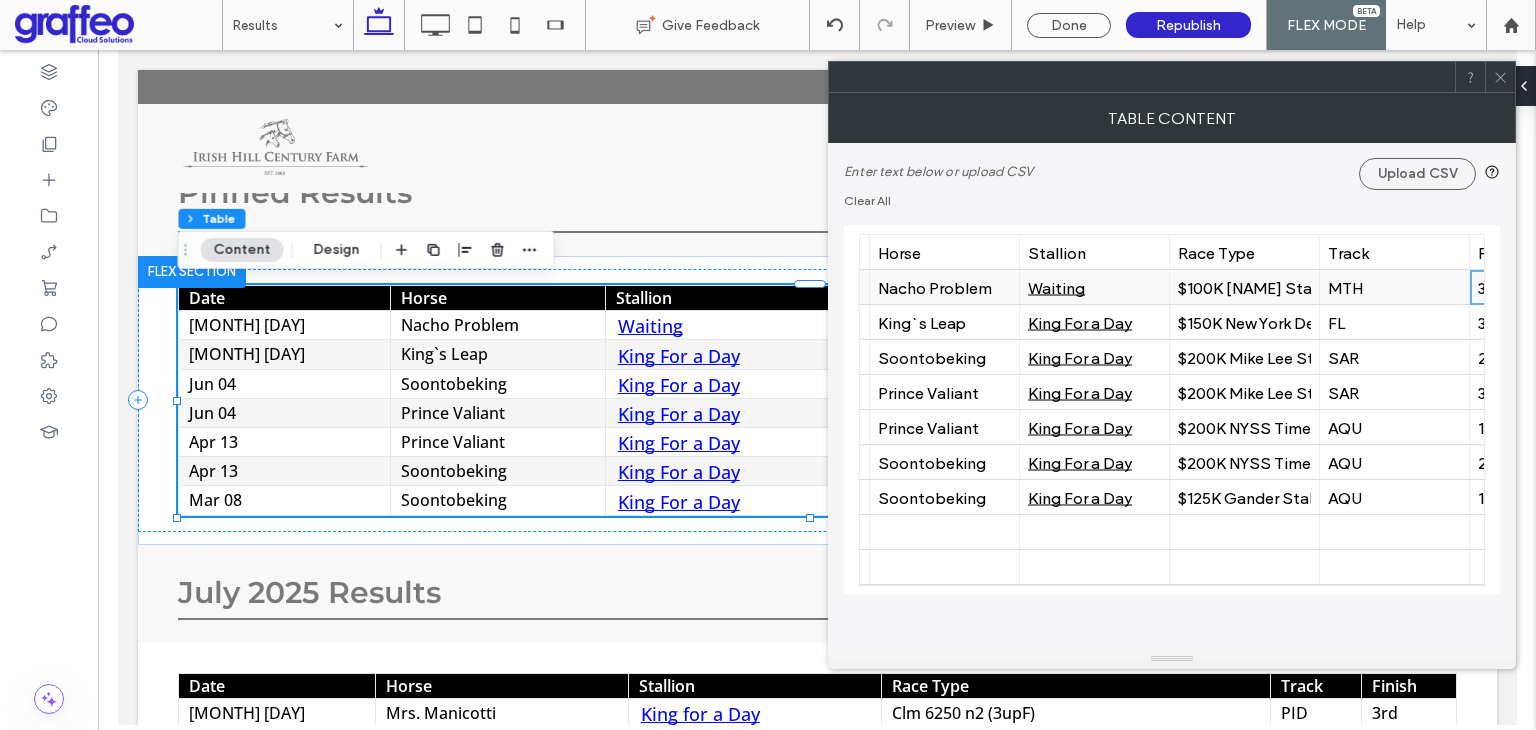 scroll, scrollTop: 0, scrollLeft: 291, axis: horizontal 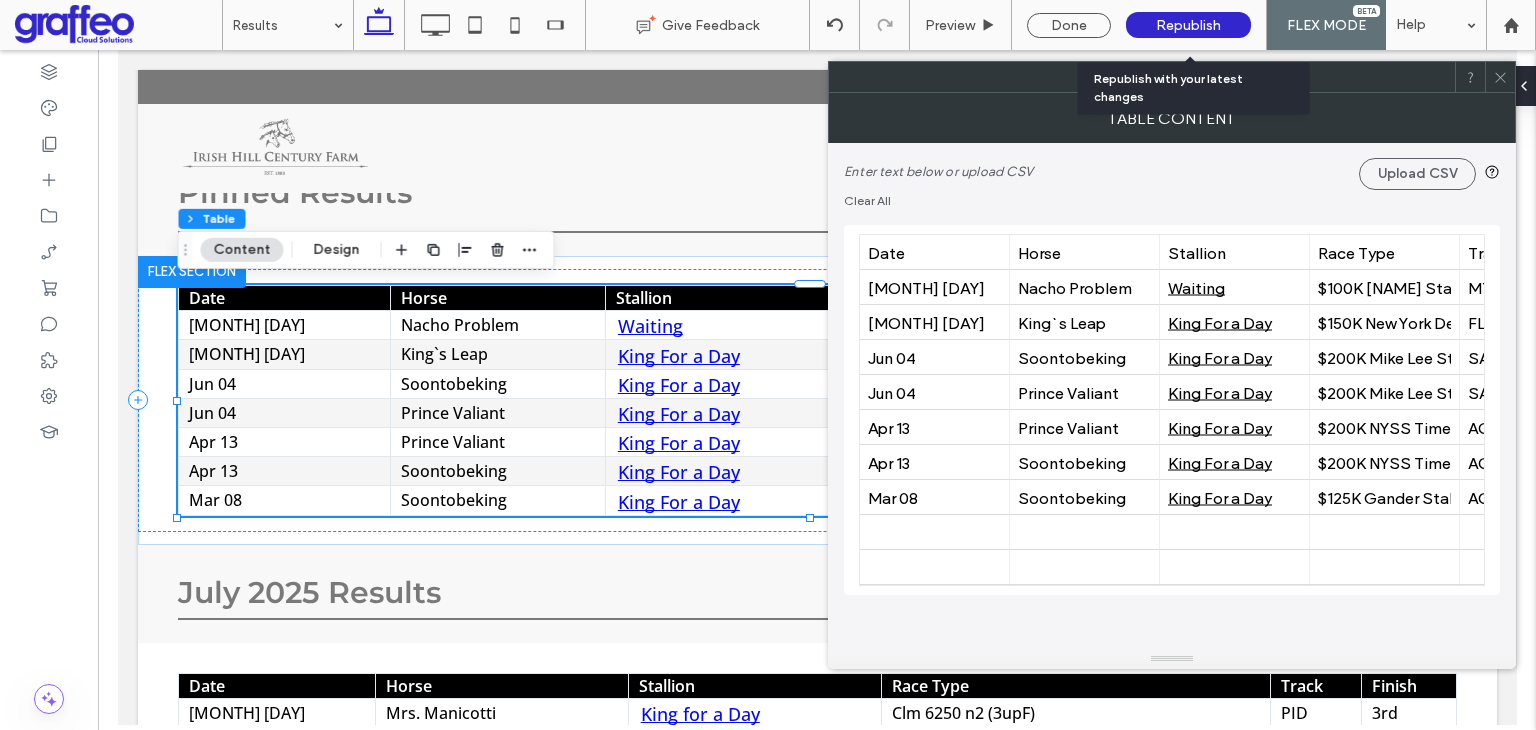 click on "Republish" at bounding box center (1188, 25) 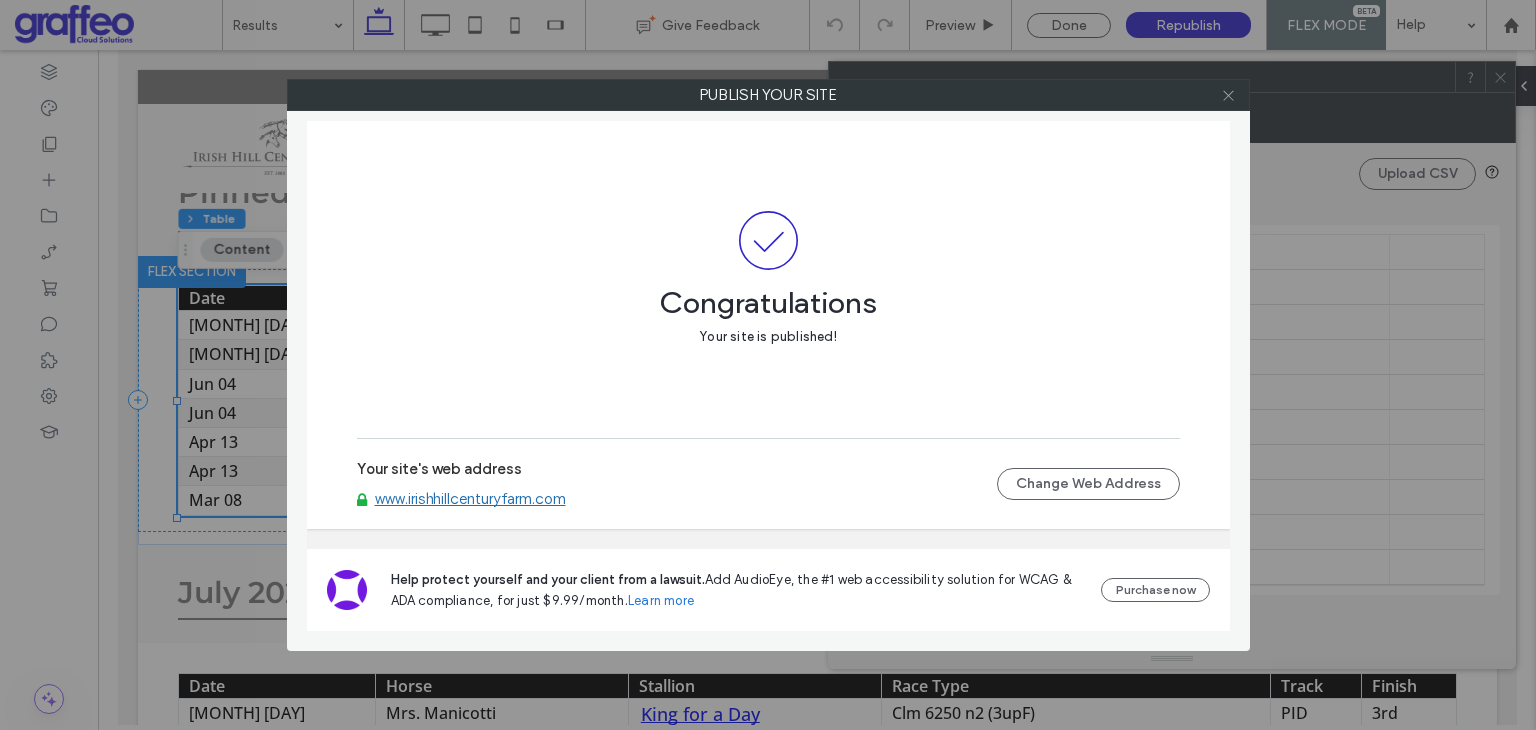 click 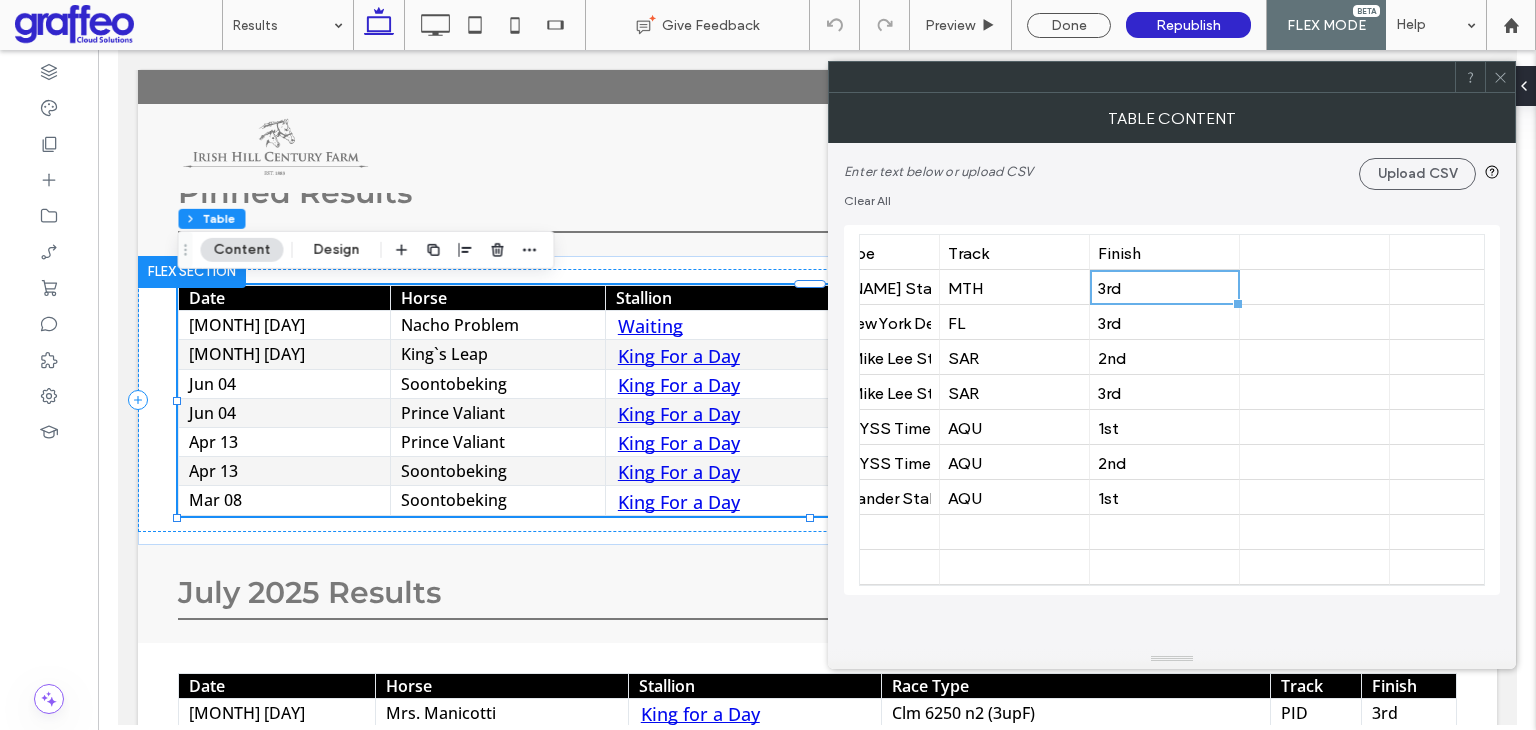 click 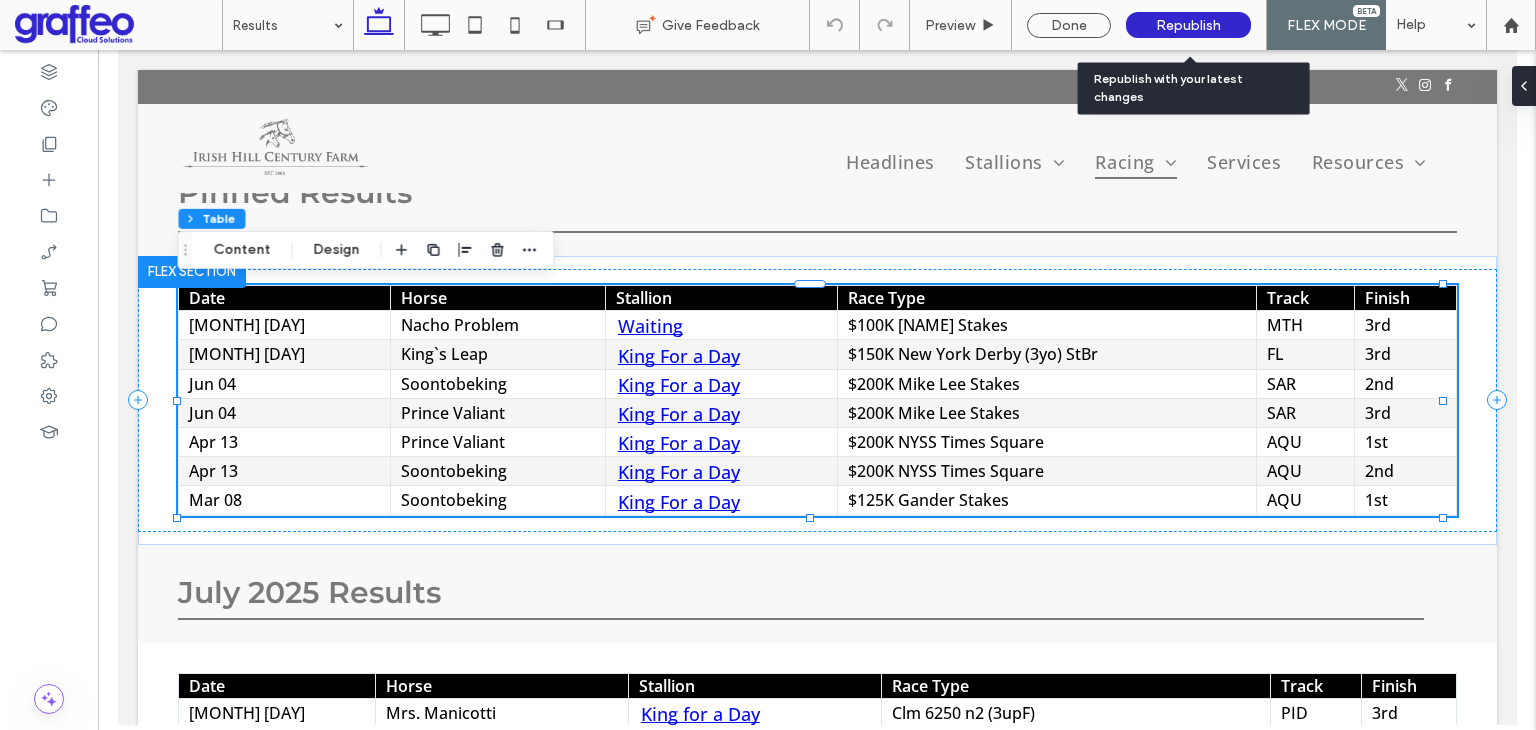 click on "Republish" at bounding box center (1188, 25) 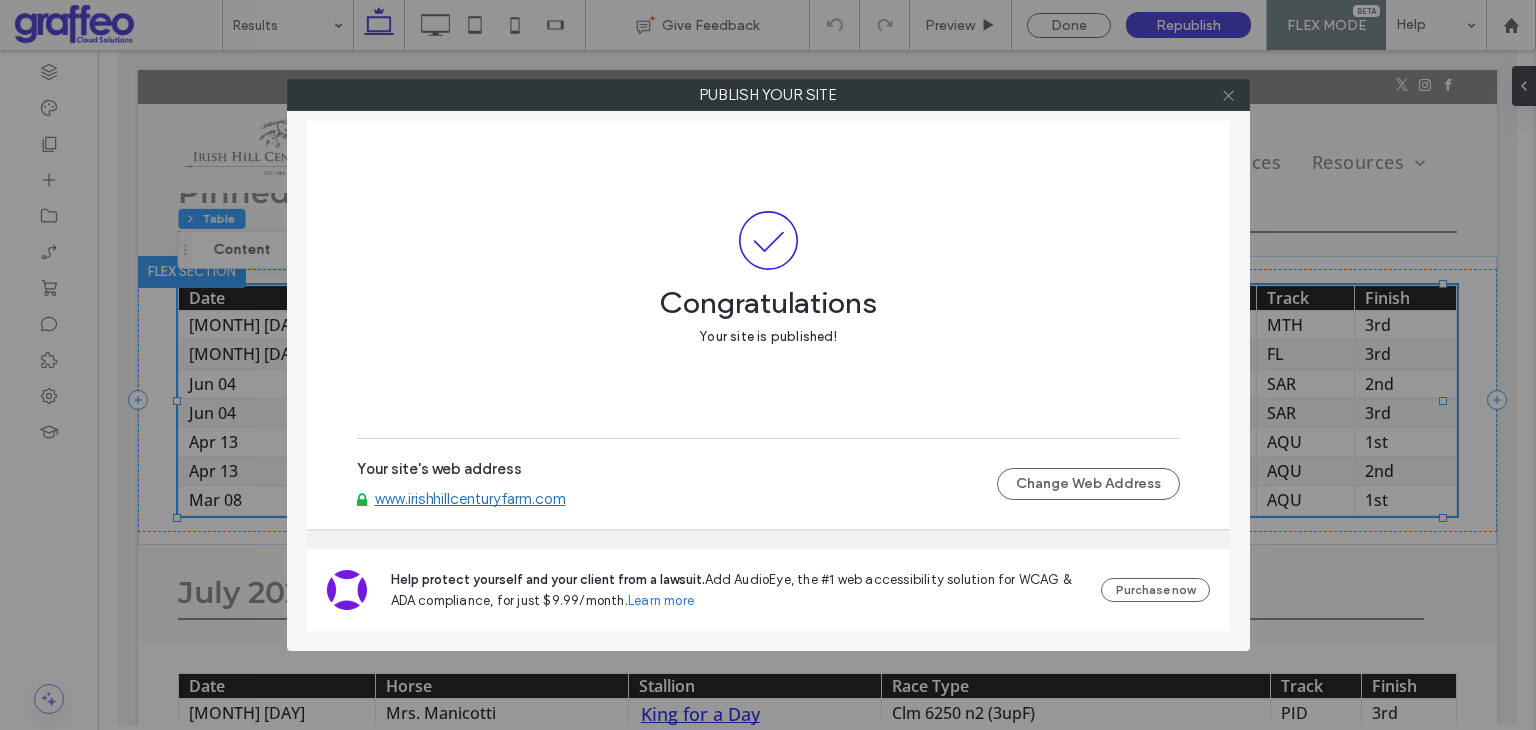 click 